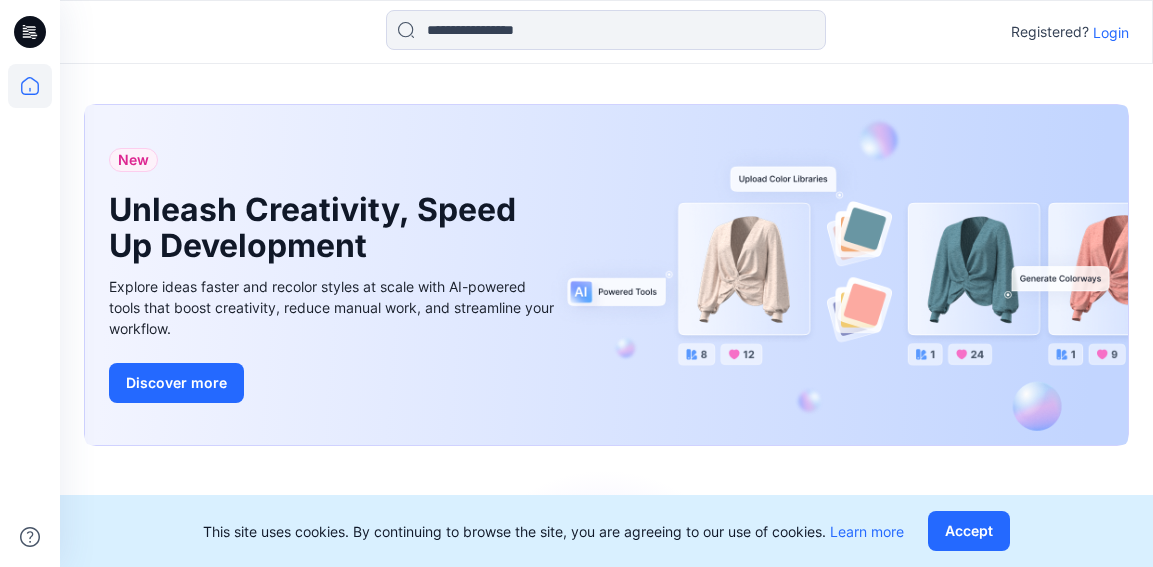 scroll, scrollTop: 0, scrollLeft: 0, axis: both 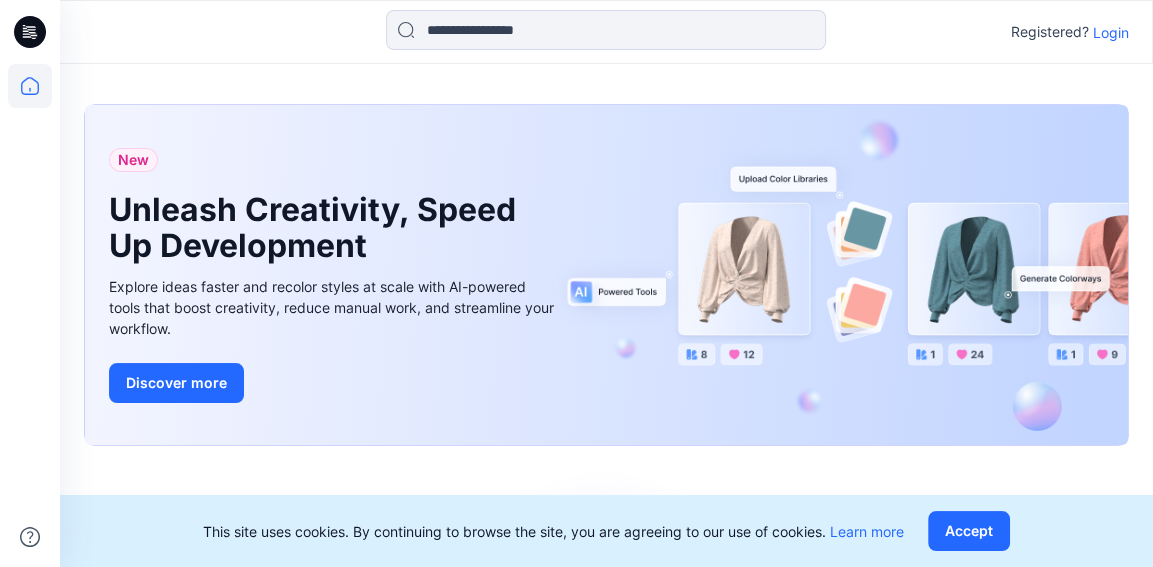 click on "Login" at bounding box center (1111, 32) 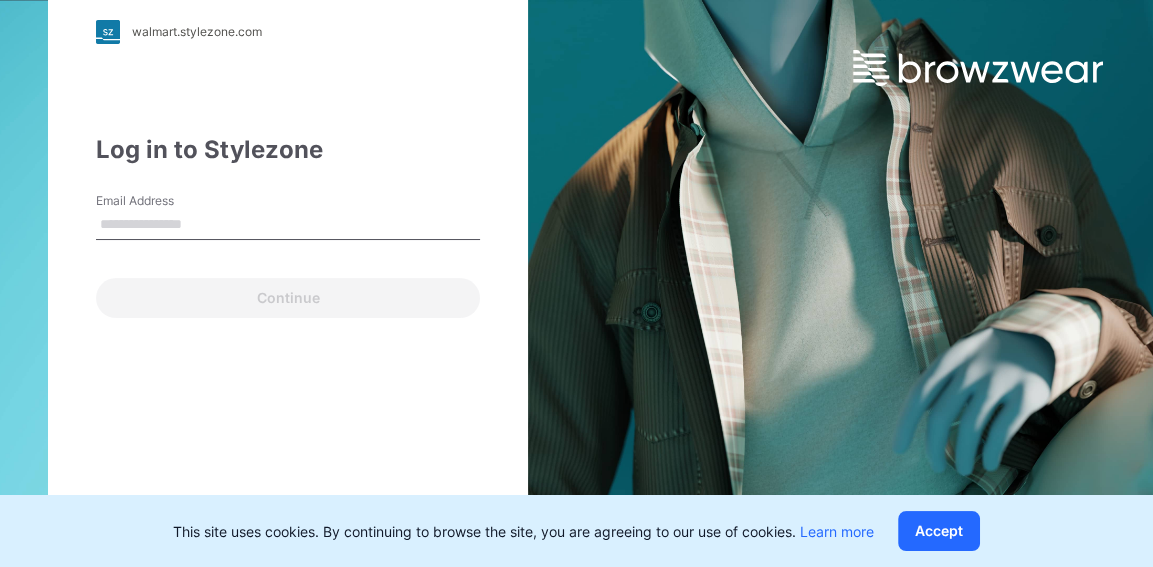 click on "Email Address" at bounding box center (288, 225) 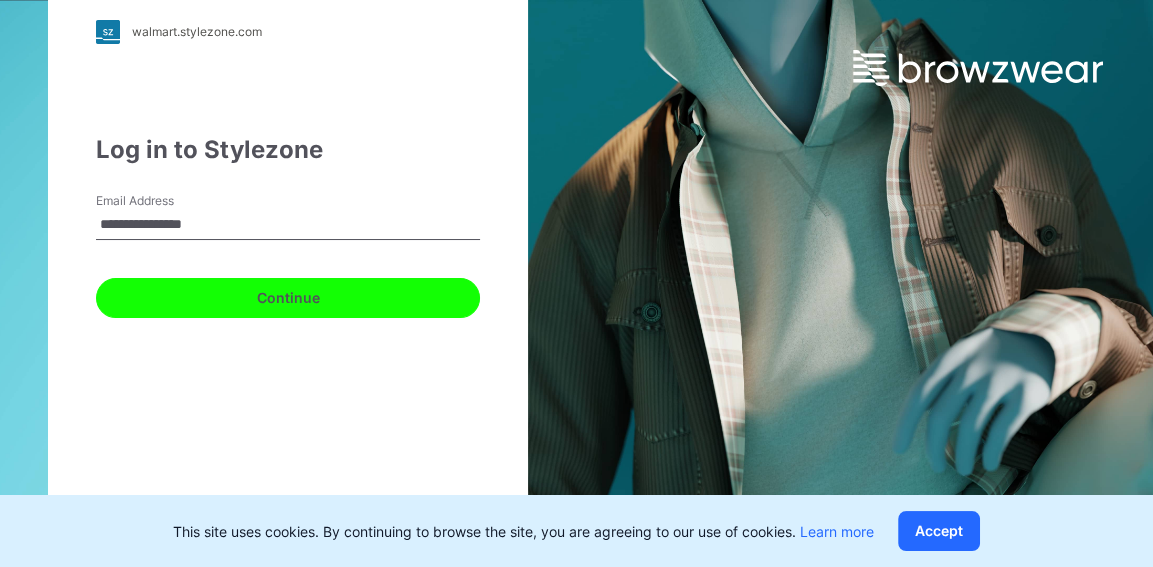 click on "Continue" at bounding box center [288, 298] 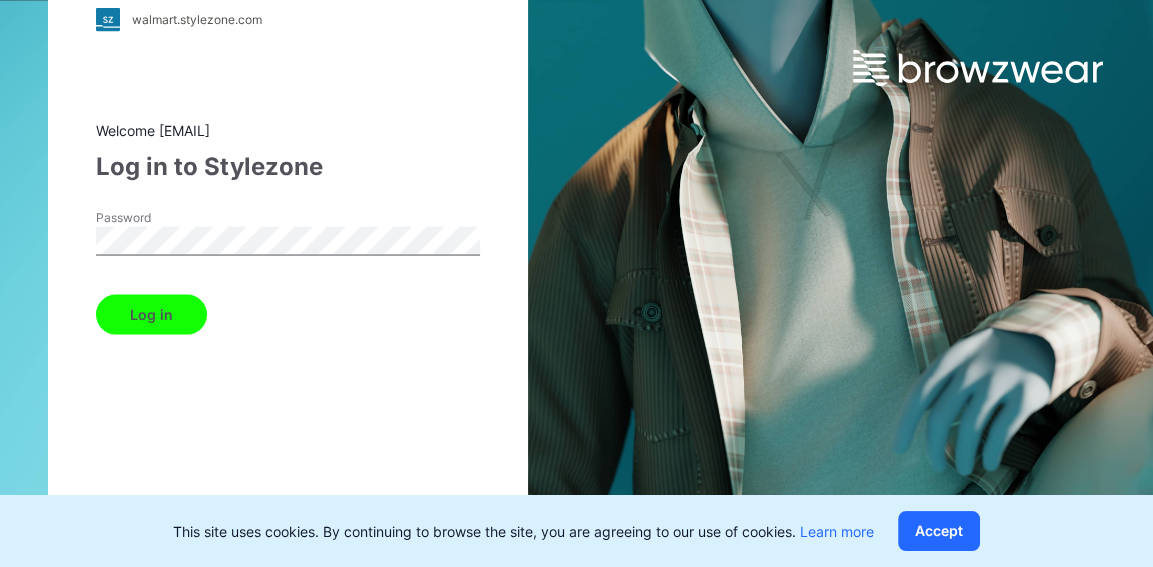 click on "Log in" at bounding box center [151, 314] 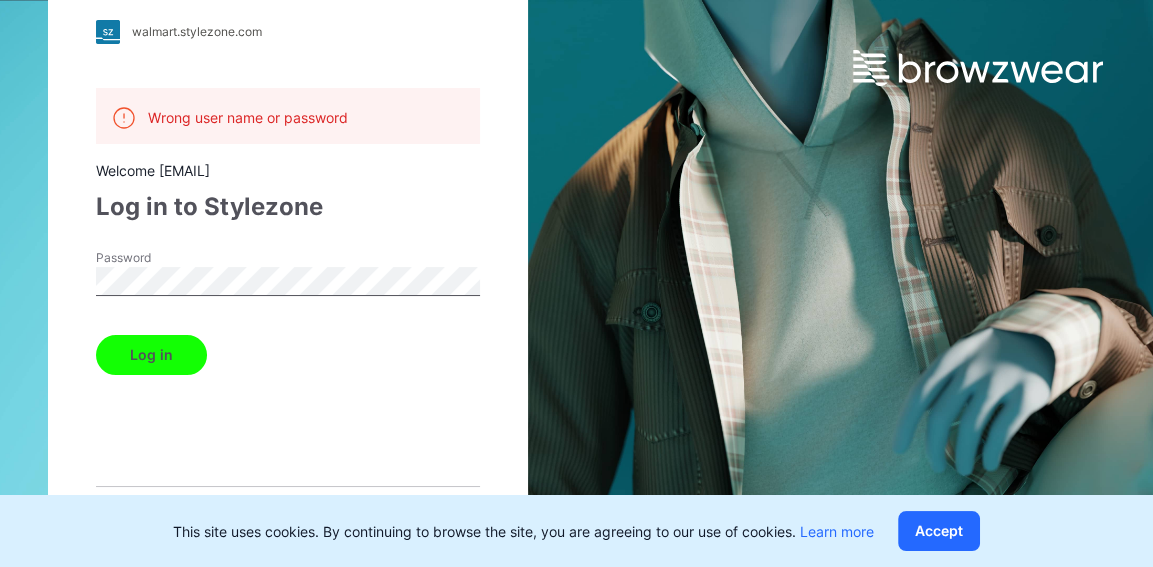 click on "Log in" at bounding box center [151, 355] 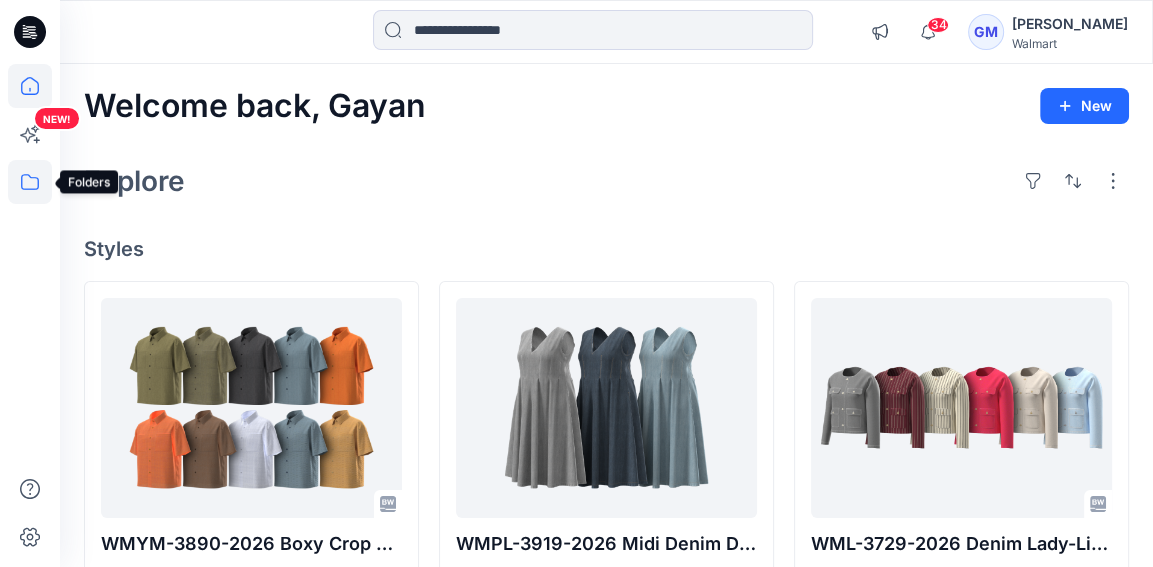 click 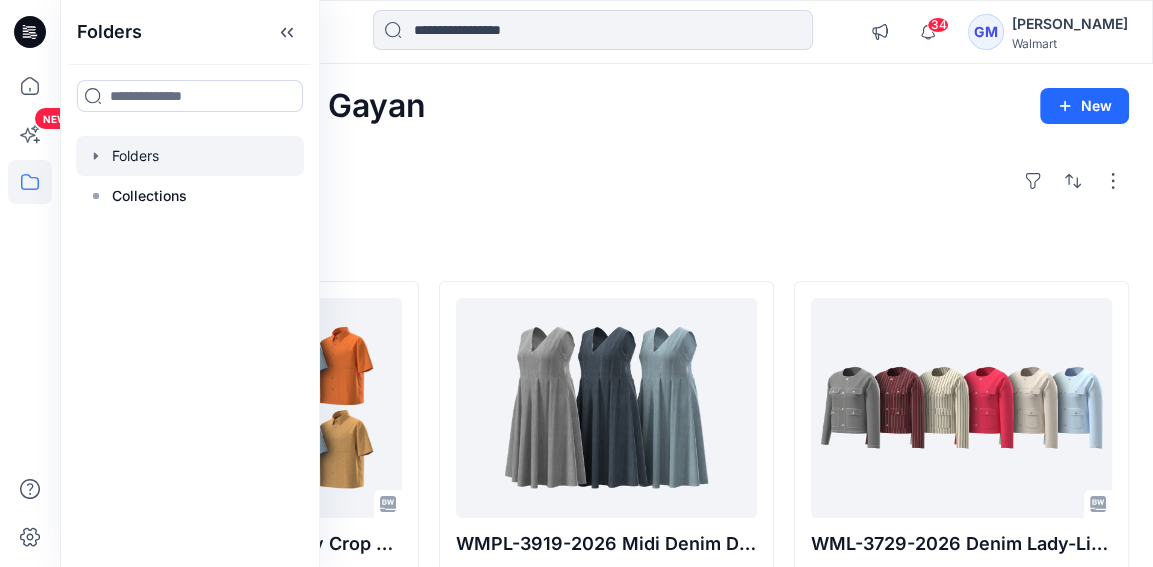 click 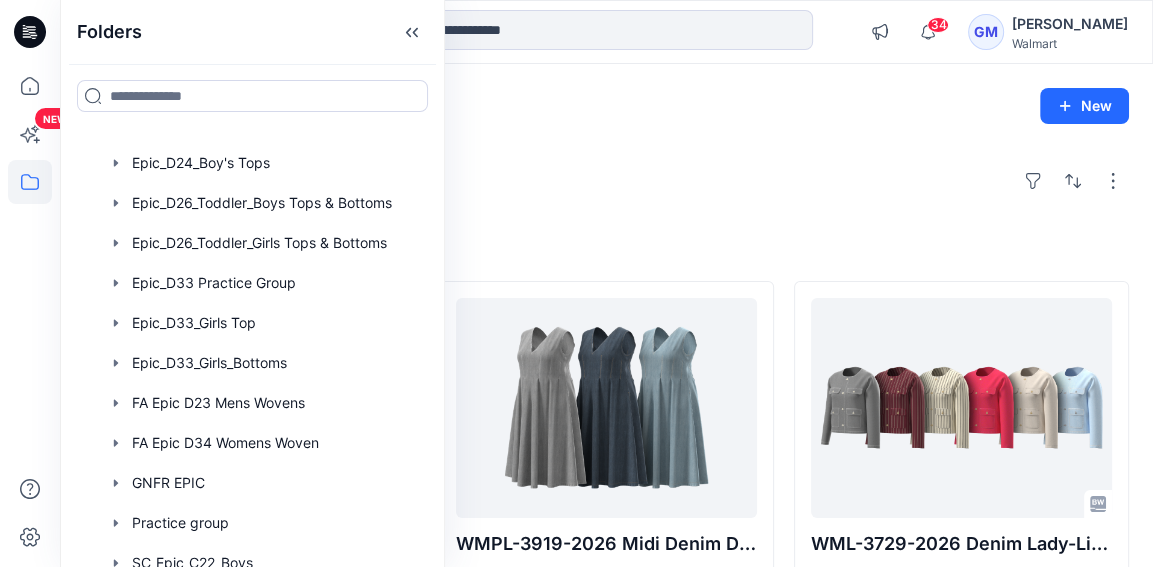 scroll, scrollTop: 480, scrollLeft: 0, axis: vertical 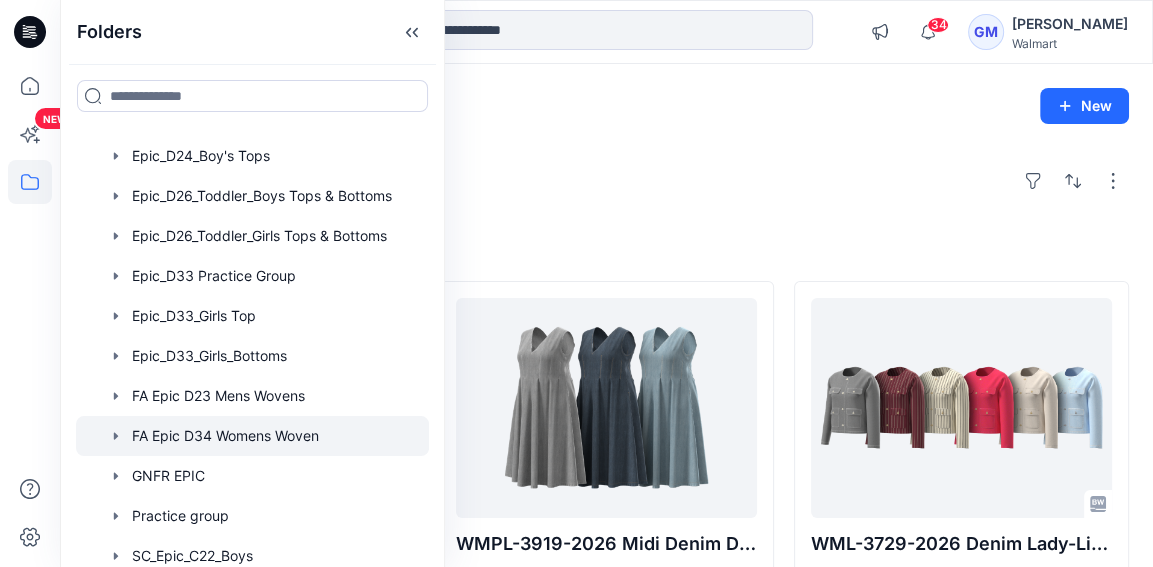 click at bounding box center (252, 436) 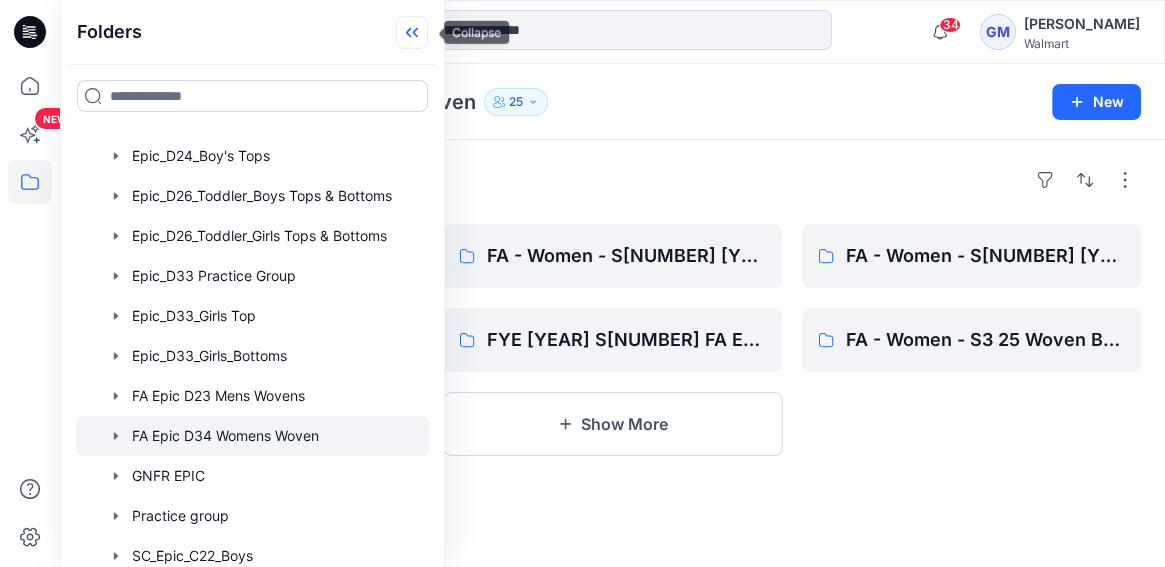 click 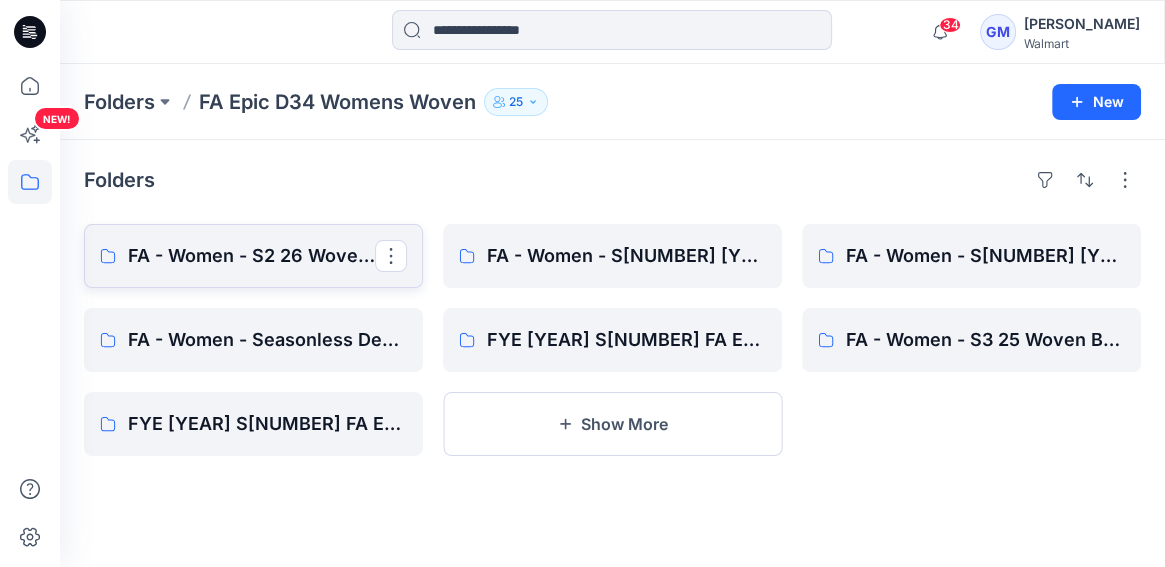 click on "FA - Women - S2 26 Woven Board" at bounding box center (251, 256) 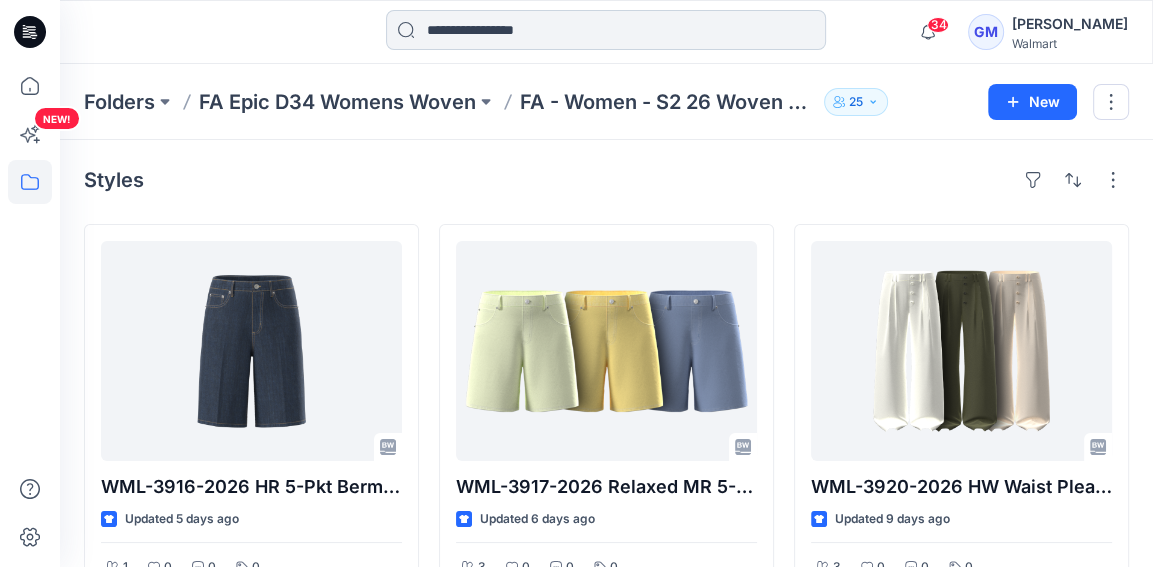 click at bounding box center (606, 30) 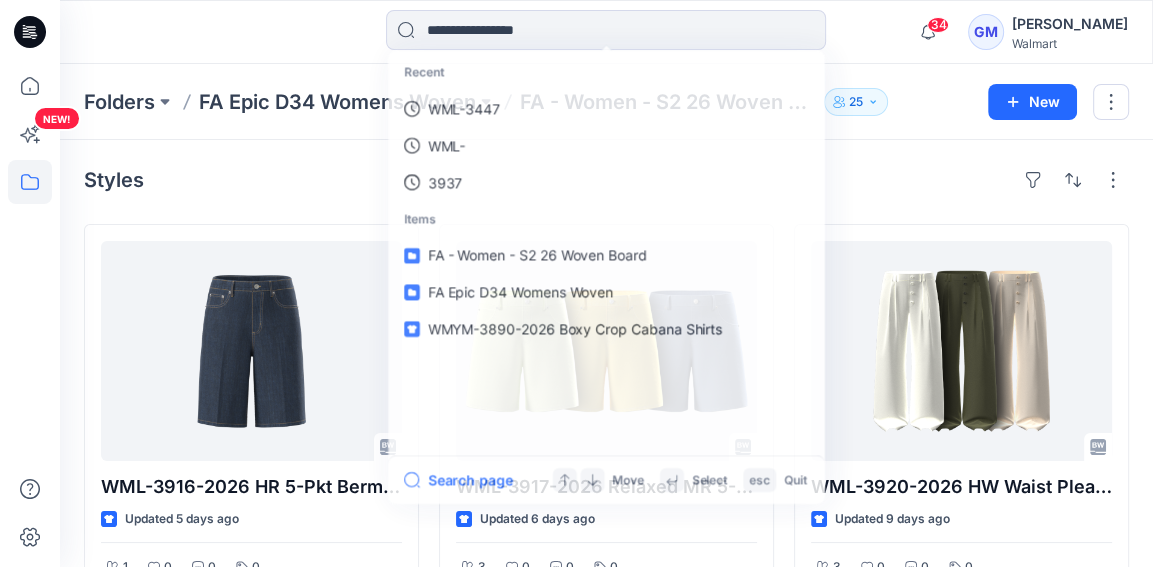 click on "Recent WML-[NUMBER] WML- [NUMBER] Items FA - Women - S[NUMBER] [YEAR] Woven Board FA Epic D[DIGITS] Womens Woven WMYM-[NUMBER]-[YEAR] Boxy Crop Cabana Shirts Search page Move Select esc Quit" at bounding box center [606, 32] 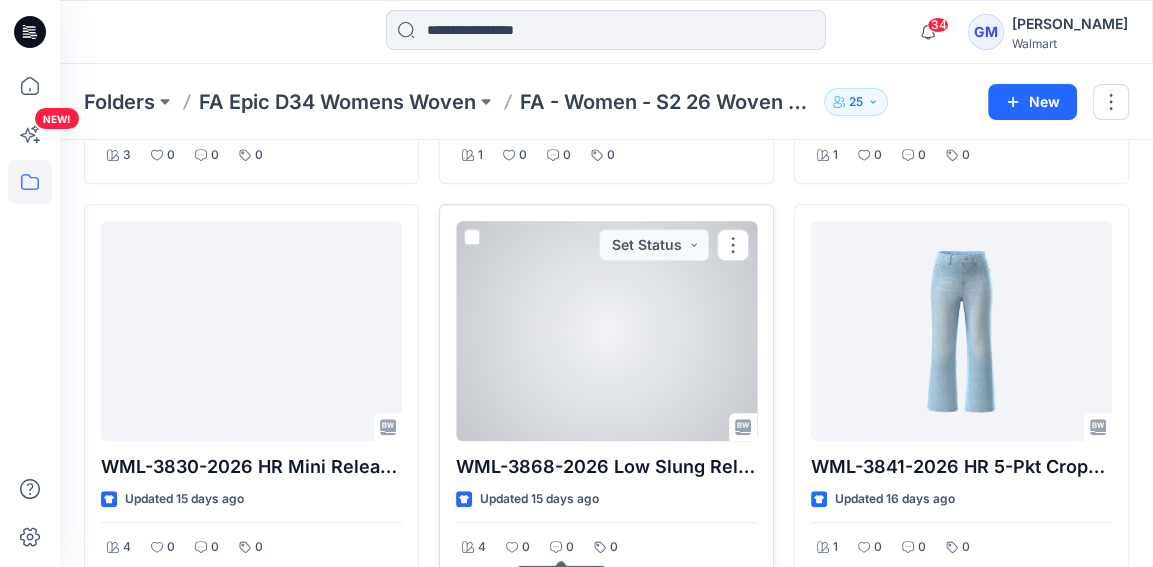 scroll, scrollTop: 800, scrollLeft: 0, axis: vertical 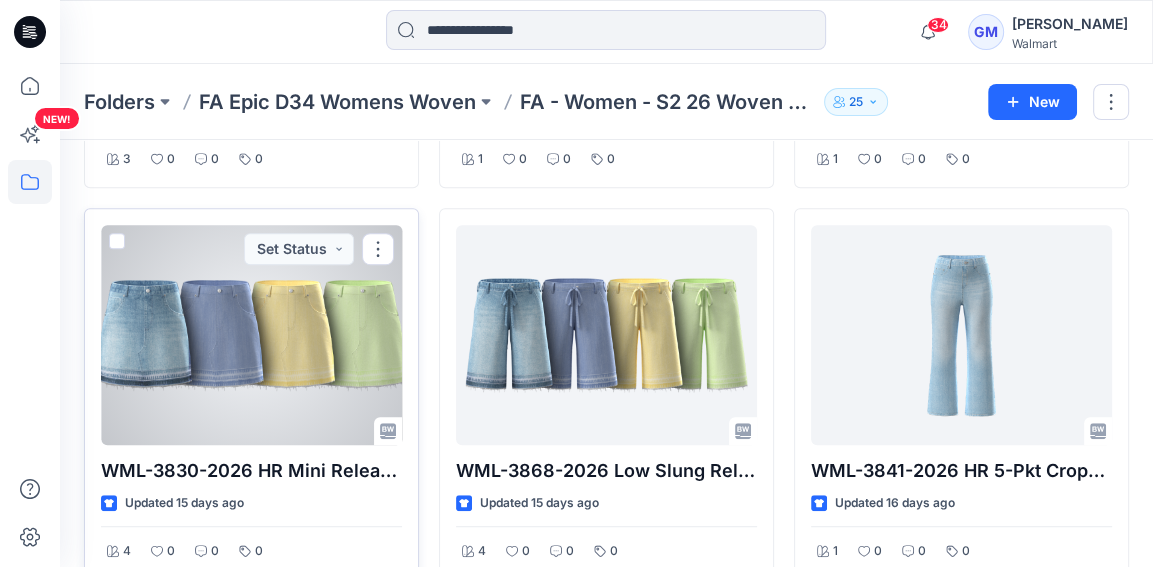 click at bounding box center (251, 335) 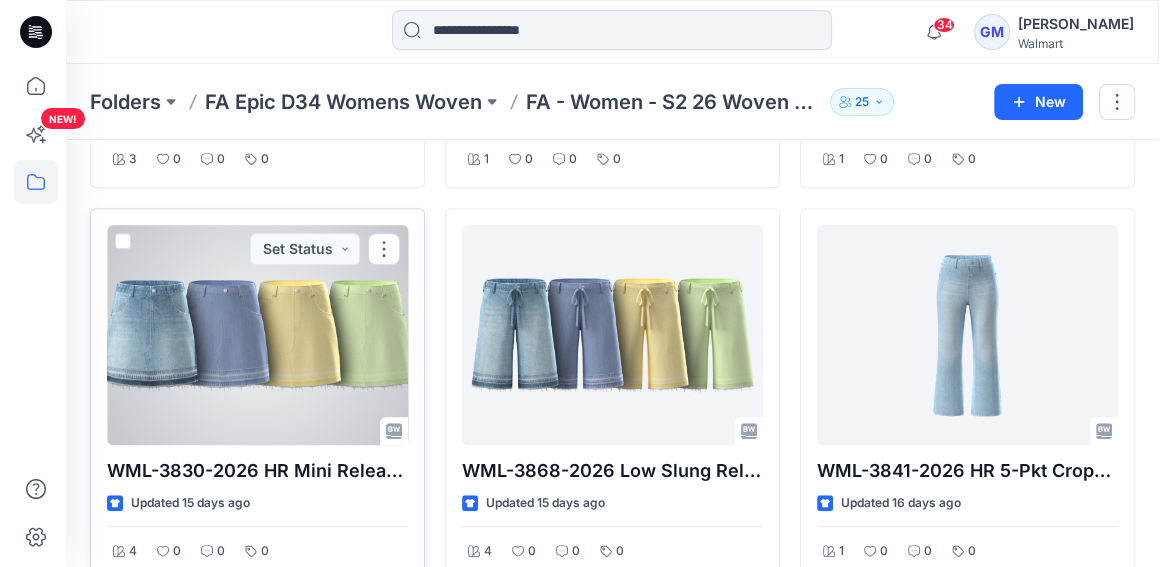 scroll, scrollTop: 0, scrollLeft: 0, axis: both 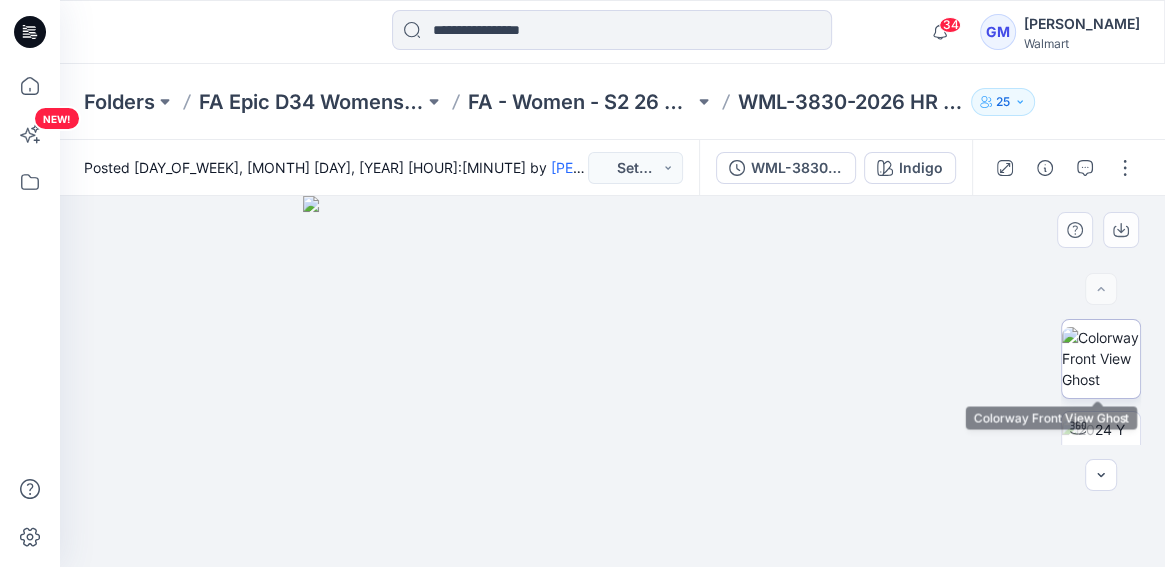 click at bounding box center [1101, 358] 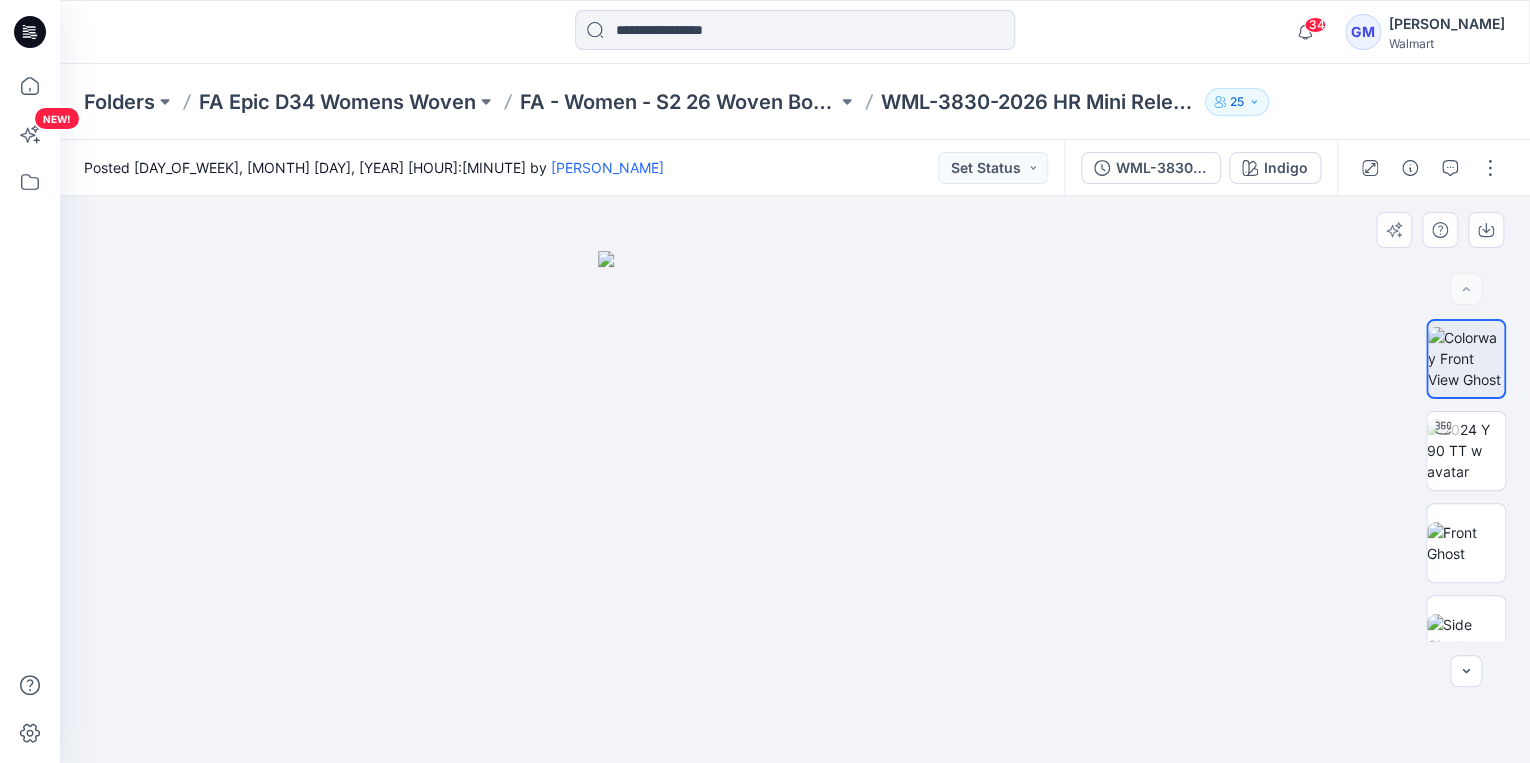 drag, startPoint x: 1273, startPoint y: 383, endPoint x: 1292, endPoint y: 329, distance: 57.245087 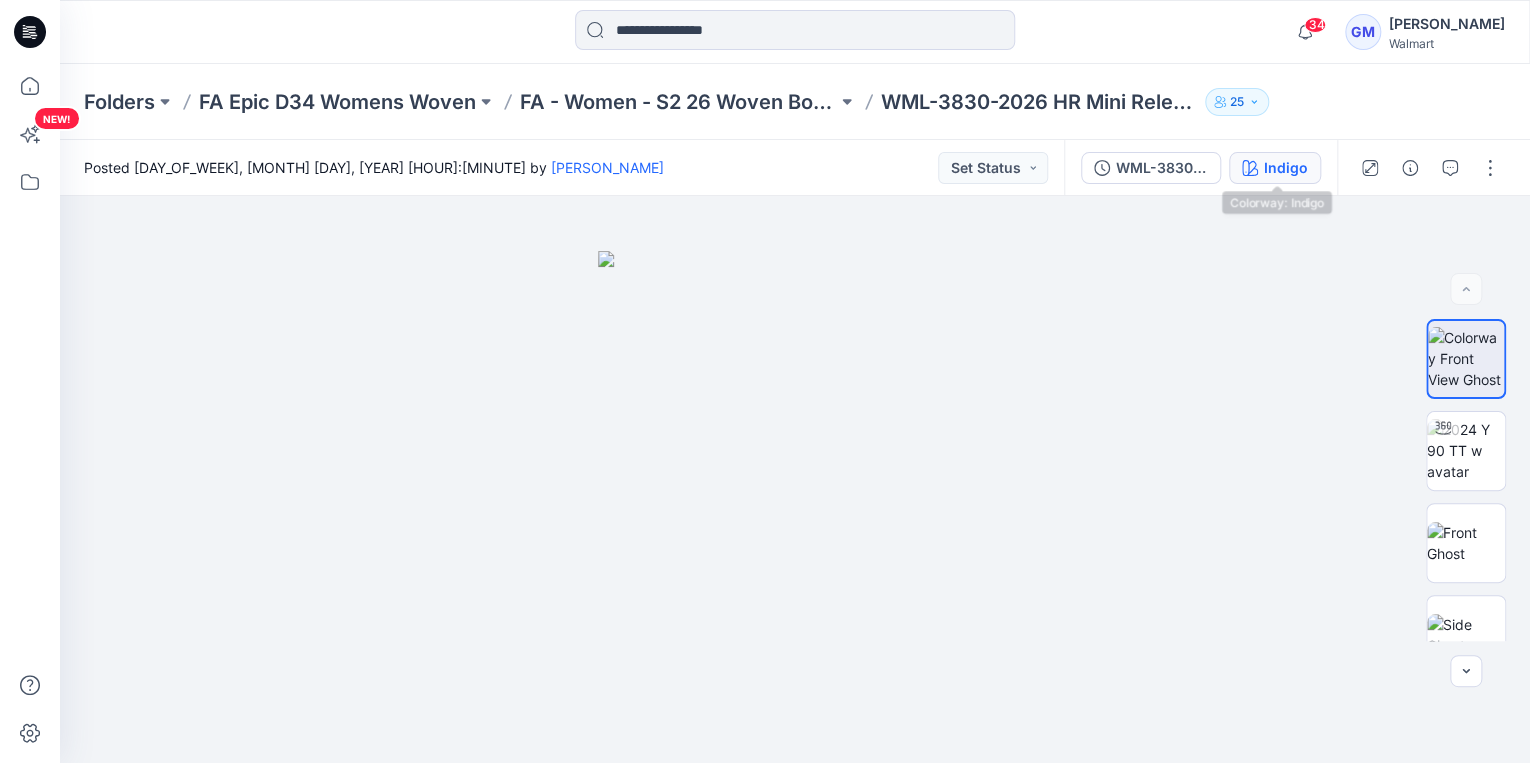 click on "Indigo" at bounding box center [1286, 168] 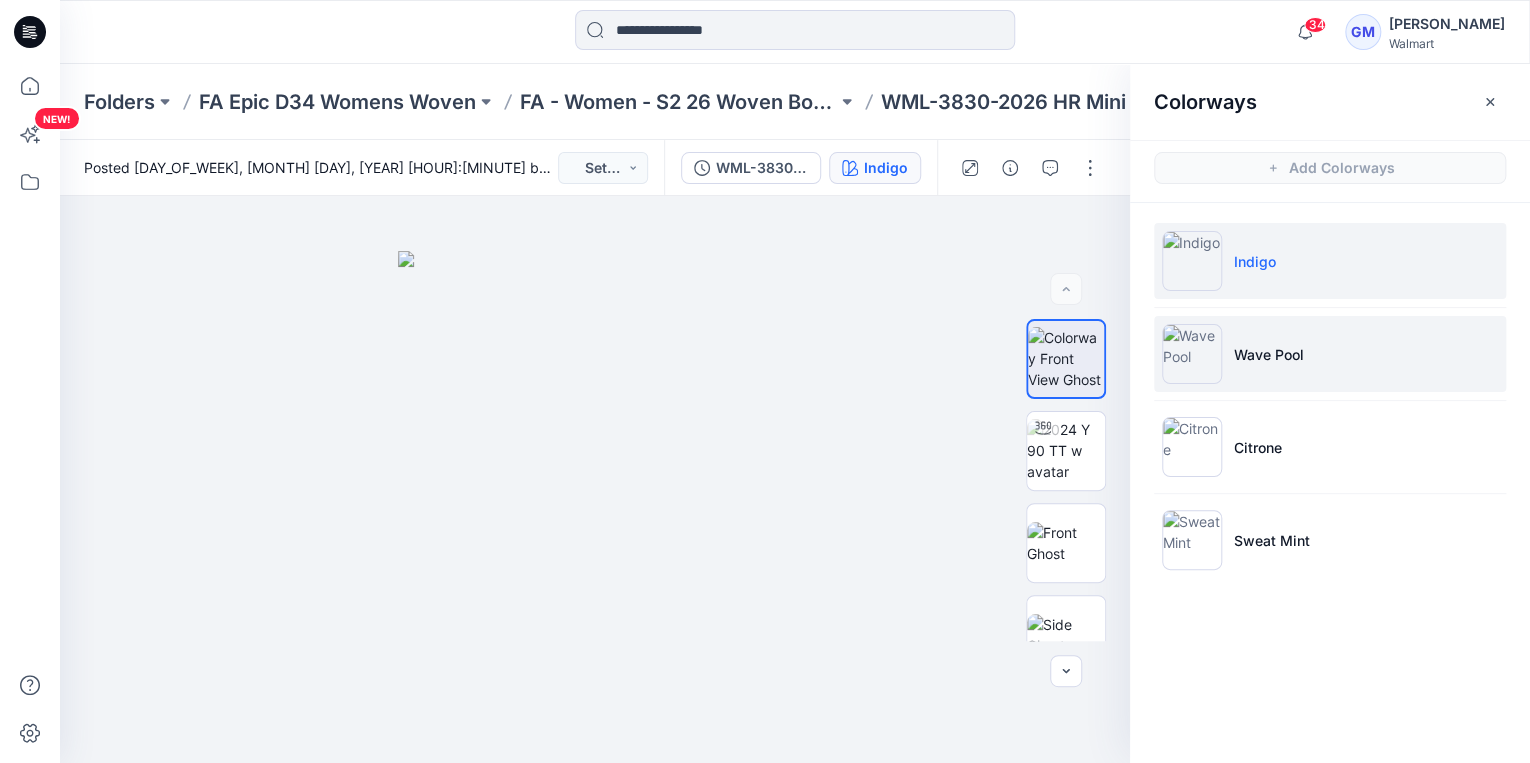 click on "Wave Pool" at bounding box center (1330, 354) 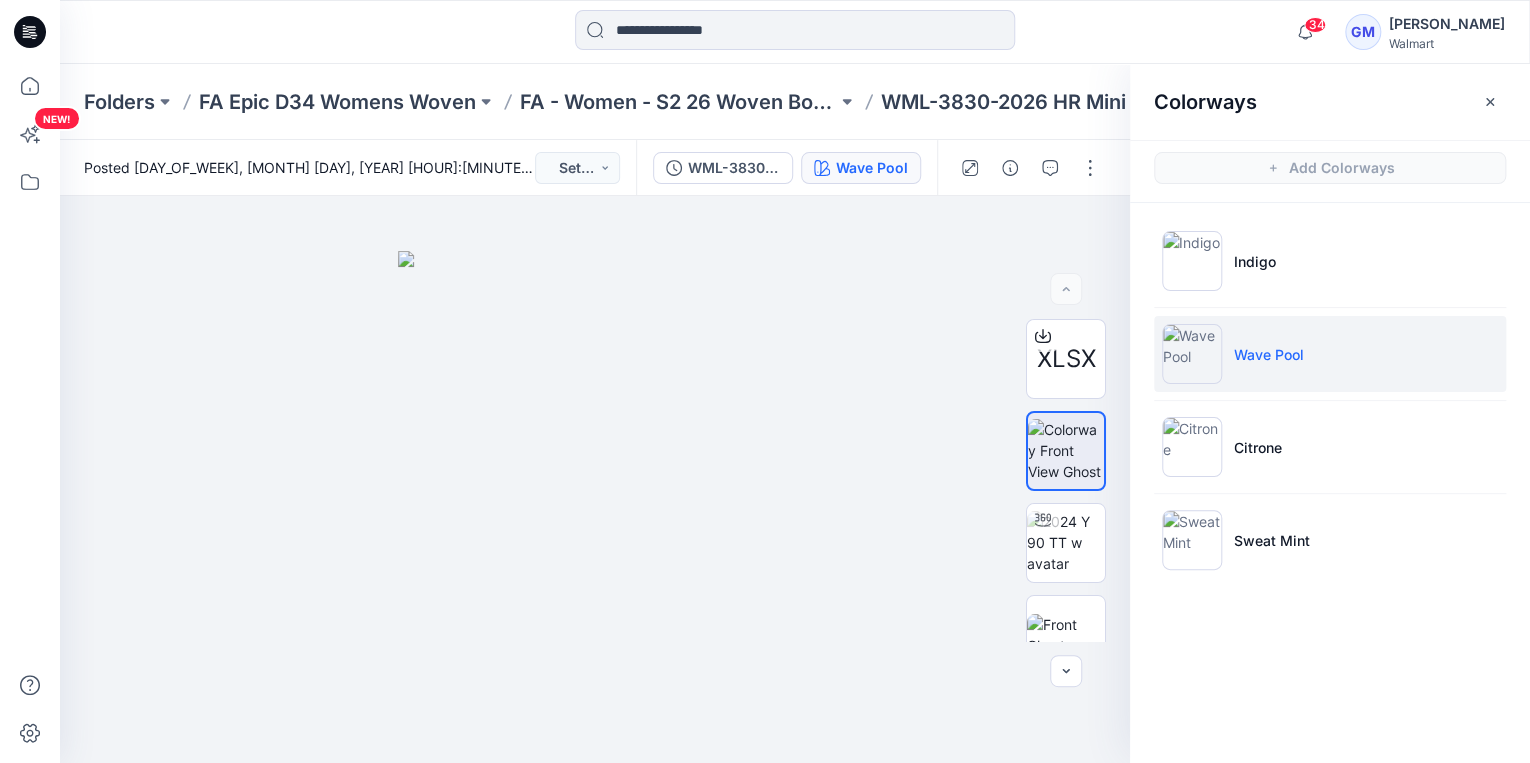 click on "Colorways Add Colorways [WASH_TYPE] [WASH_TYPE] [WASH_TYPE] [WASH_TYPE]" at bounding box center [1330, 413] 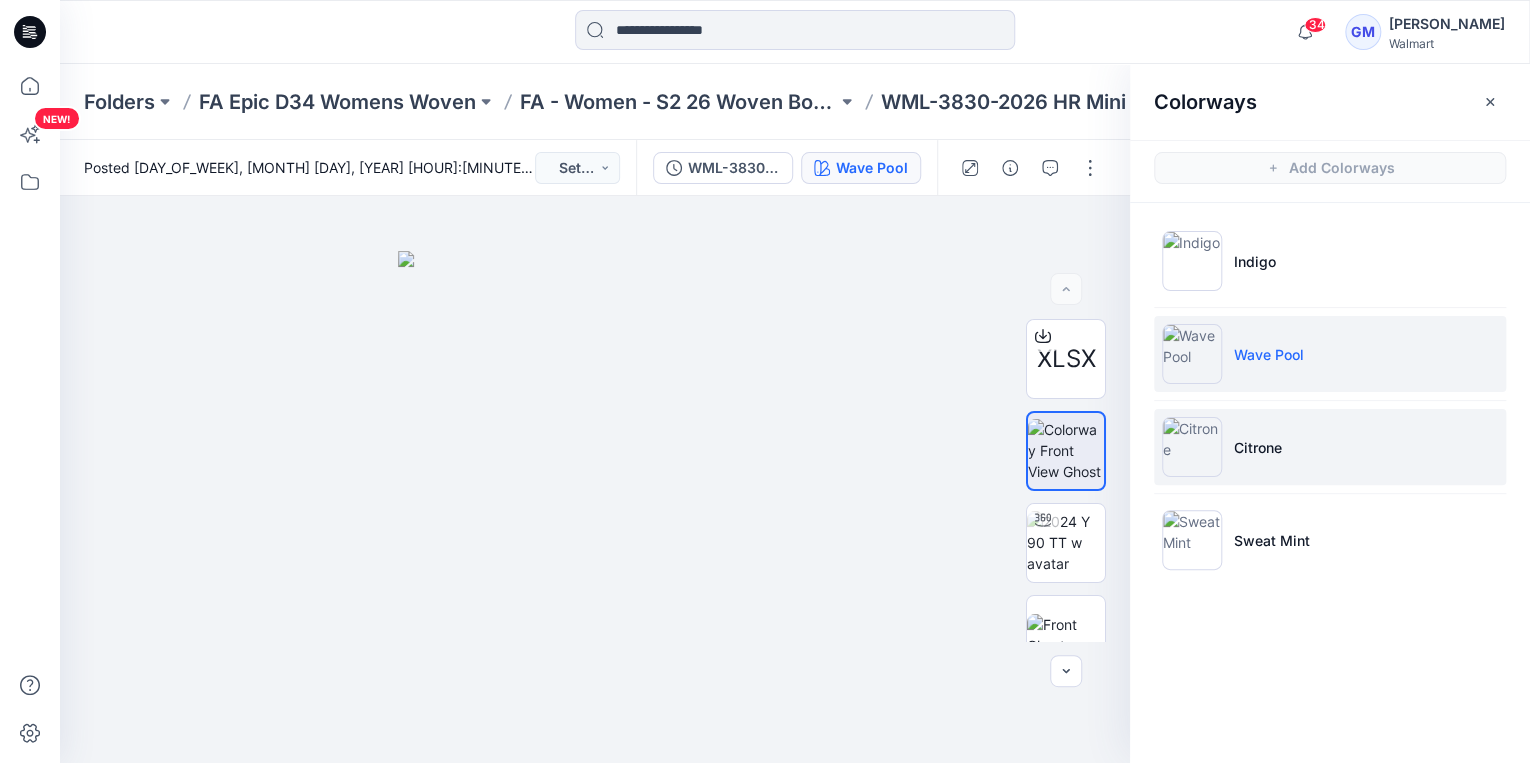 click on "Citrone" at bounding box center [1330, 447] 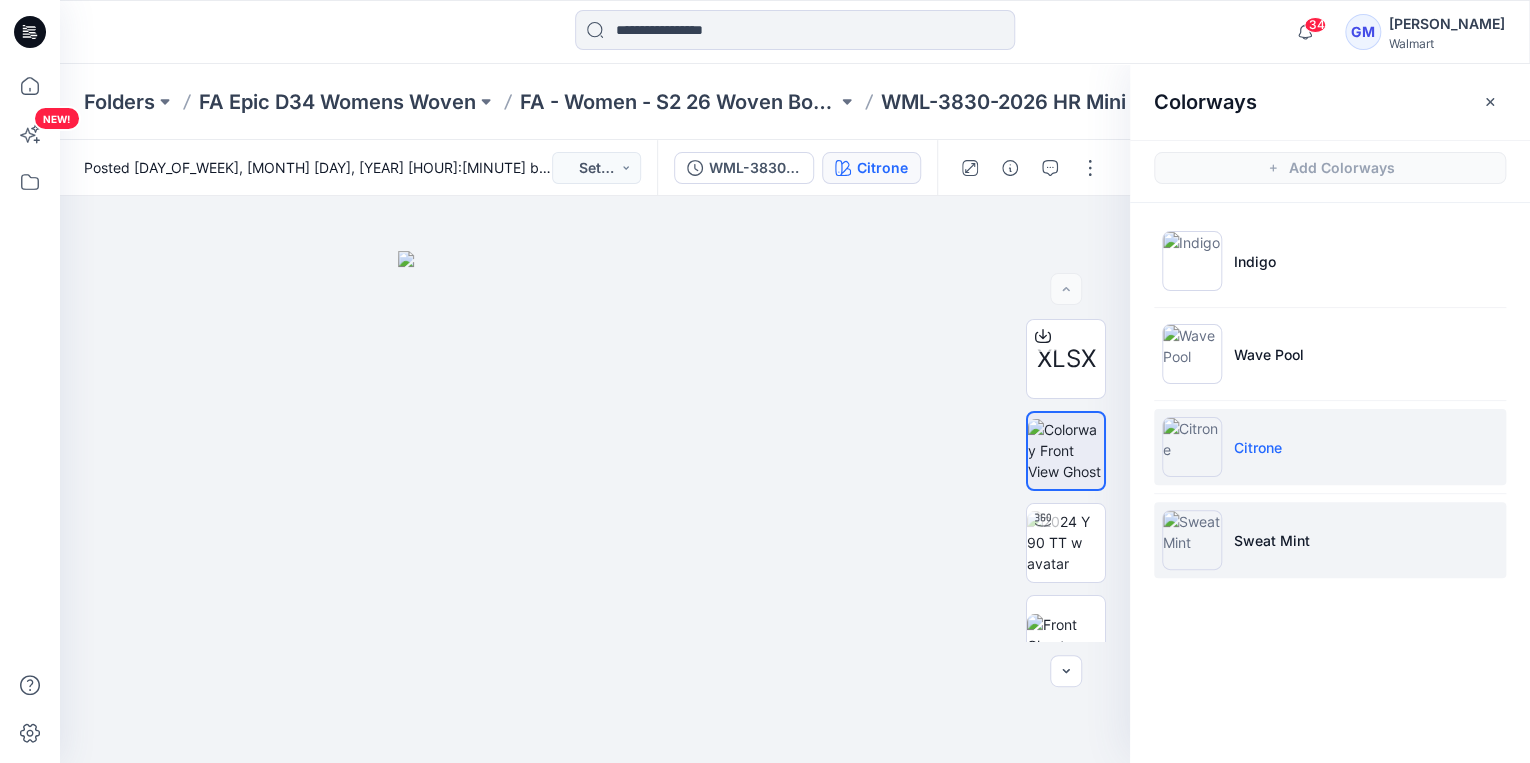 click at bounding box center (1192, 540) 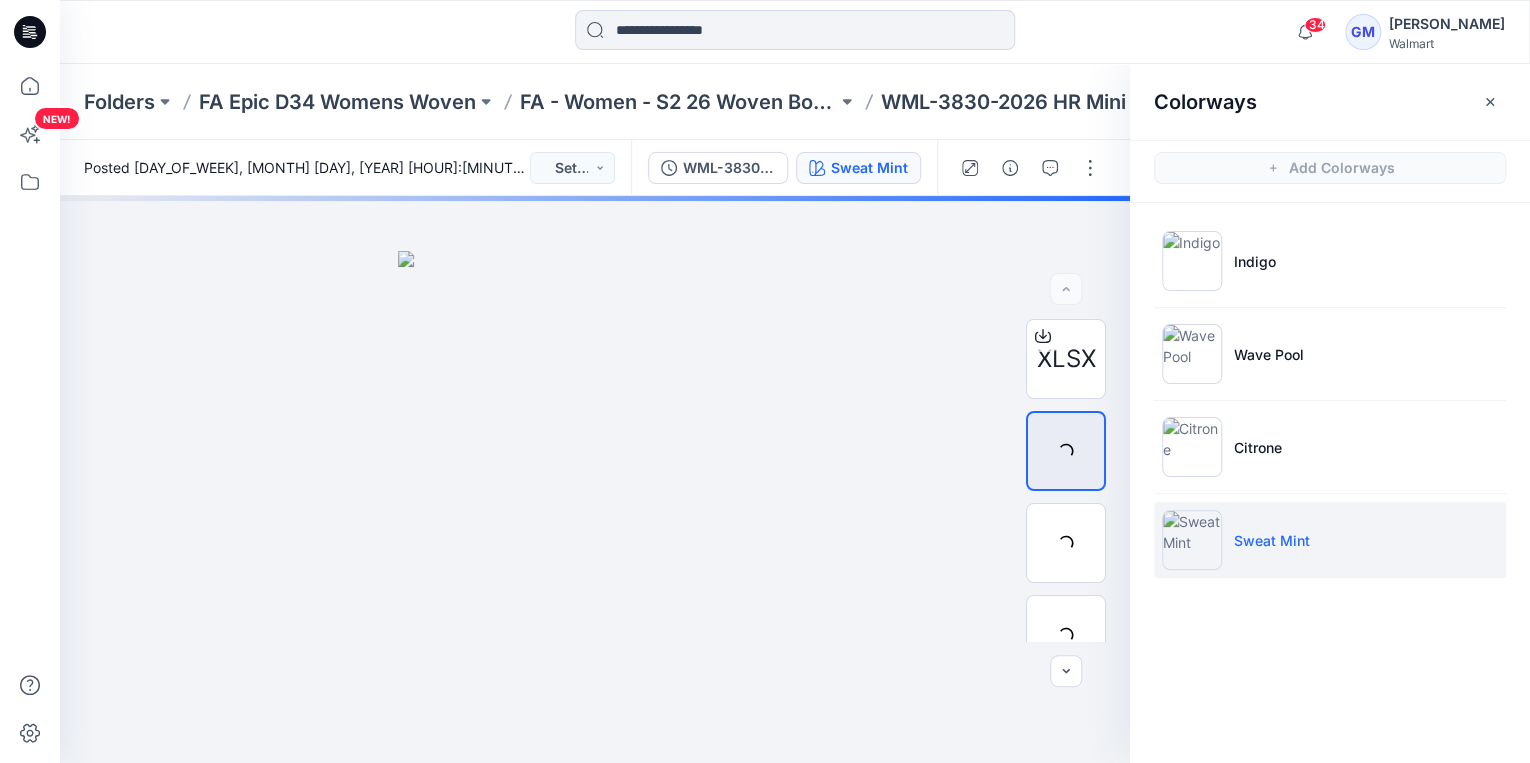 click at bounding box center [1192, 540] 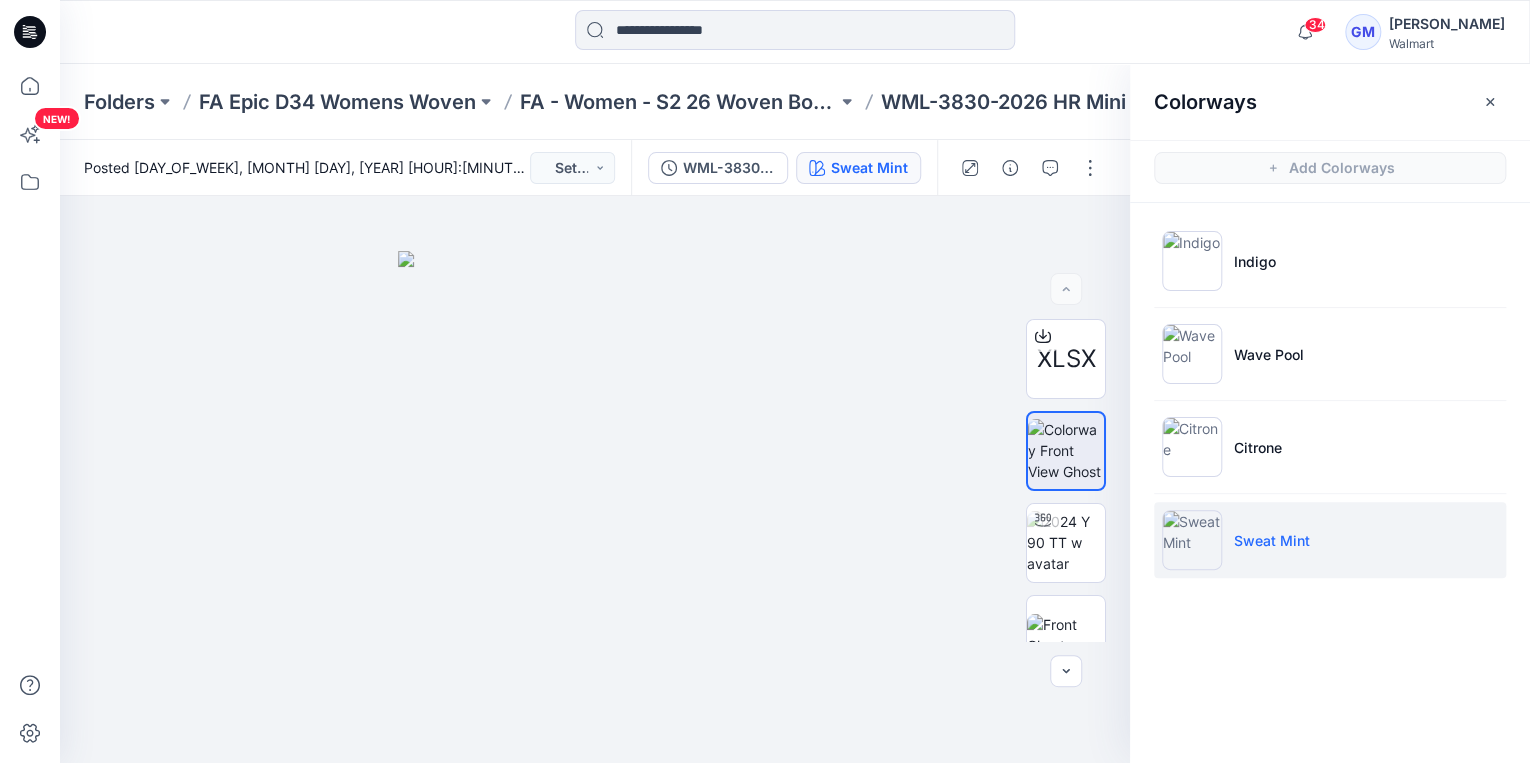 click at bounding box center (794, 32) 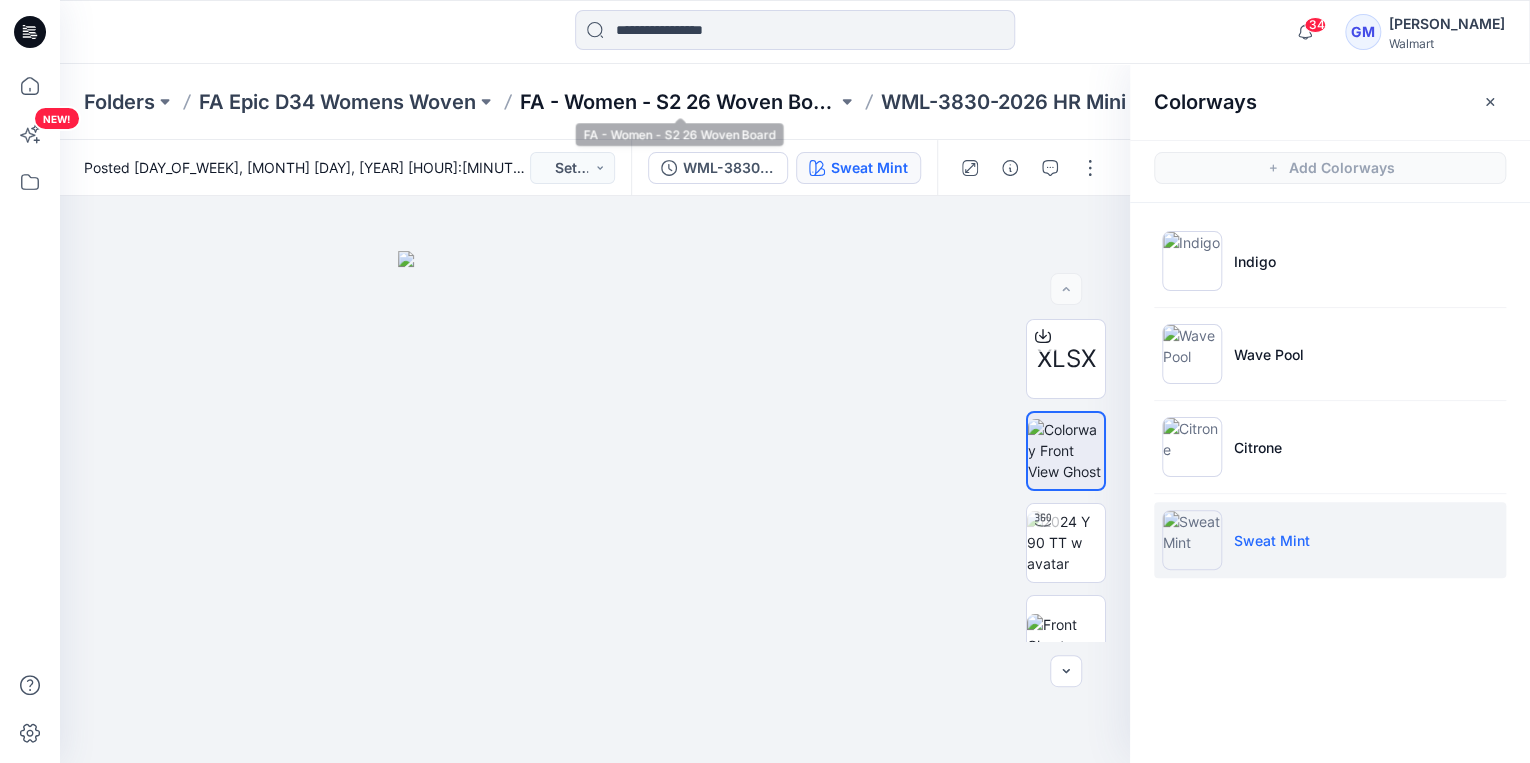 click on "FA - Women - S2 26 Woven Board" at bounding box center [678, 102] 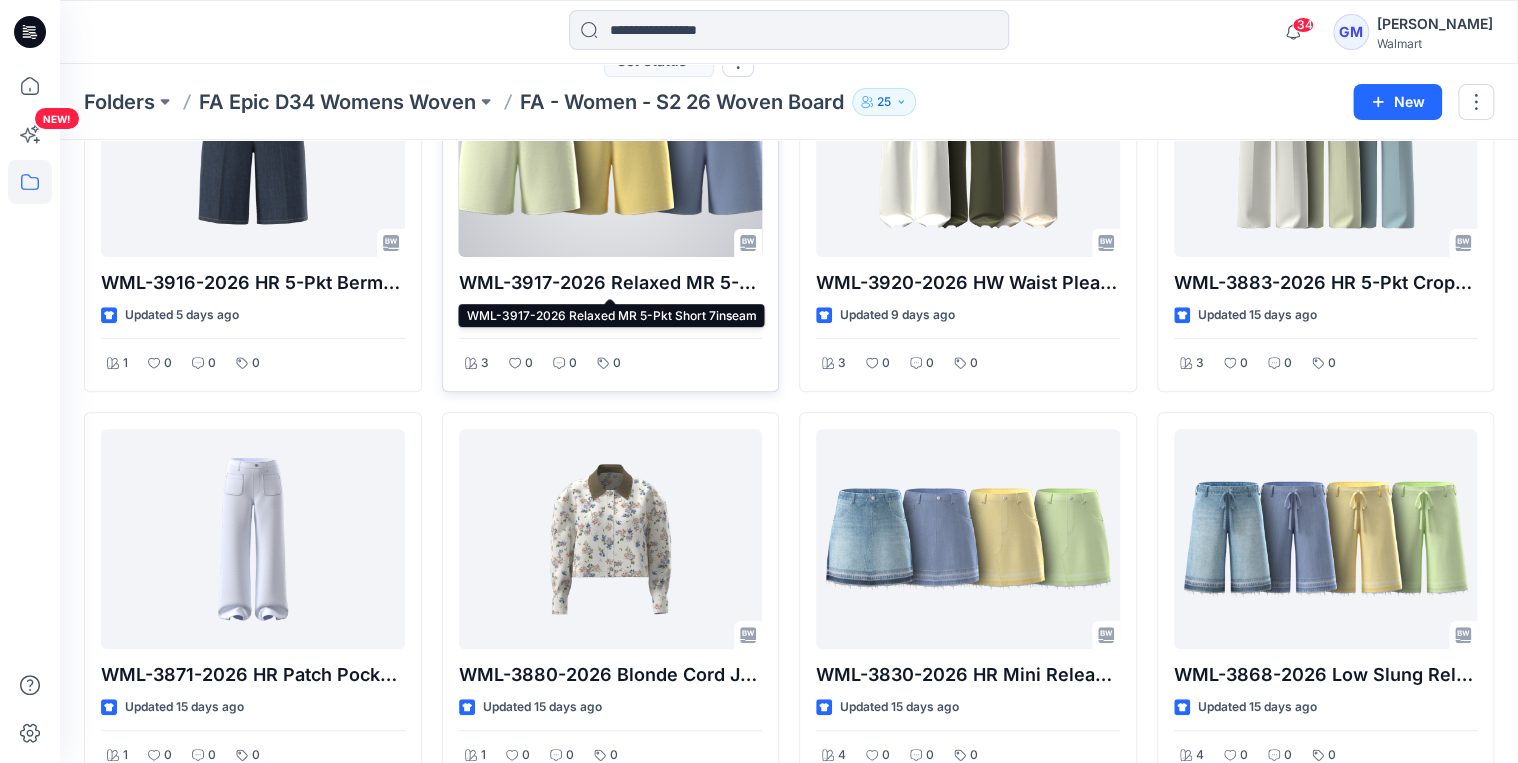 scroll, scrollTop: 124, scrollLeft: 0, axis: vertical 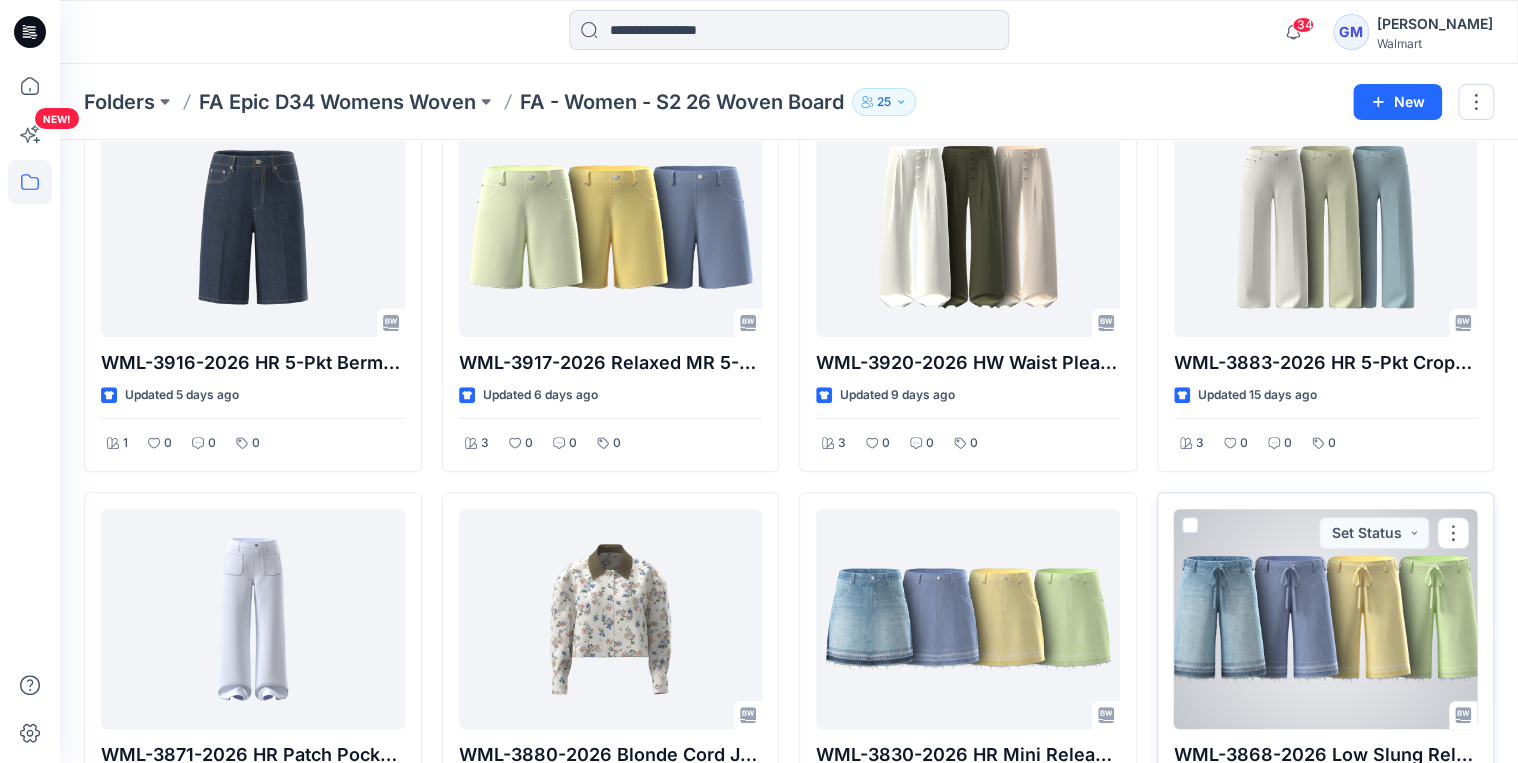 click at bounding box center [1326, 619] 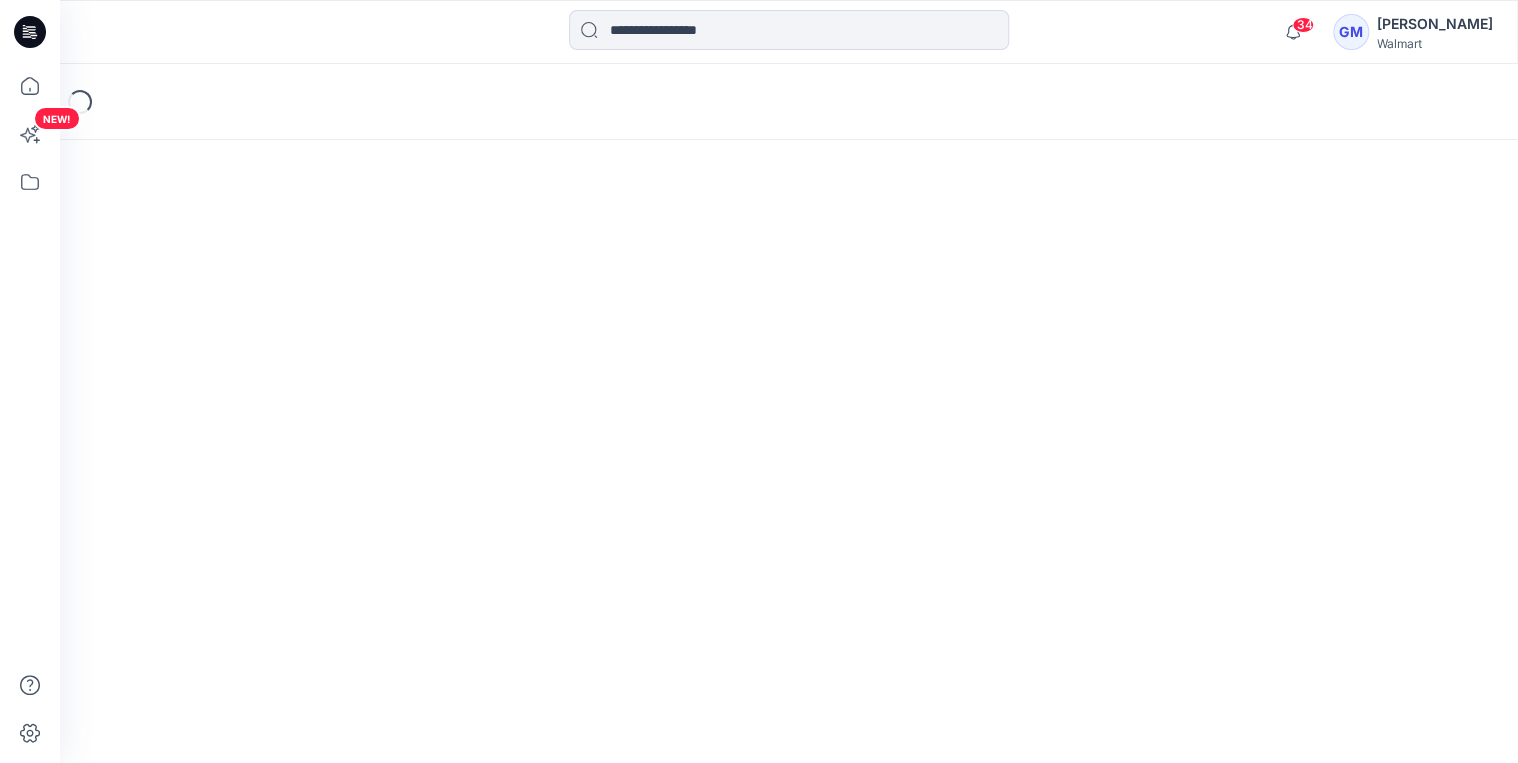 scroll, scrollTop: 0, scrollLeft: 0, axis: both 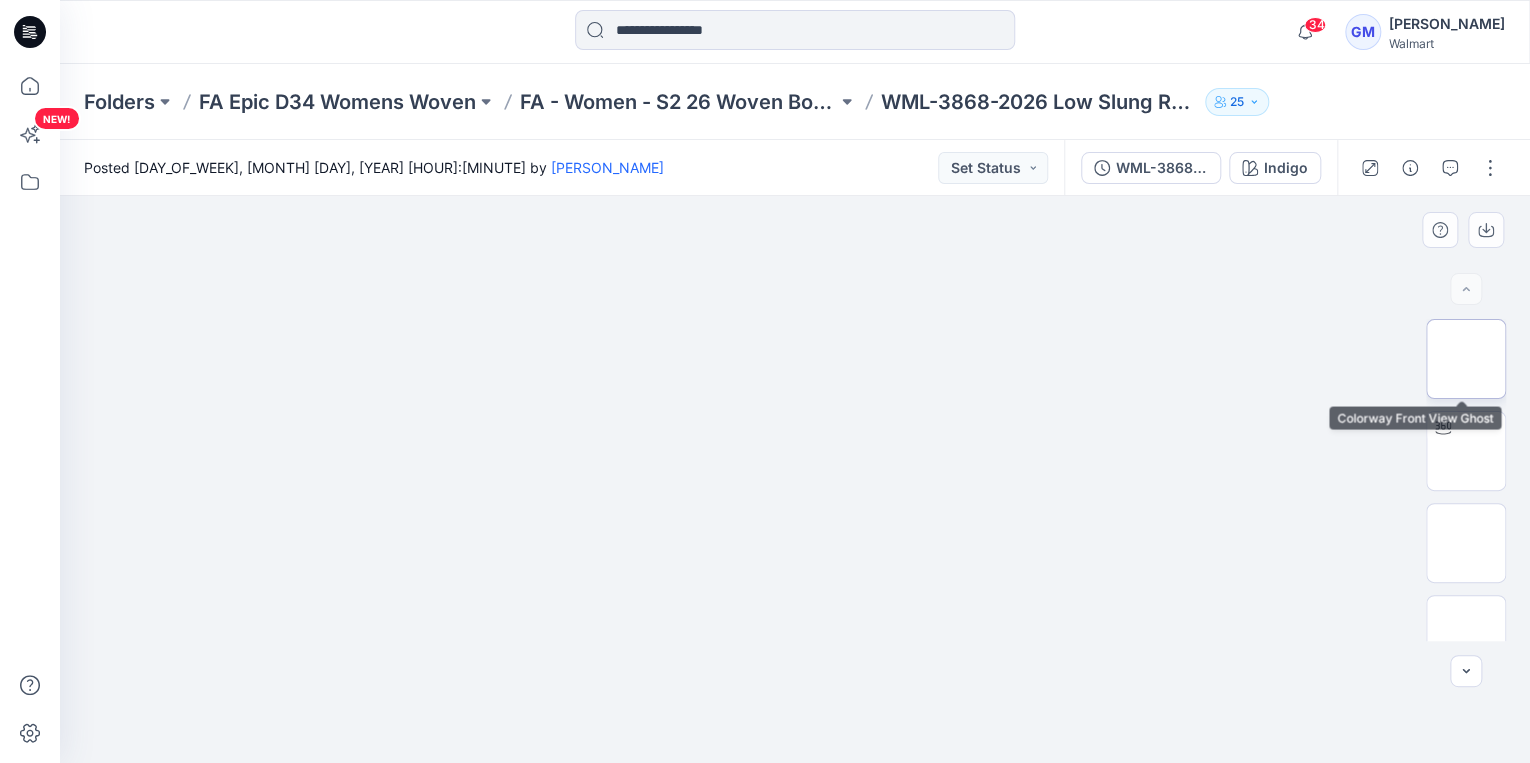 click at bounding box center (1466, 359) 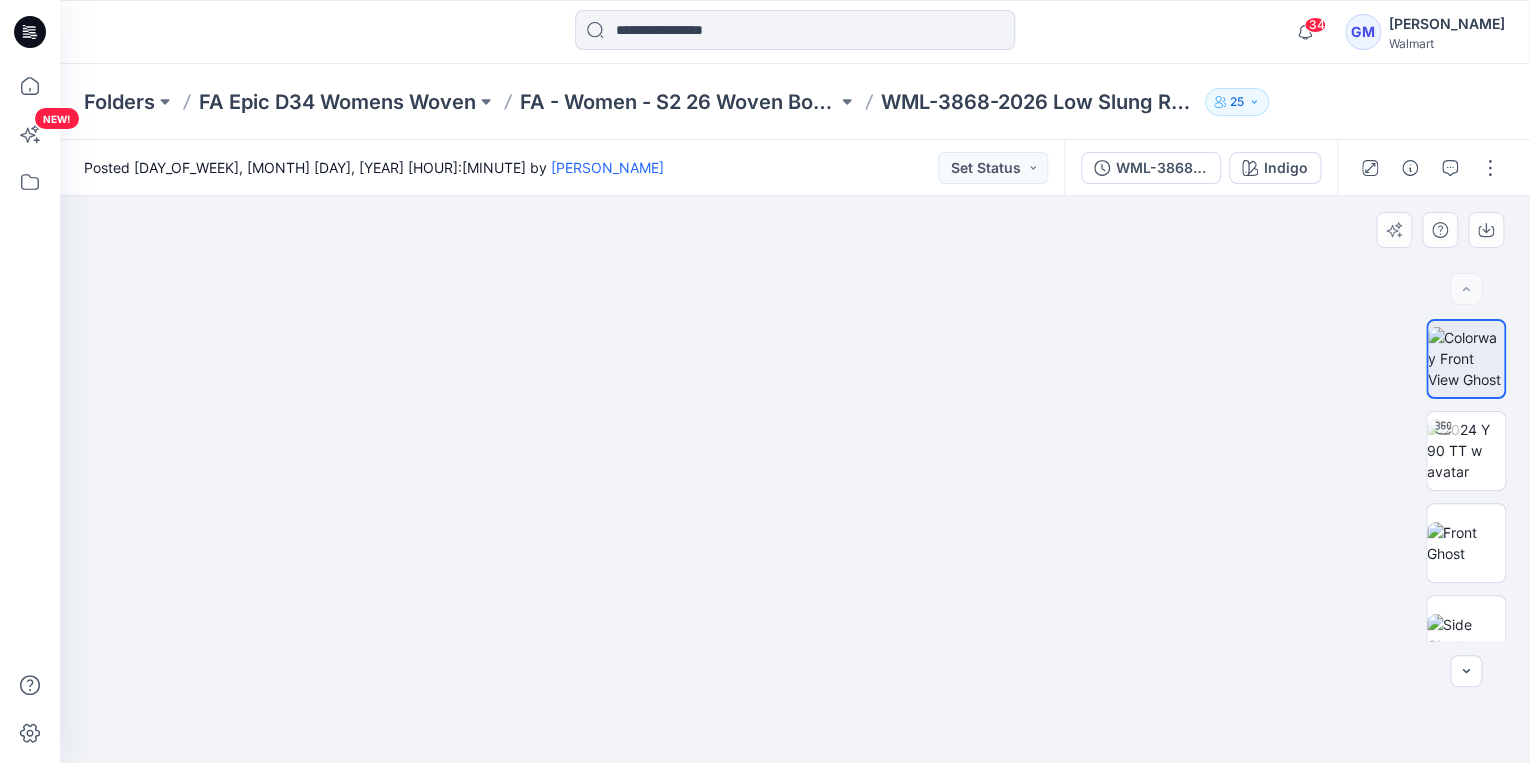 click at bounding box center (795, 479) 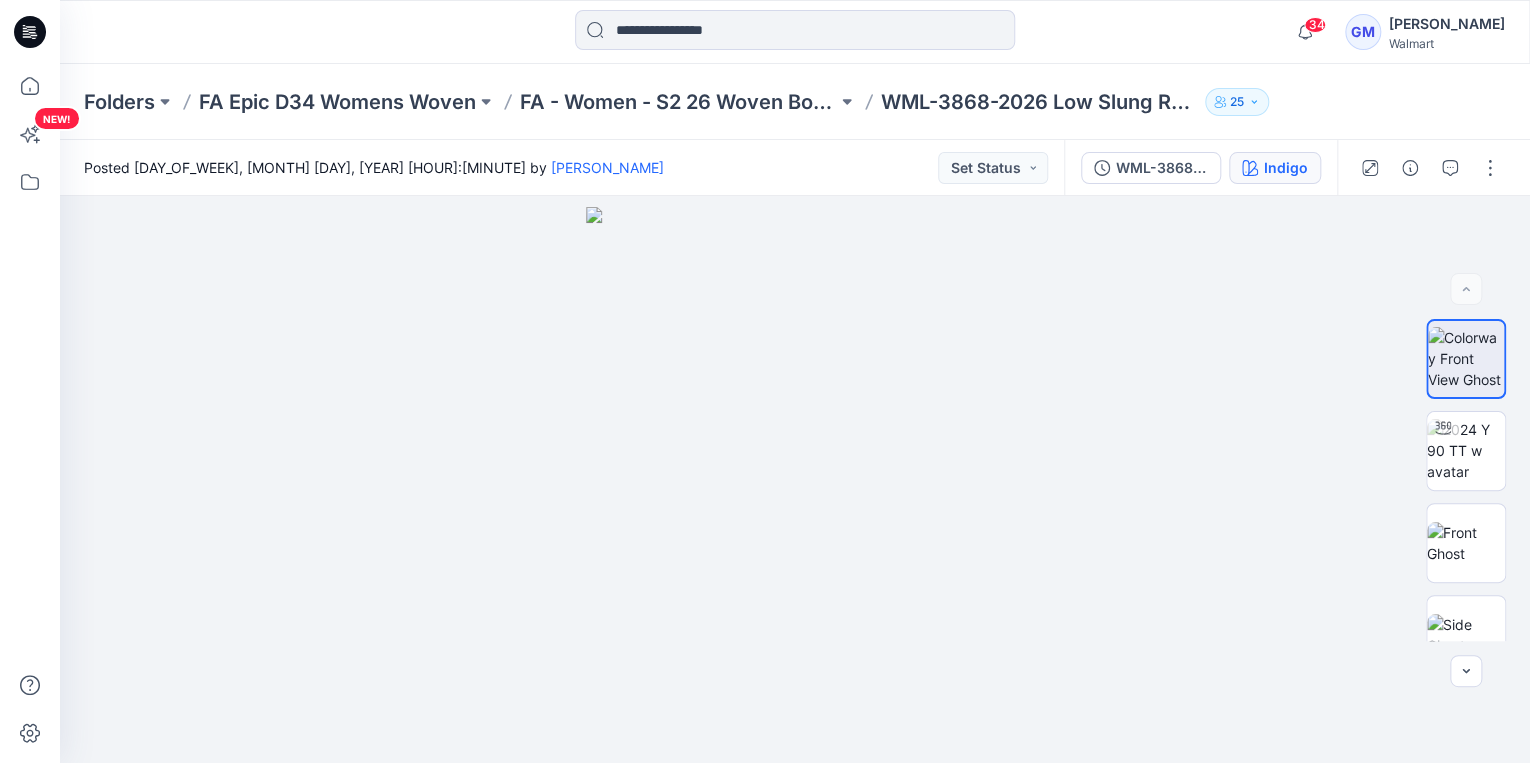 click on "Indigo" at bounding box center (1286, 168) 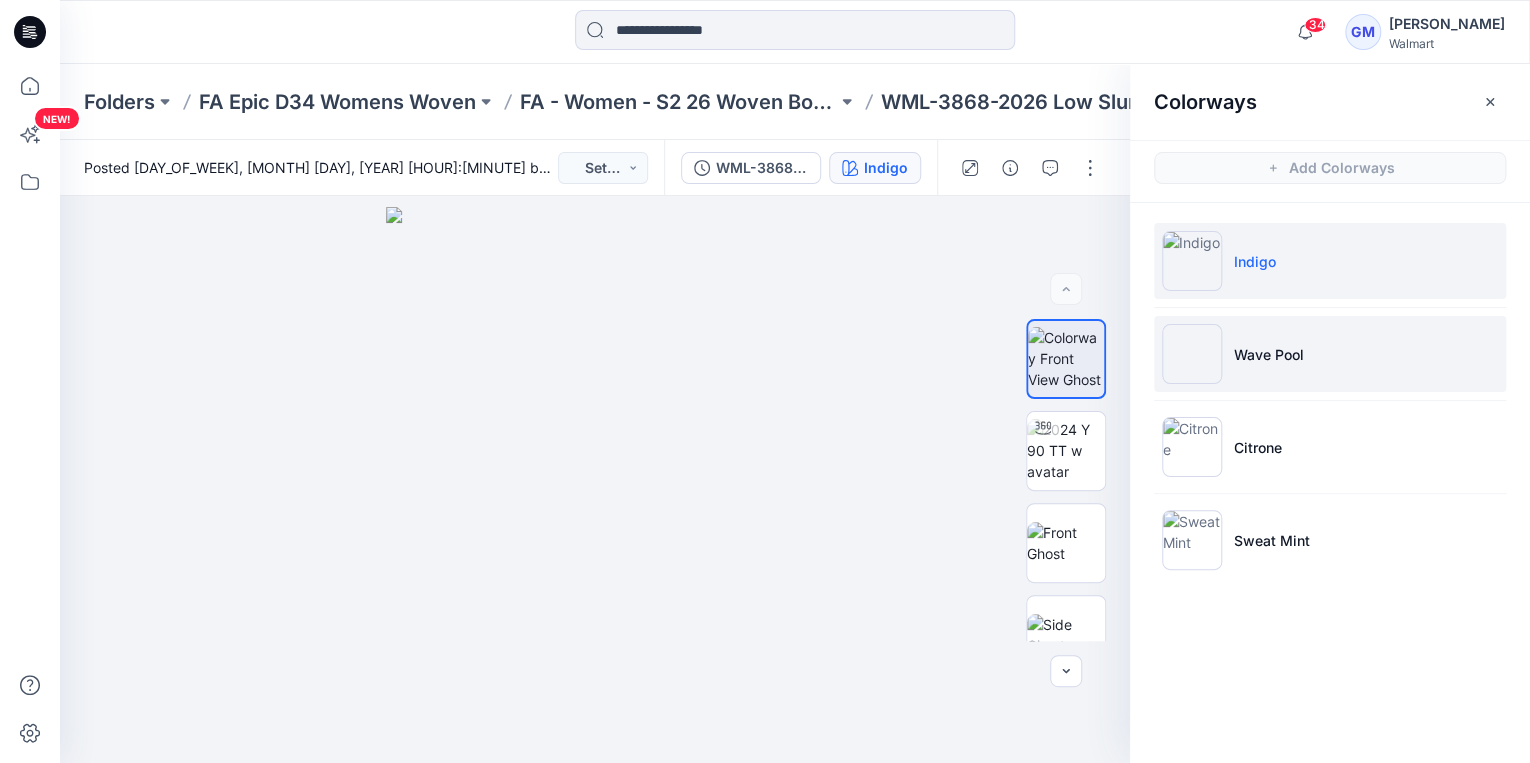 click on "Wave Pool" at bounding box center (1269, 354) 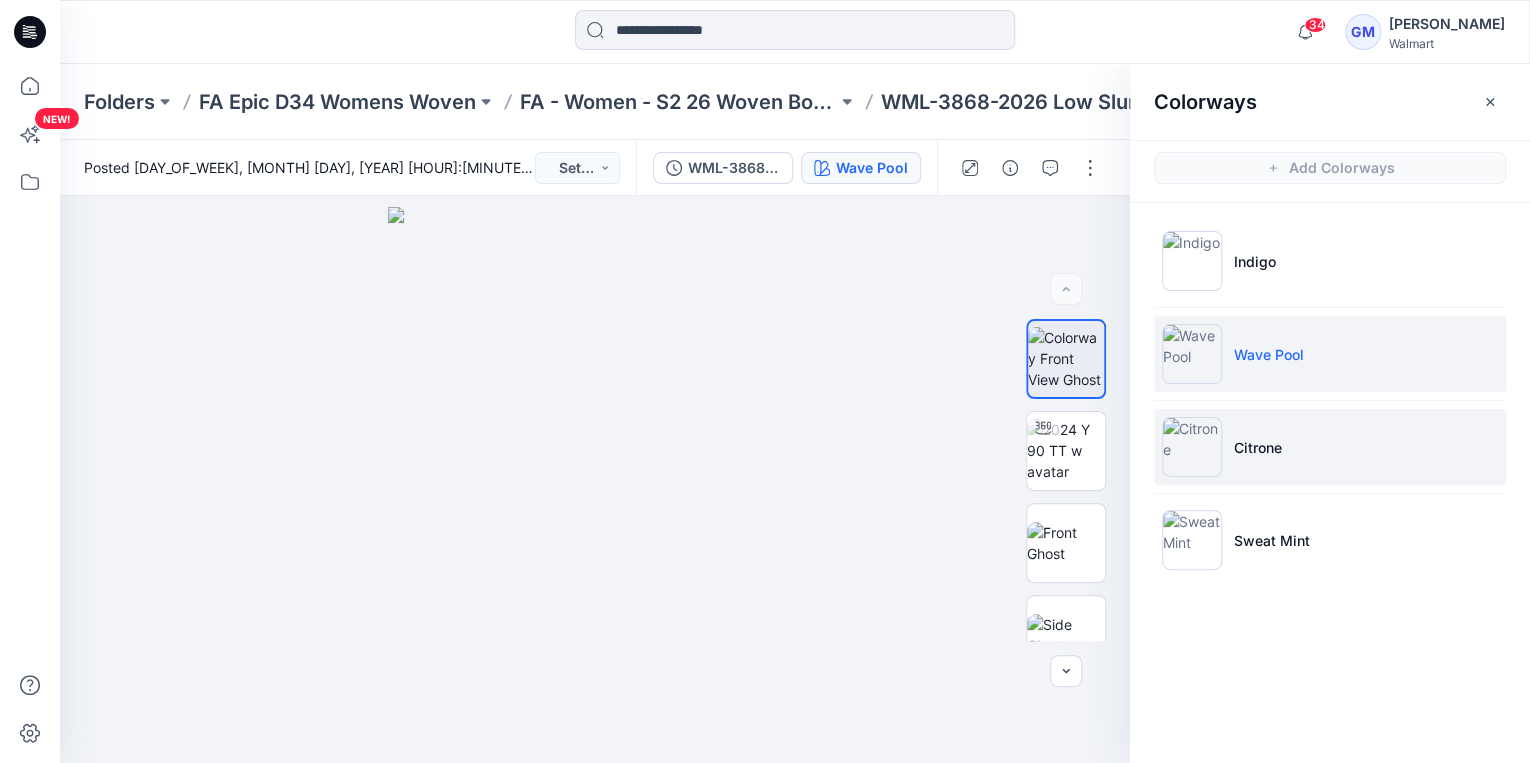 click on "Citrone" at bounding box center (1330, 447) 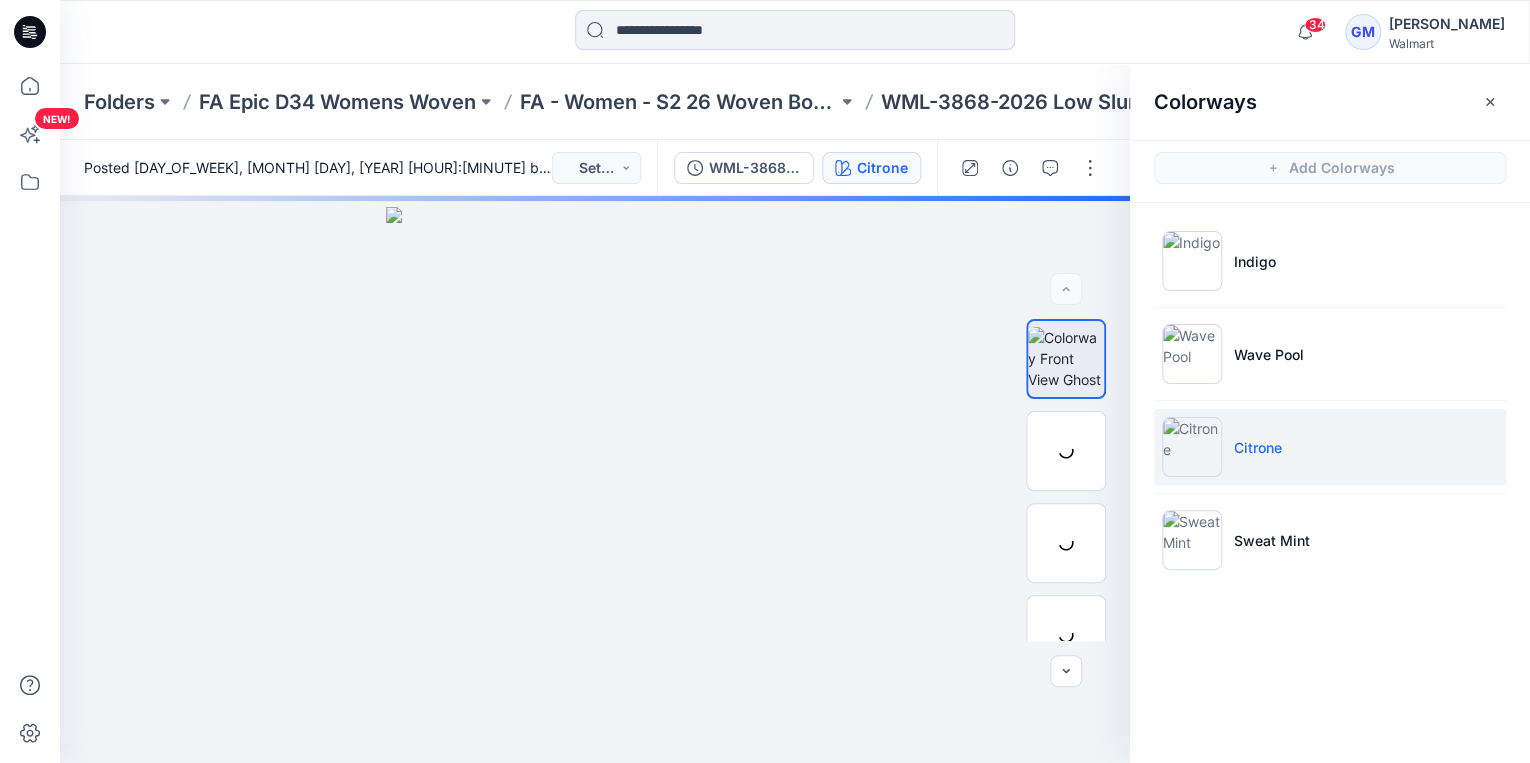 click on "Citrone" at bounding box center (1258, 447) 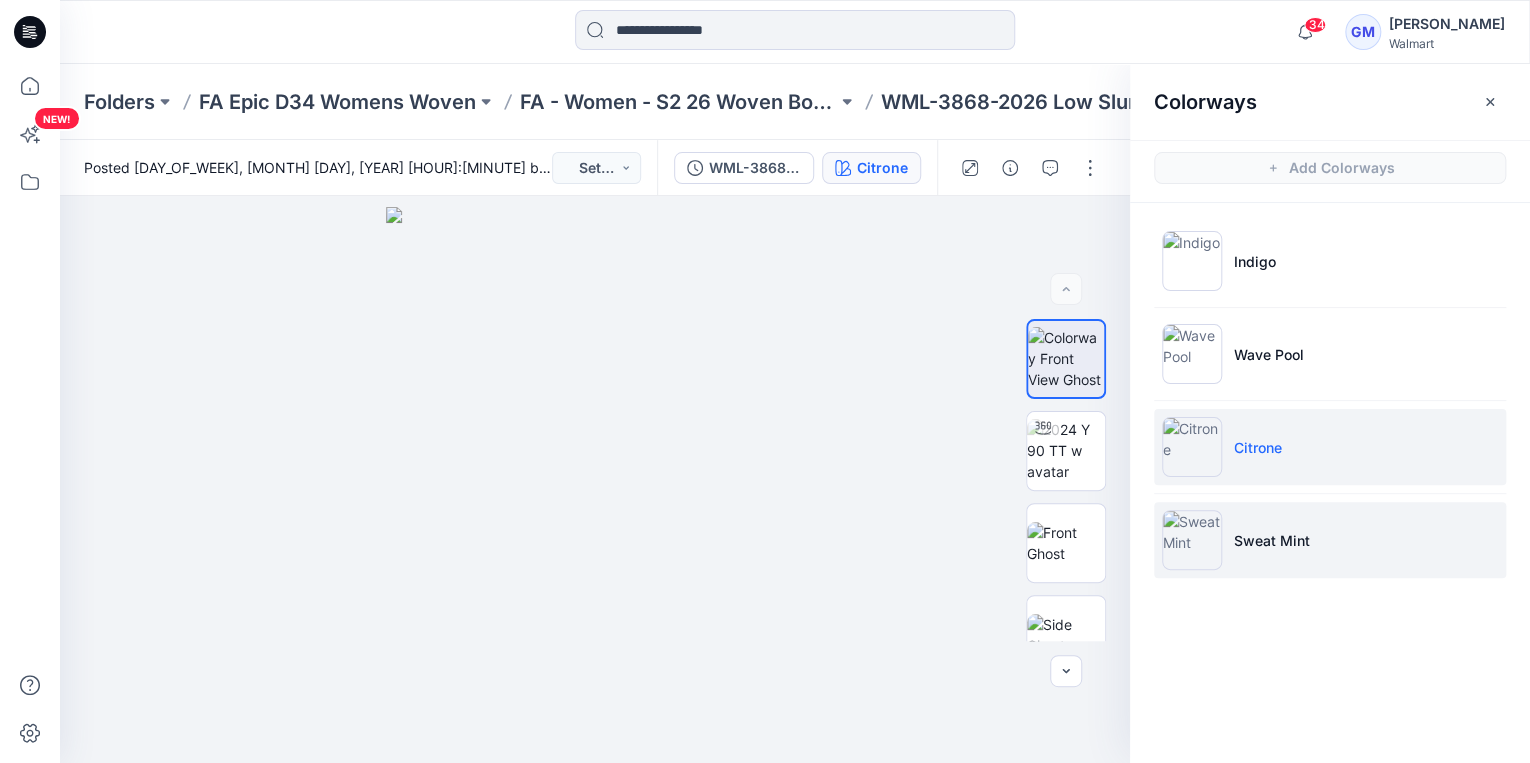 click at bounding box center (1192, 540) 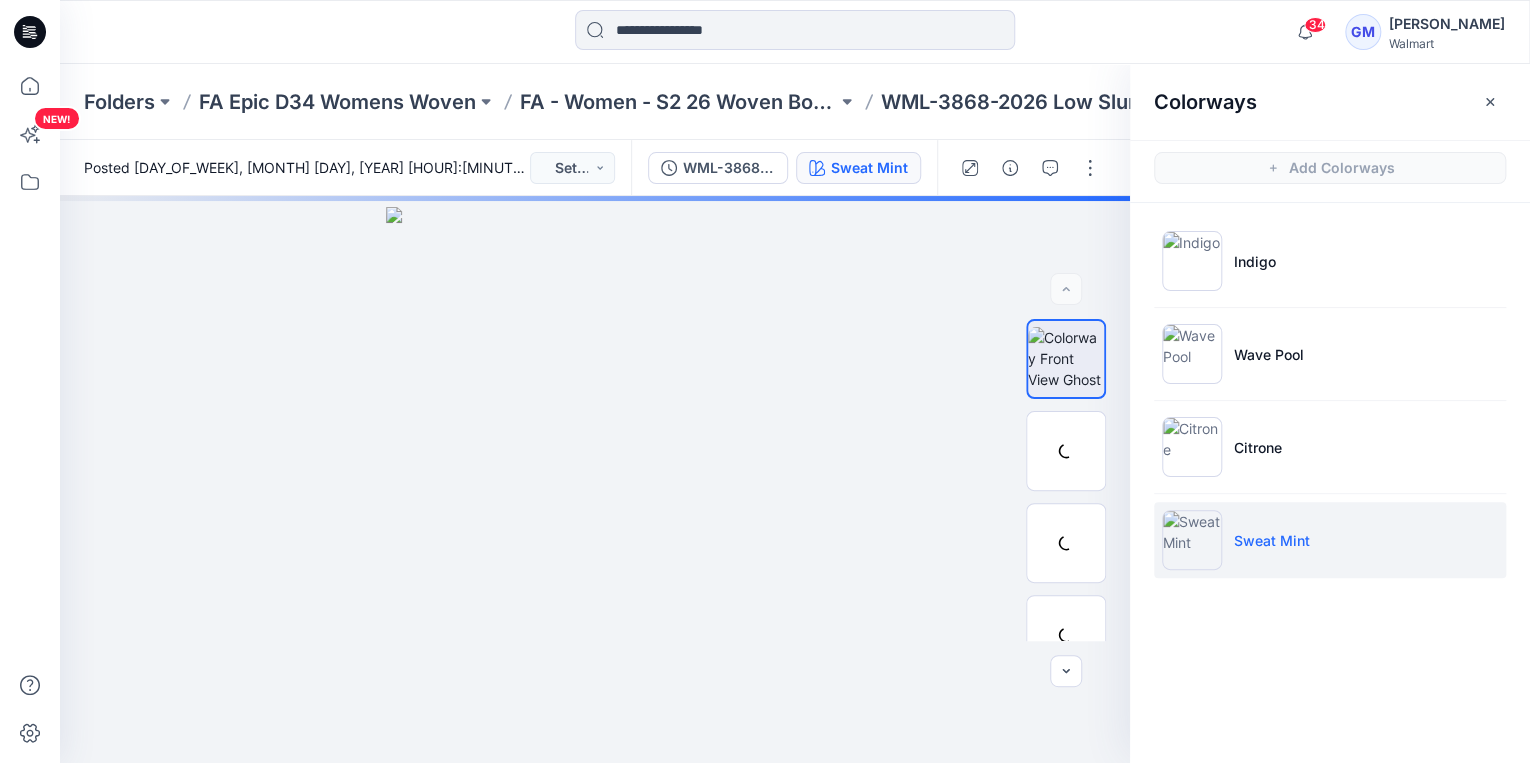 click at bounding box center [1192, 540] 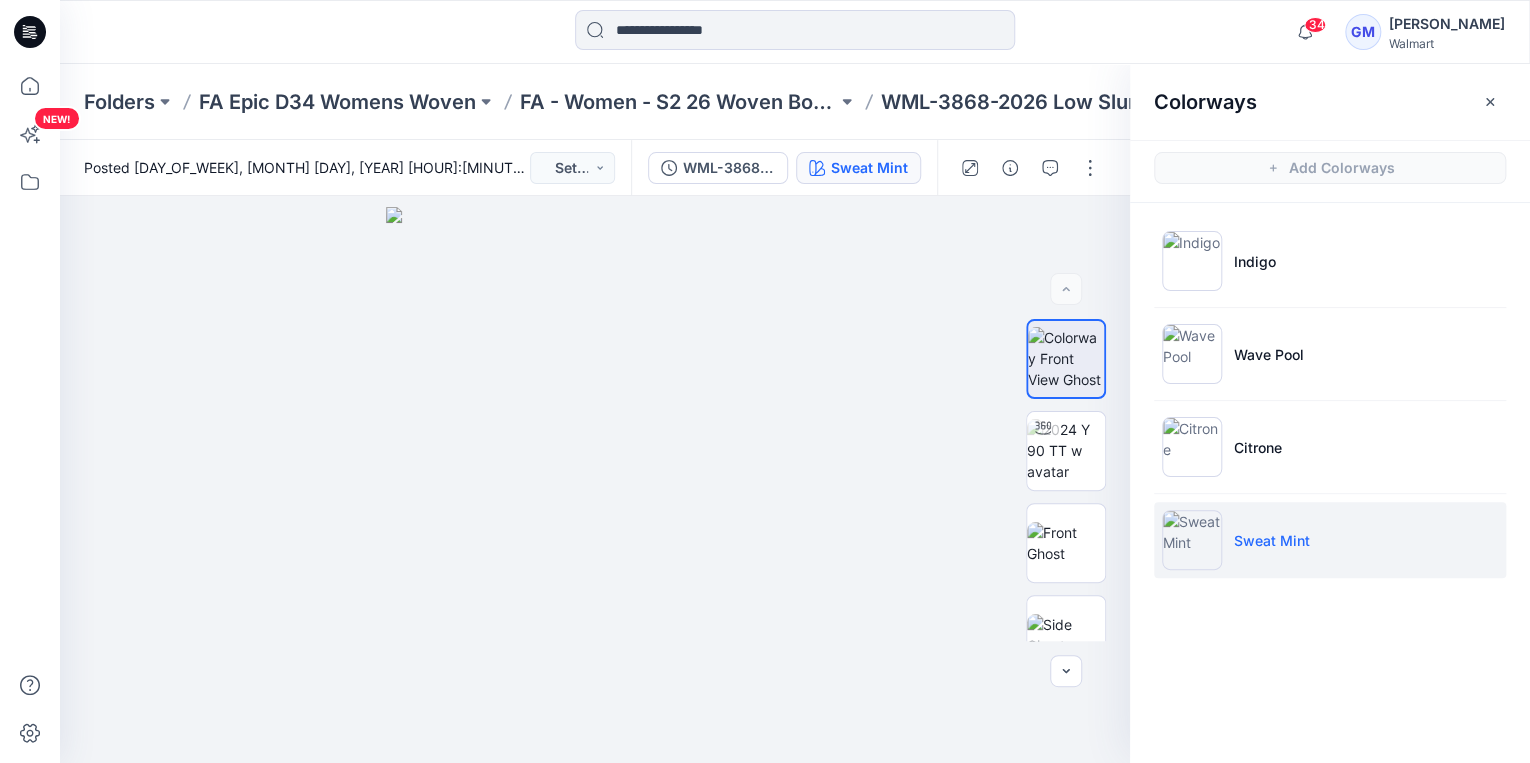drag, startPoint x: 1389, startPoint y: 660, endPoint x: 1279, endPoint y: 539, distance: 163.52675 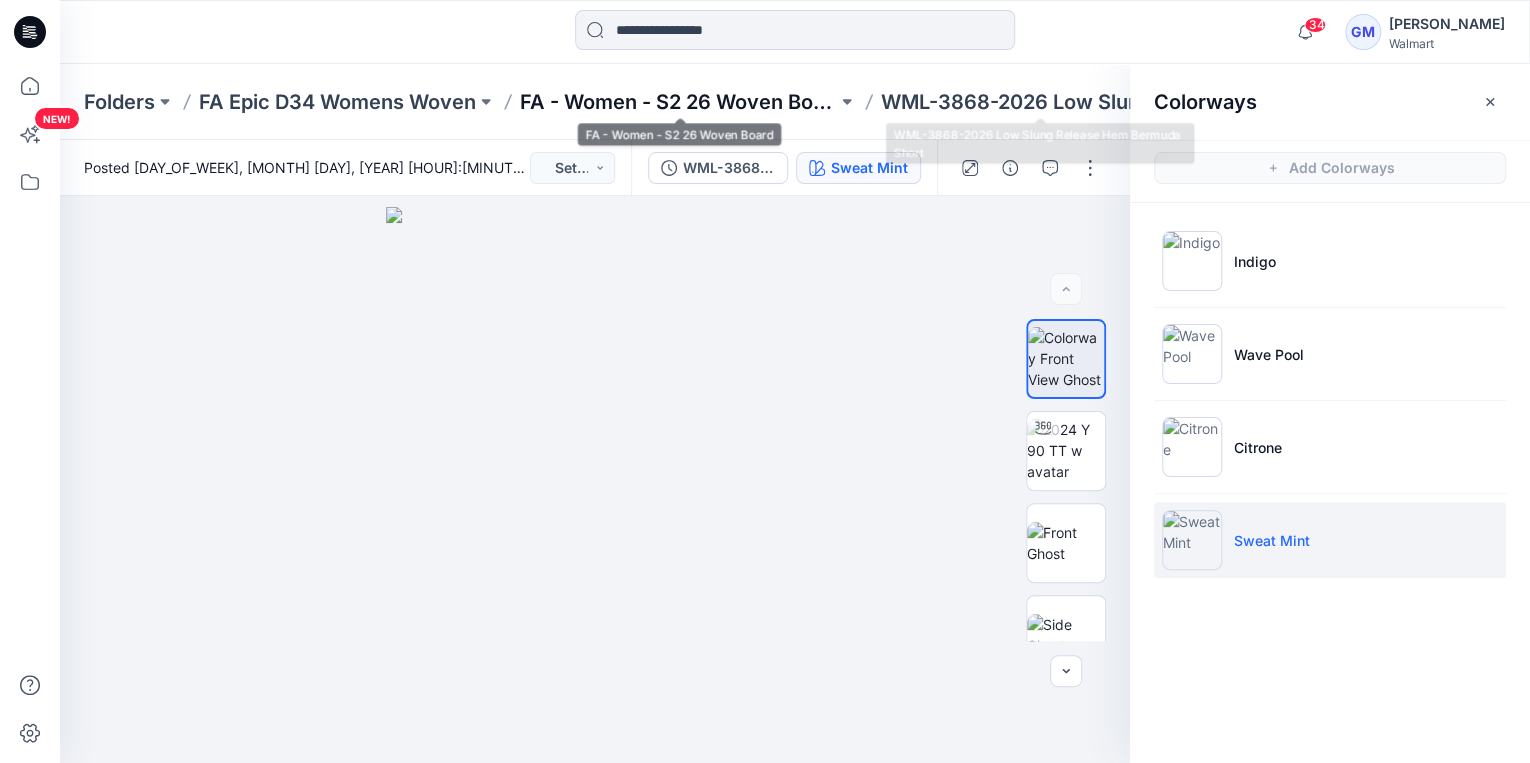 click on "FA - Women - S2 26 Woven Board" at bounding box center (678, 102) 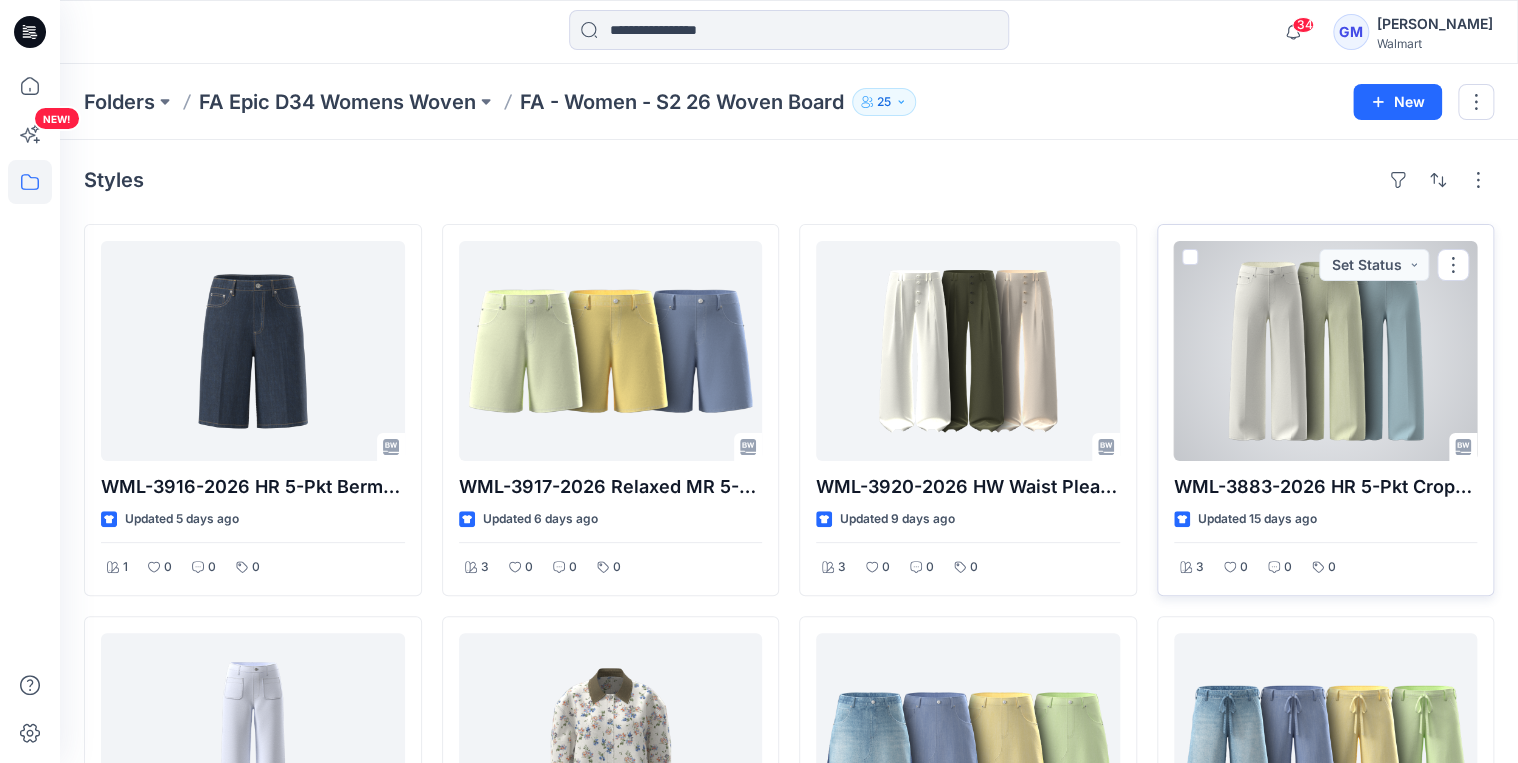 click at bounding box center [1326, 351] 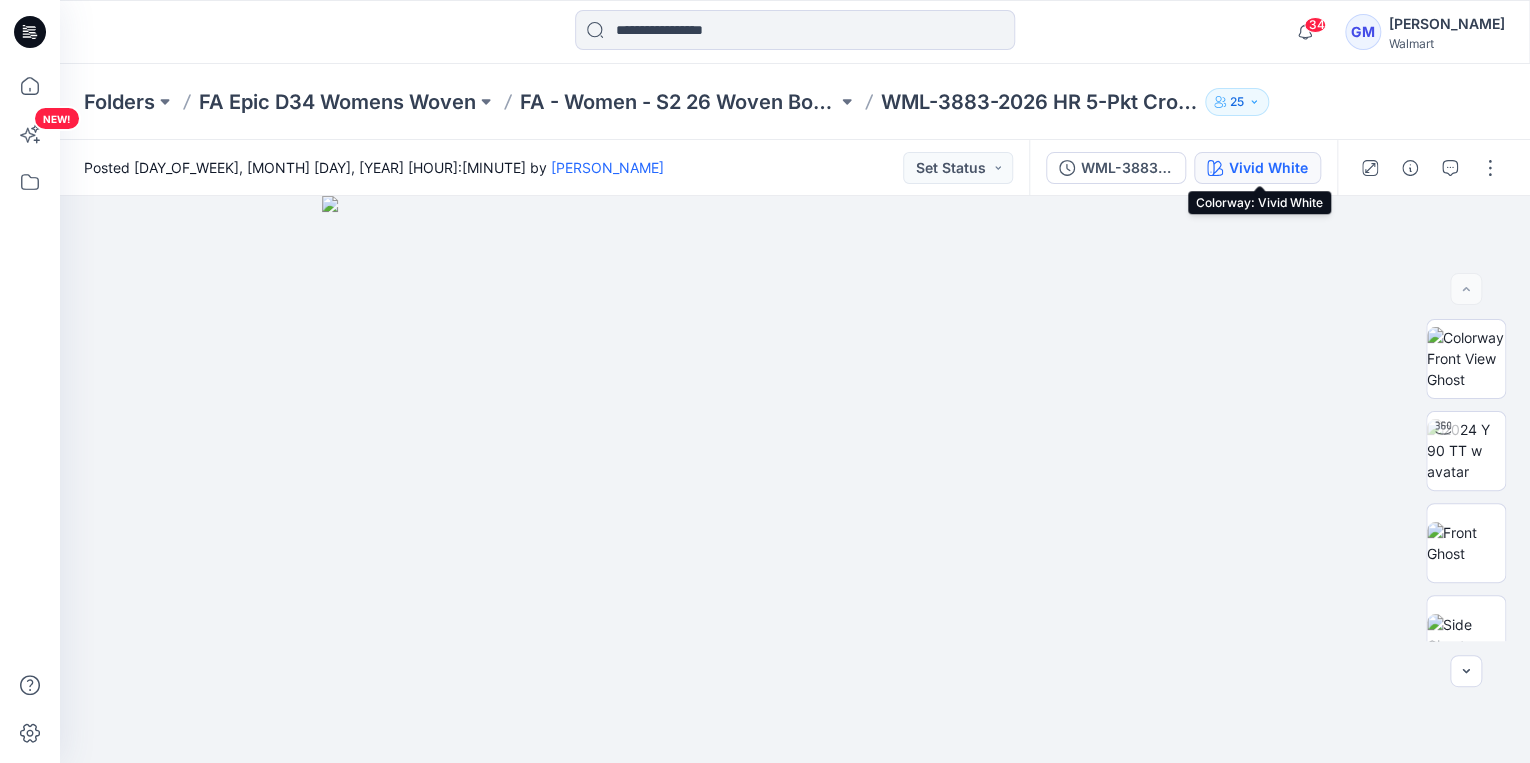 click on "Vivid White" at bounding box center [1268, 168] 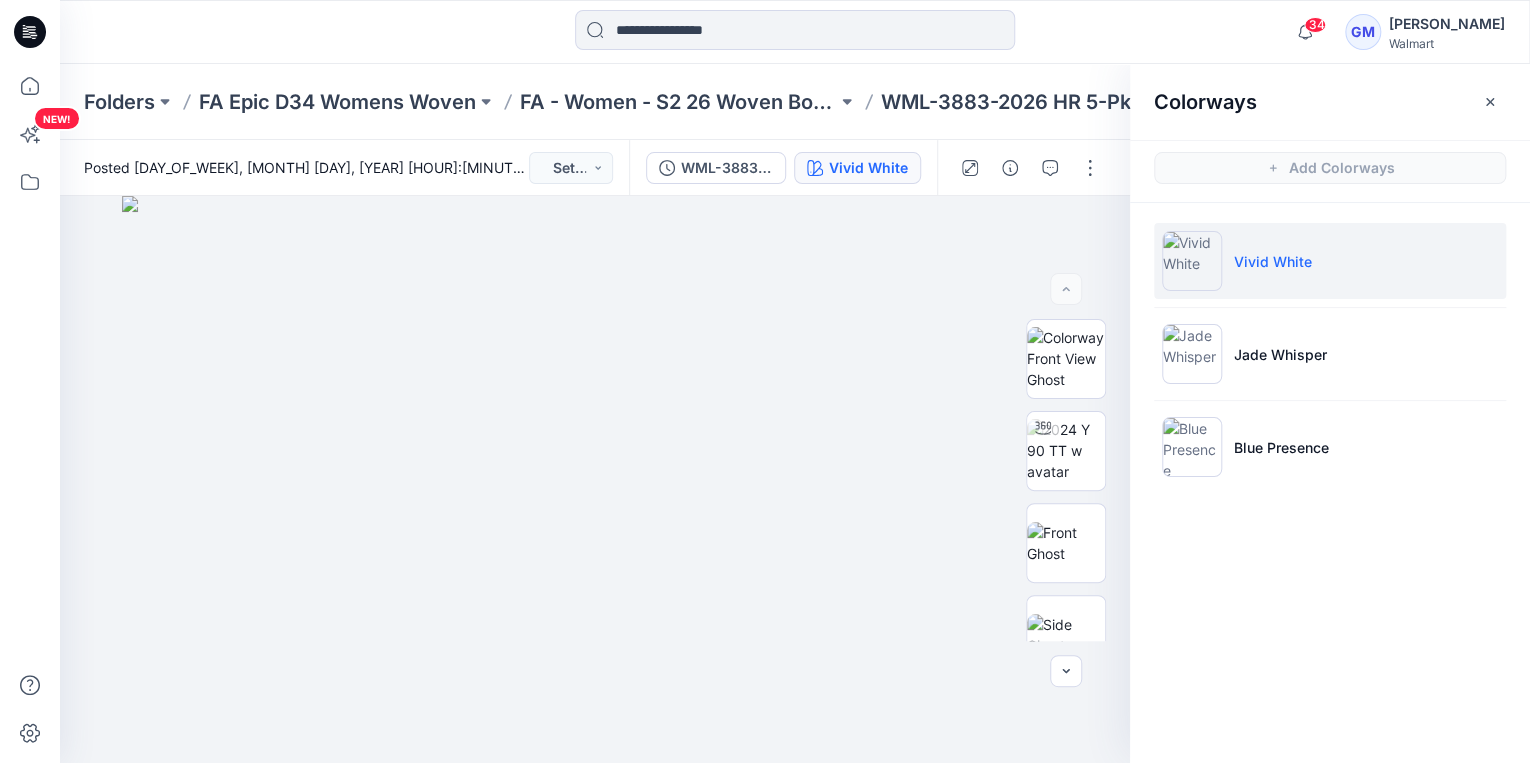 click on "Vivid White" at bounding box center (1330, 261) 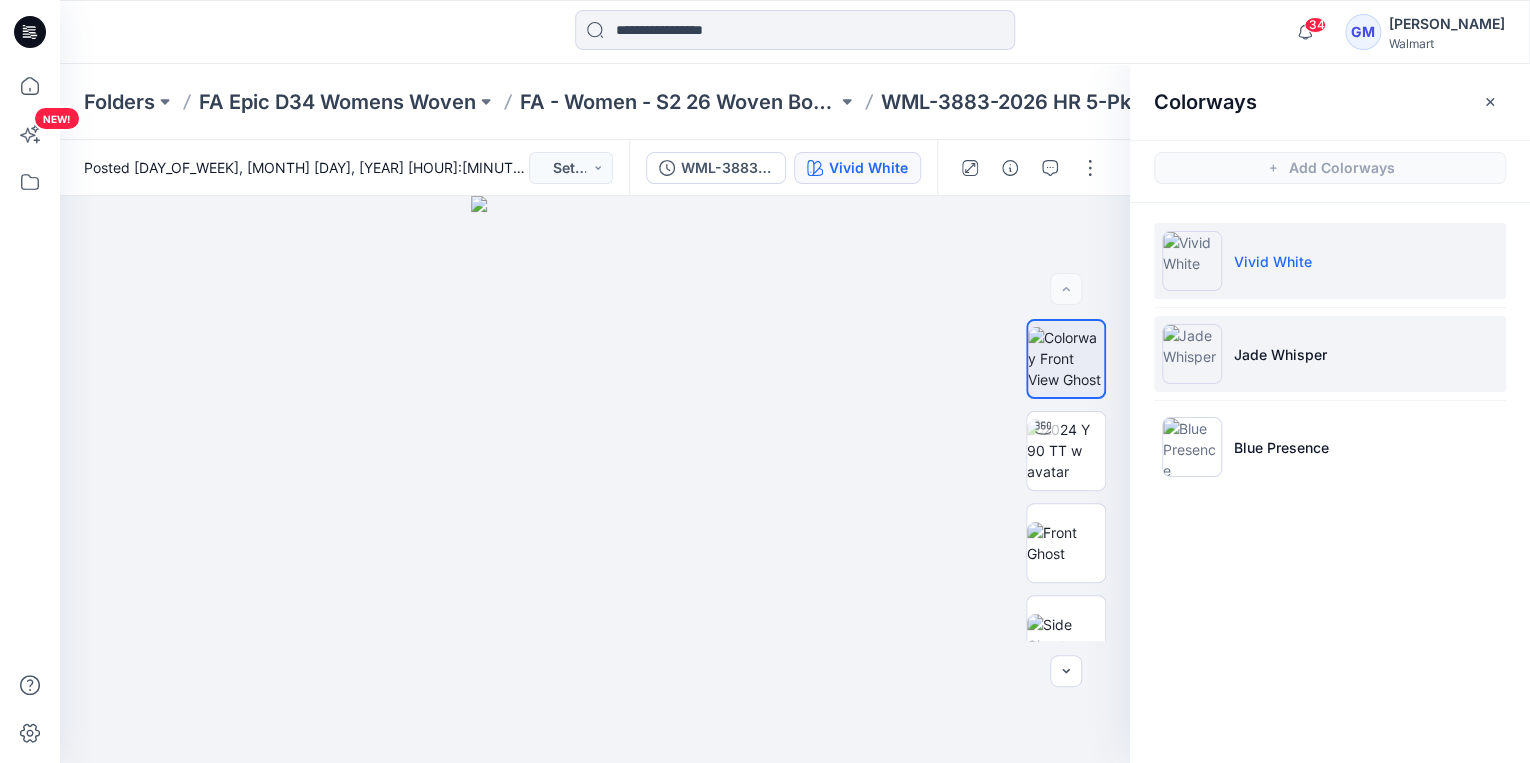 click at bounding box center (1192, 354) 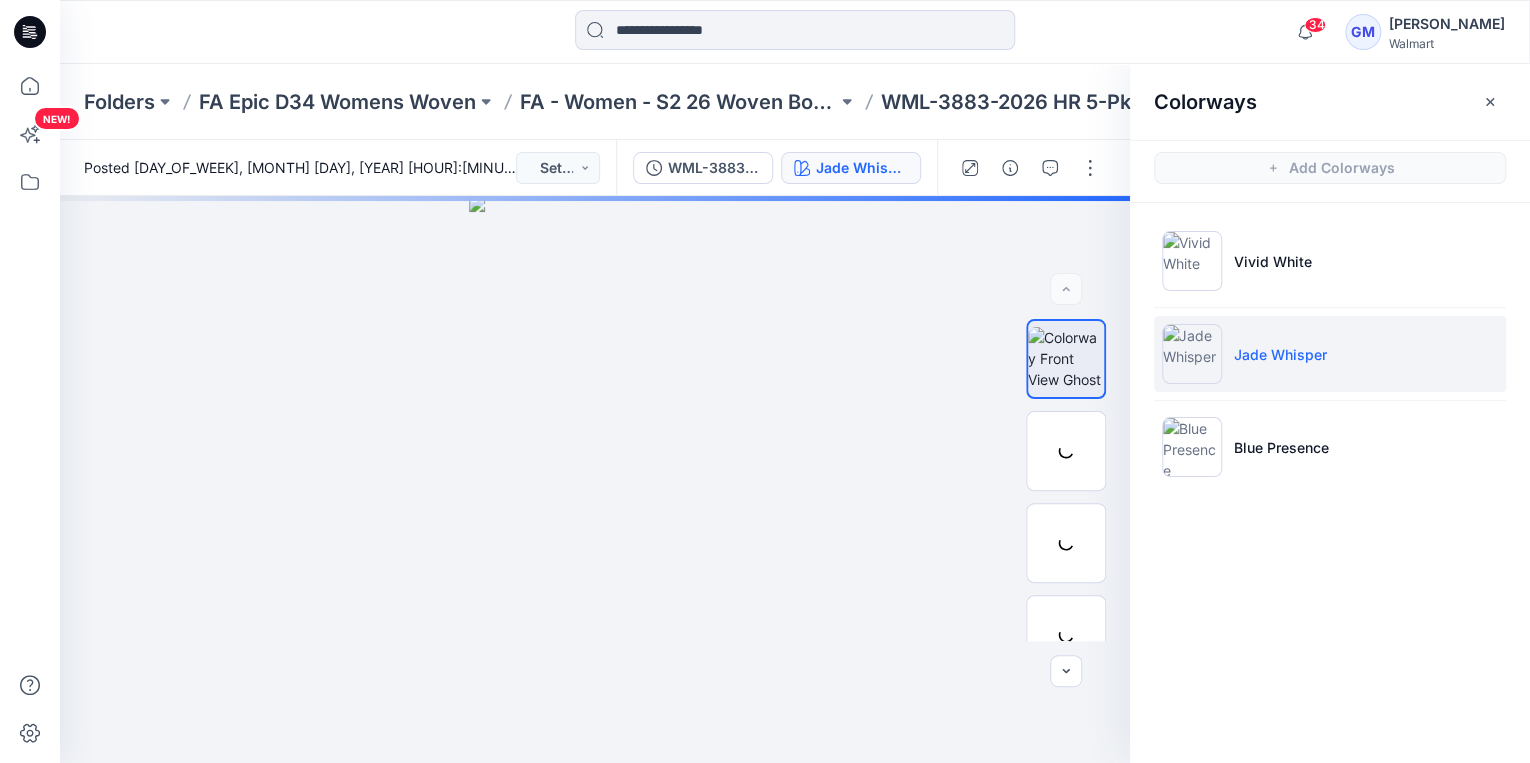 click at bounding box center [1192, 354] 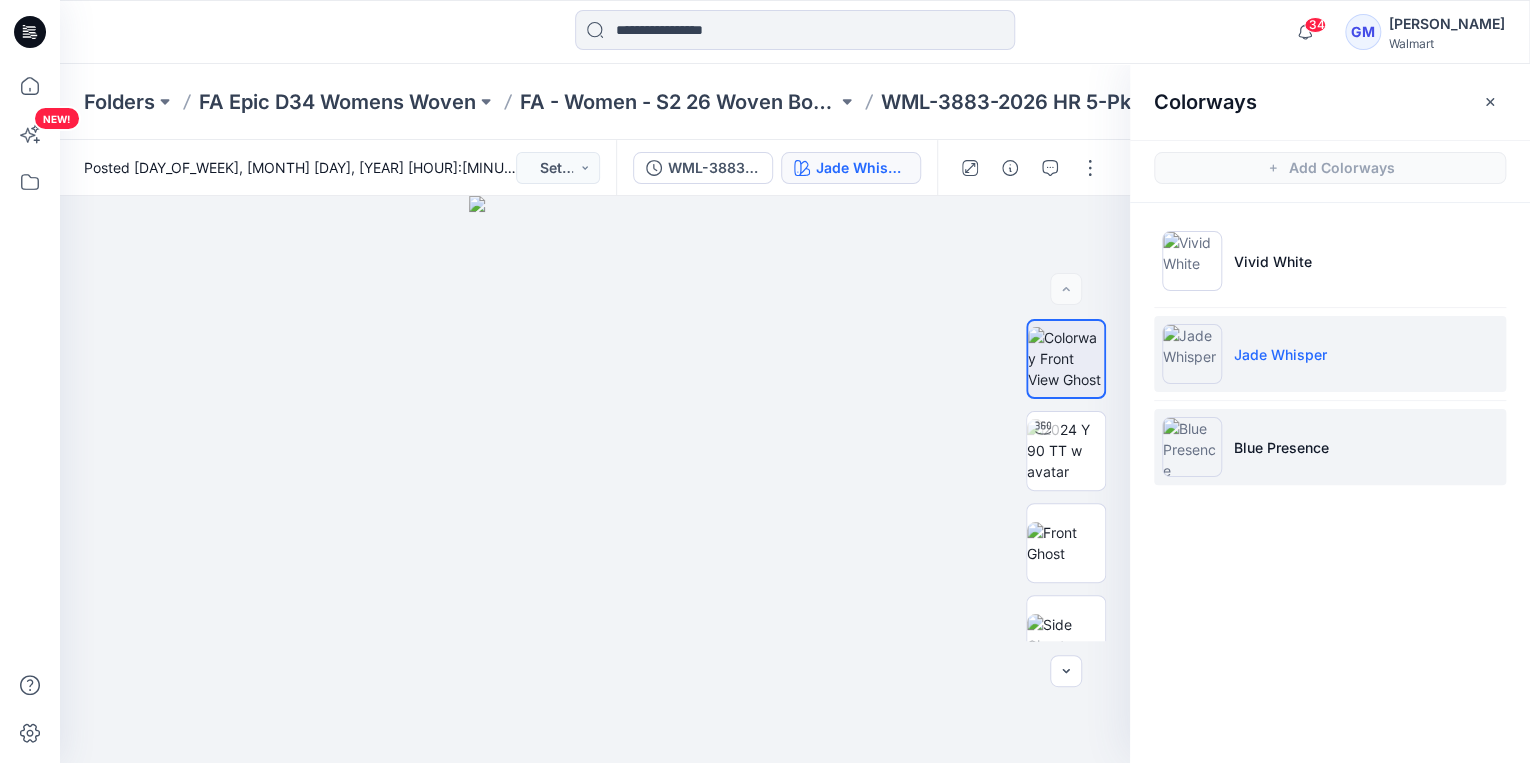 click at bounding box center (1192, 447) 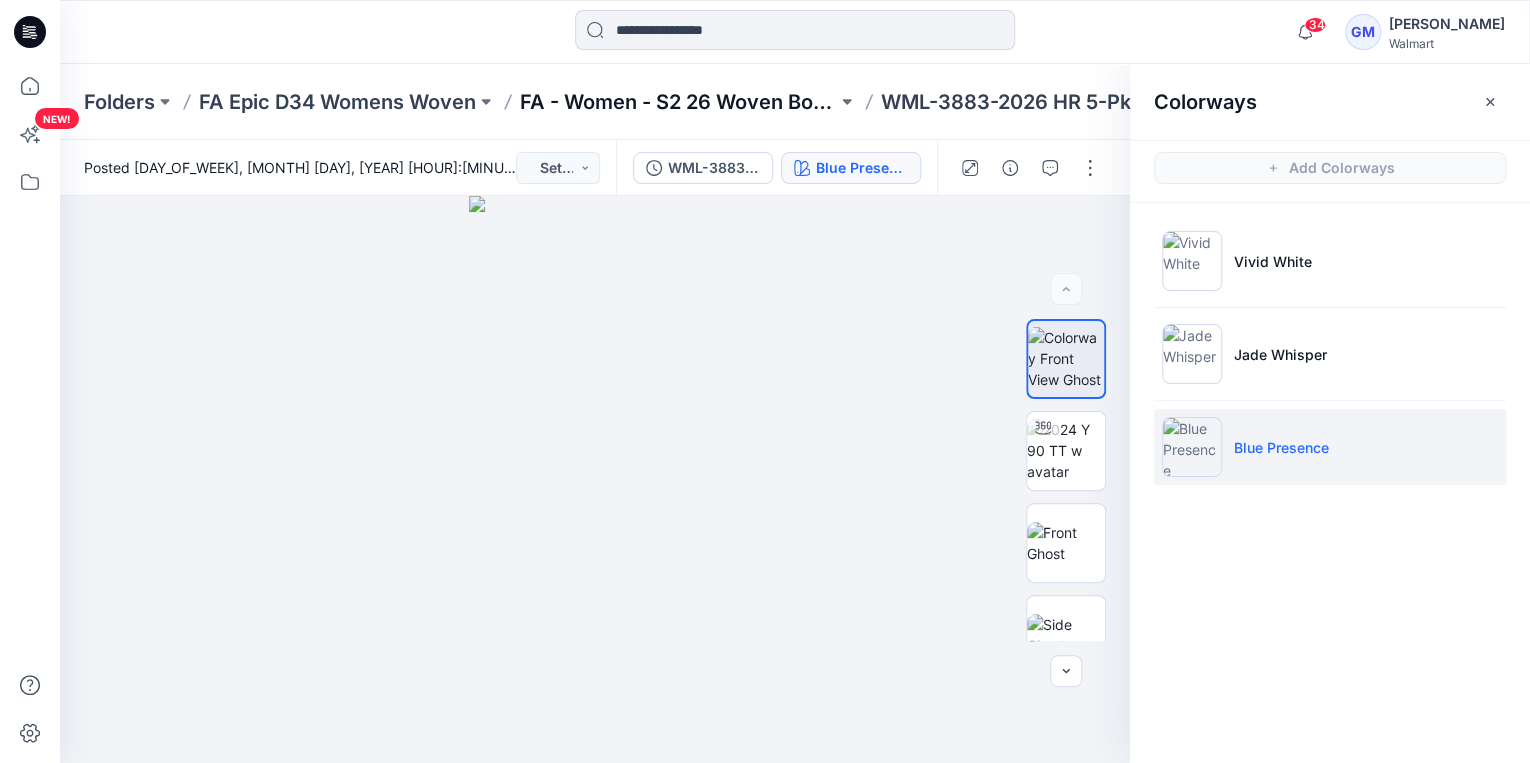 click on "FA - Women - S2 26 Woven Board" at bounding box center (678, 102) 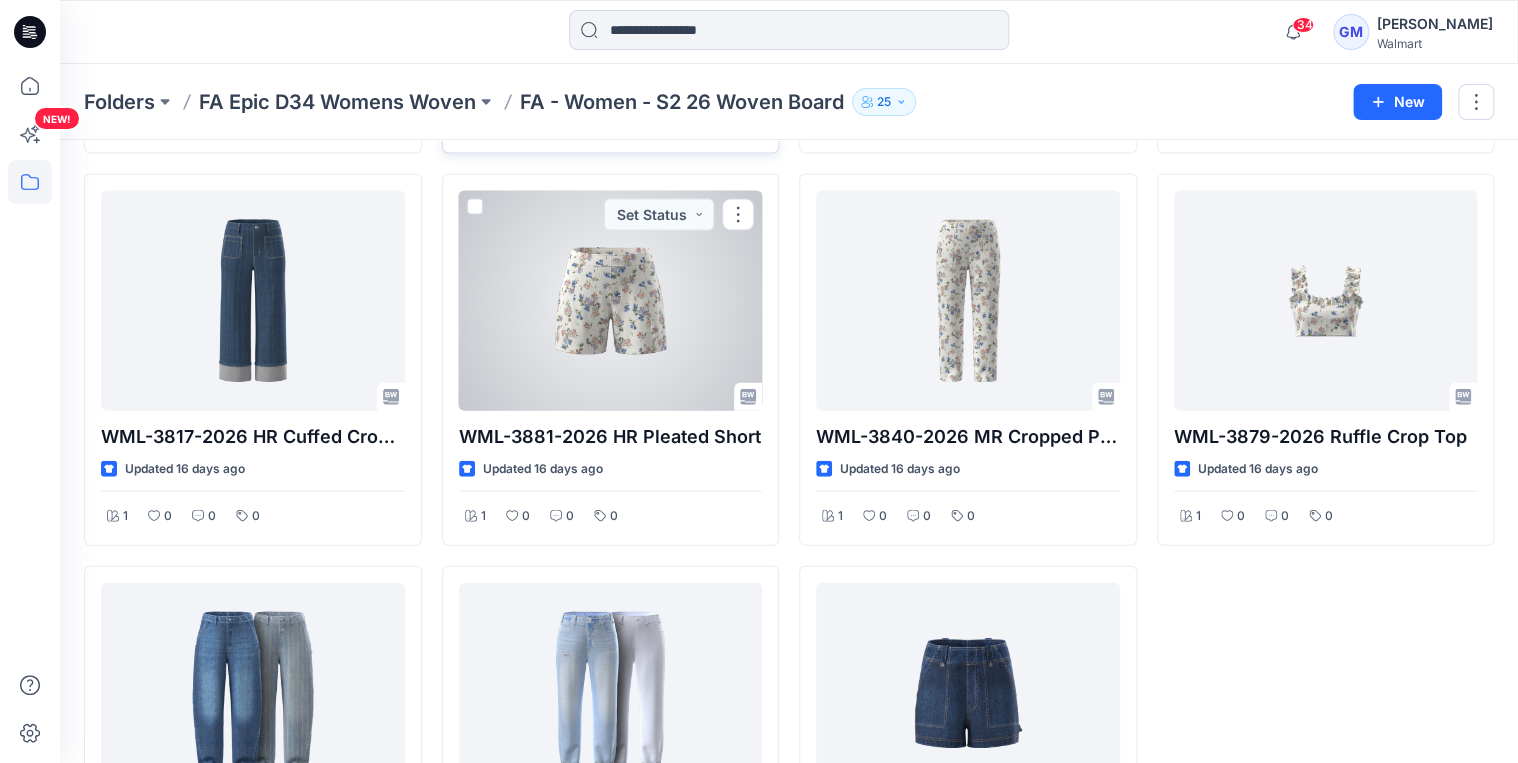 scroll, scrollTop: 2204, scrollLeft: 0, axis: vertical 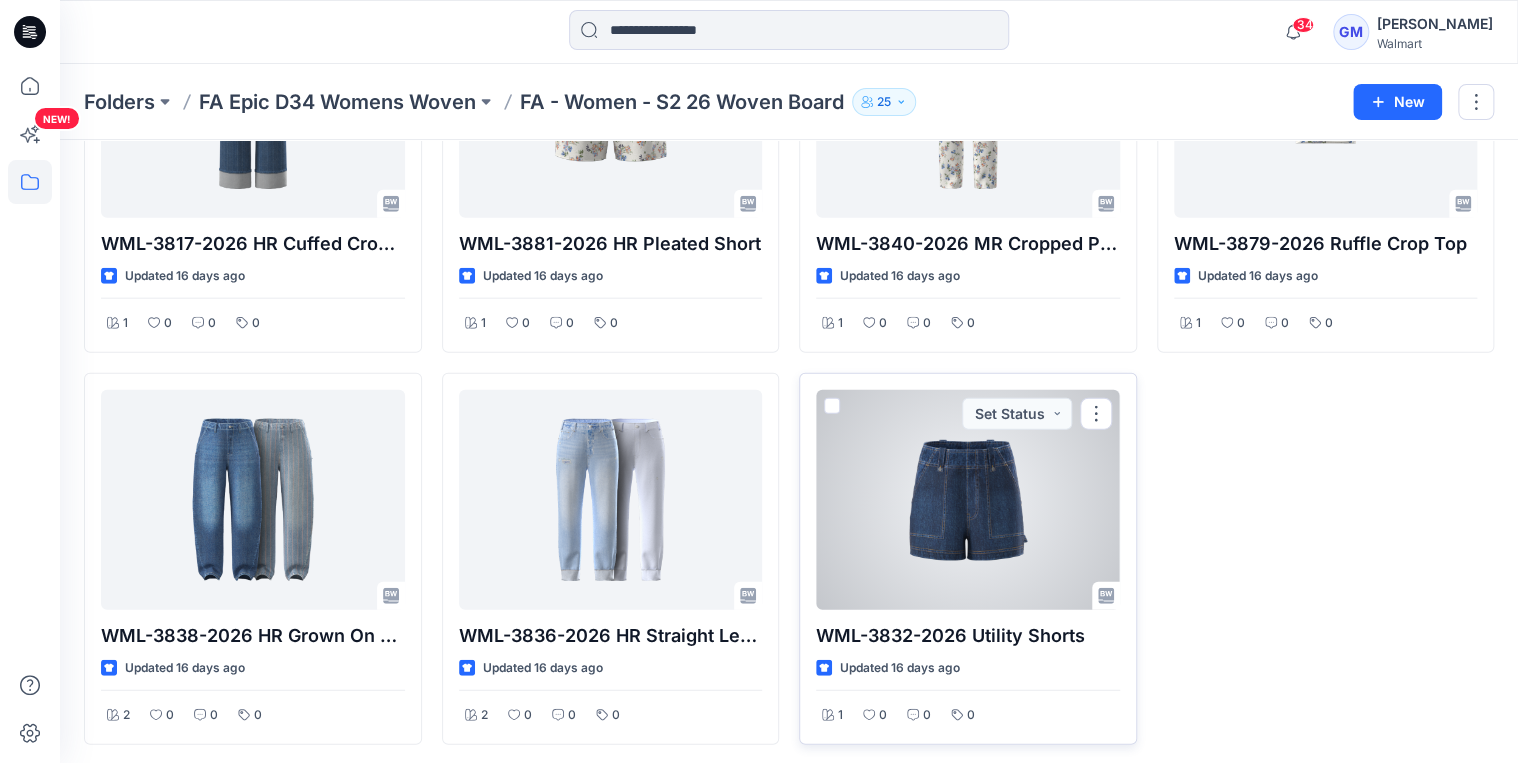 click at bounding box center (968, 500) 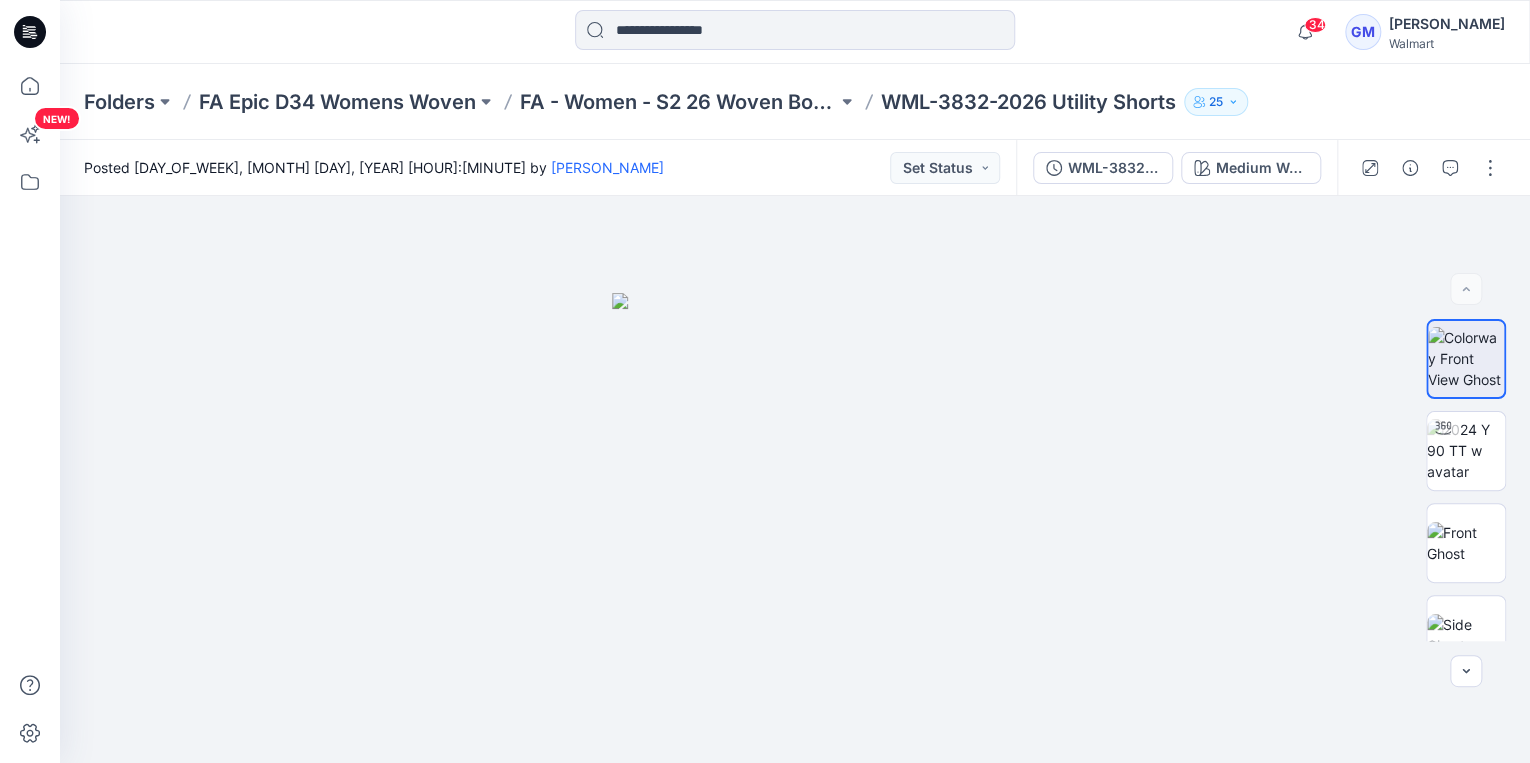 click at bounding box center (794, 32) 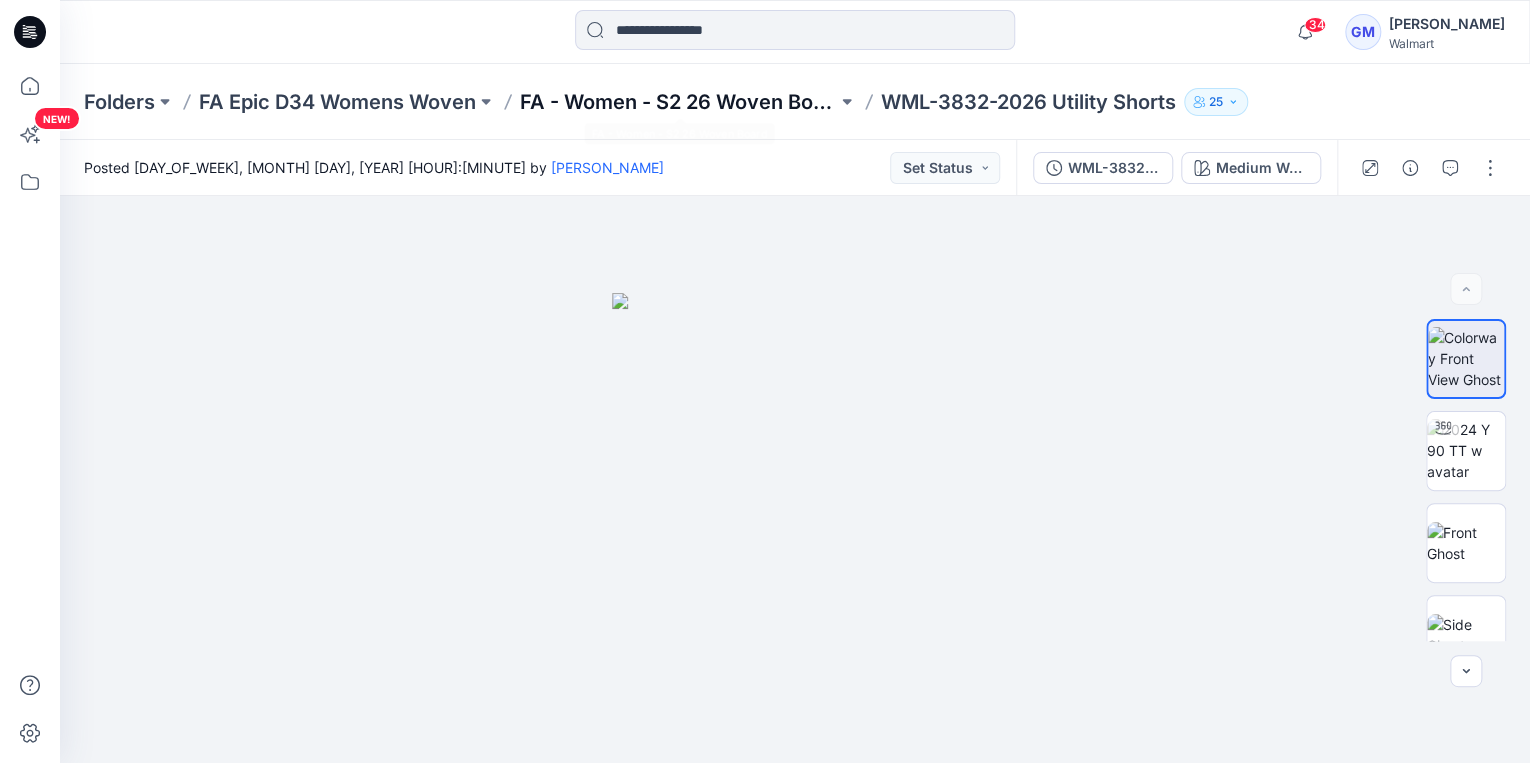 click on "FA - Women - S2 26 Woven Board" at bounding box center [678, 102] 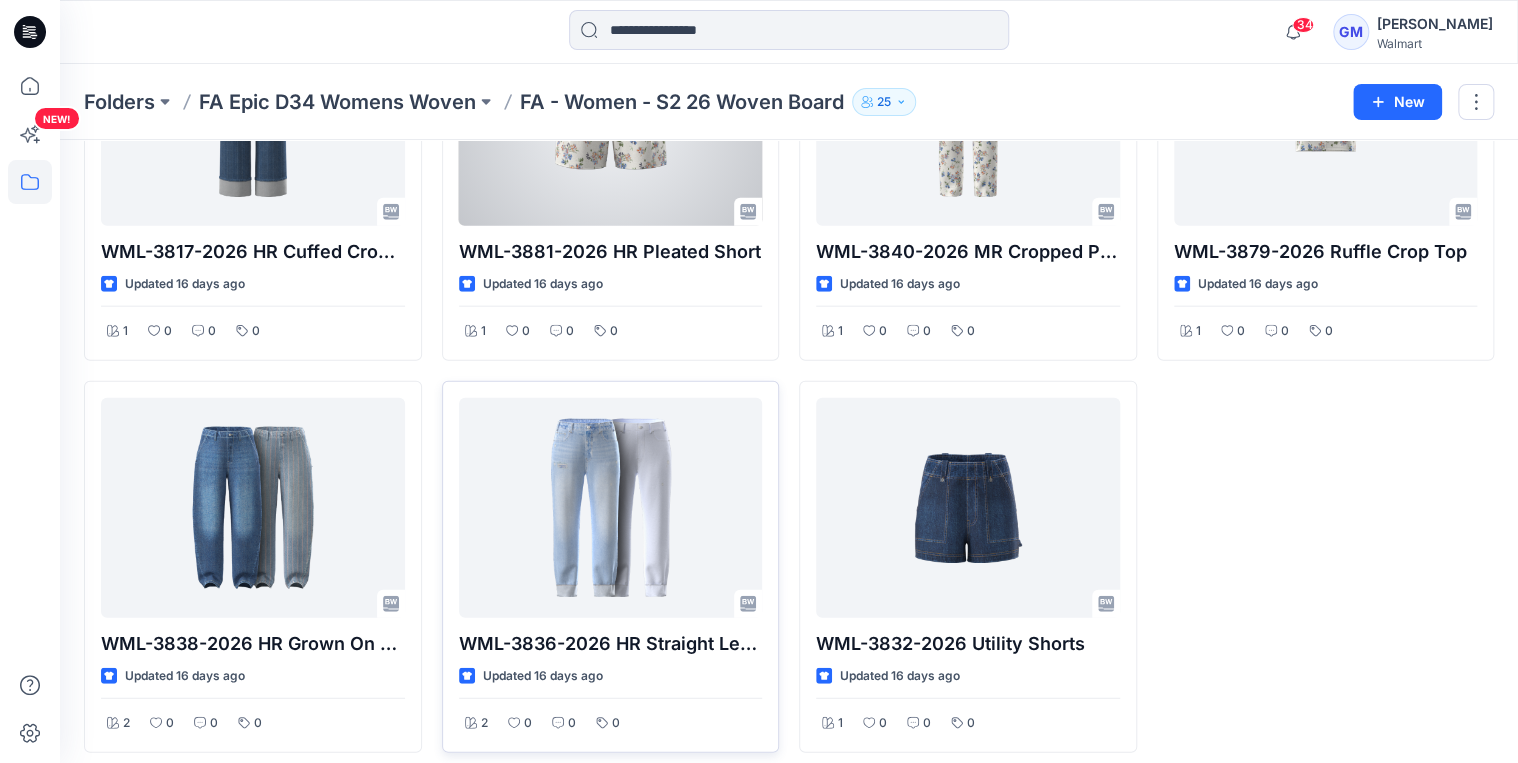 scroll, scrollTop: 2204, scrollLeft: 0, axis: vertical 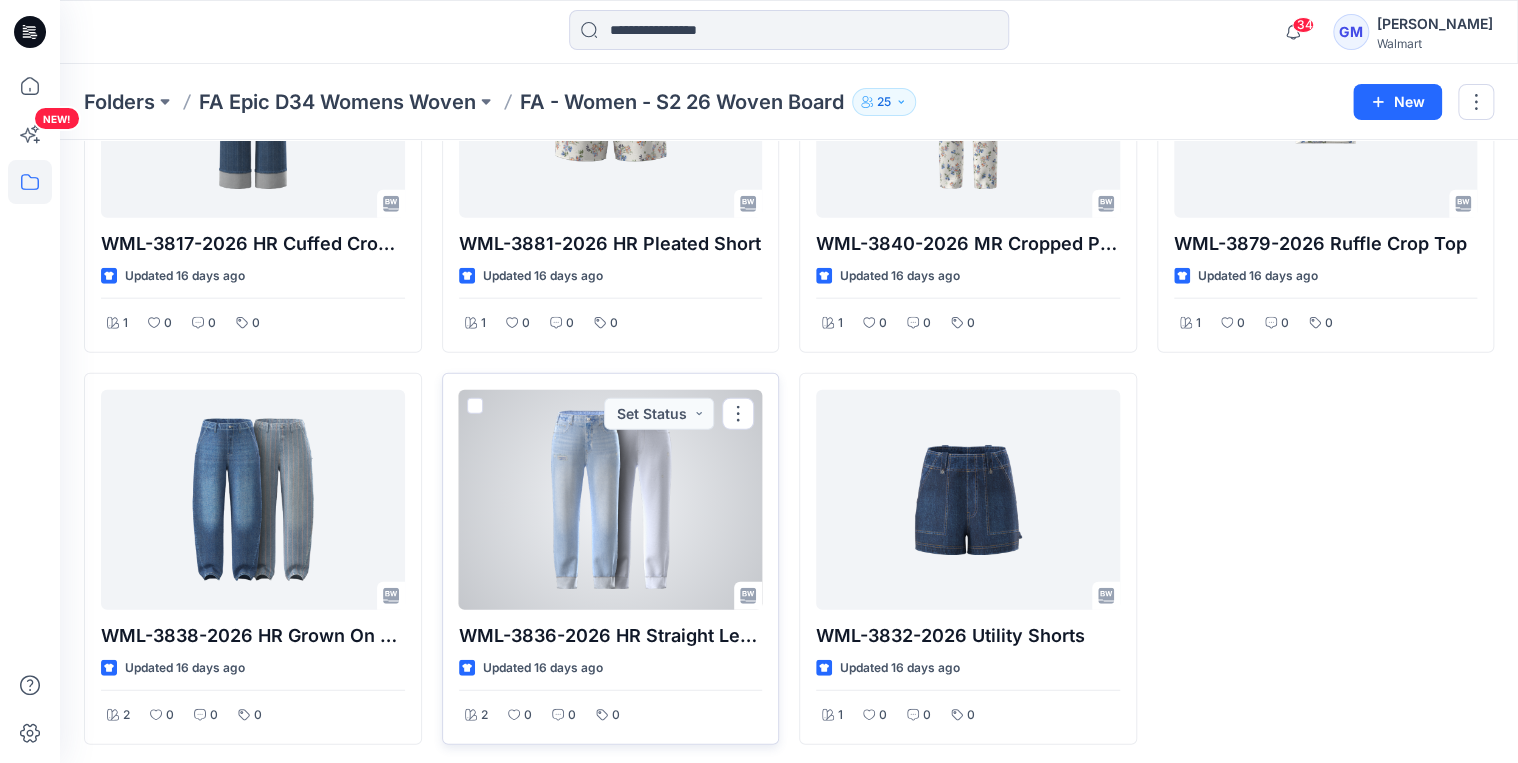 click at bounding box center (611, 500) 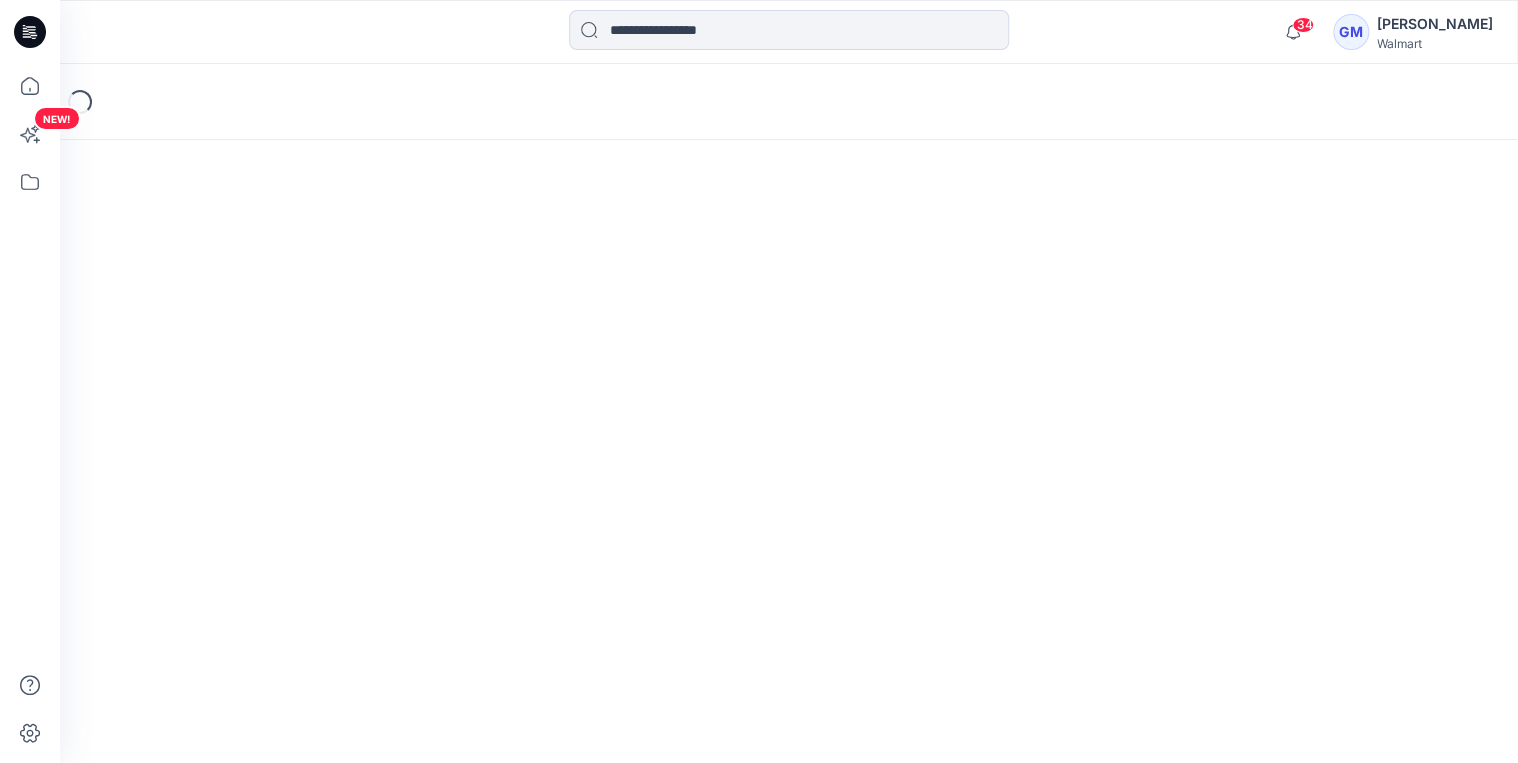 scroll, scrollTop: 0, scrollLeft: 0, axis: both 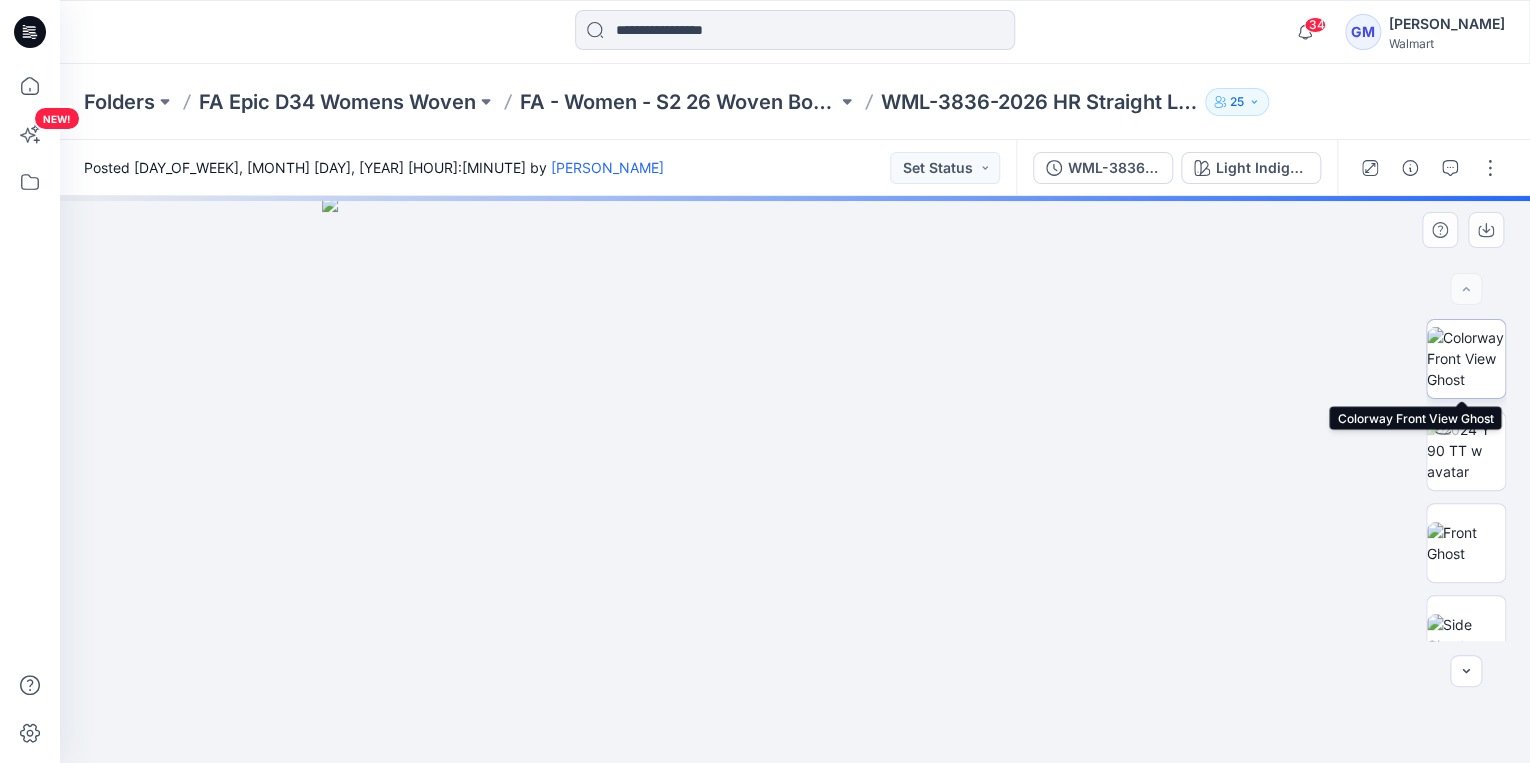 click at bounding box center (1466, 358) 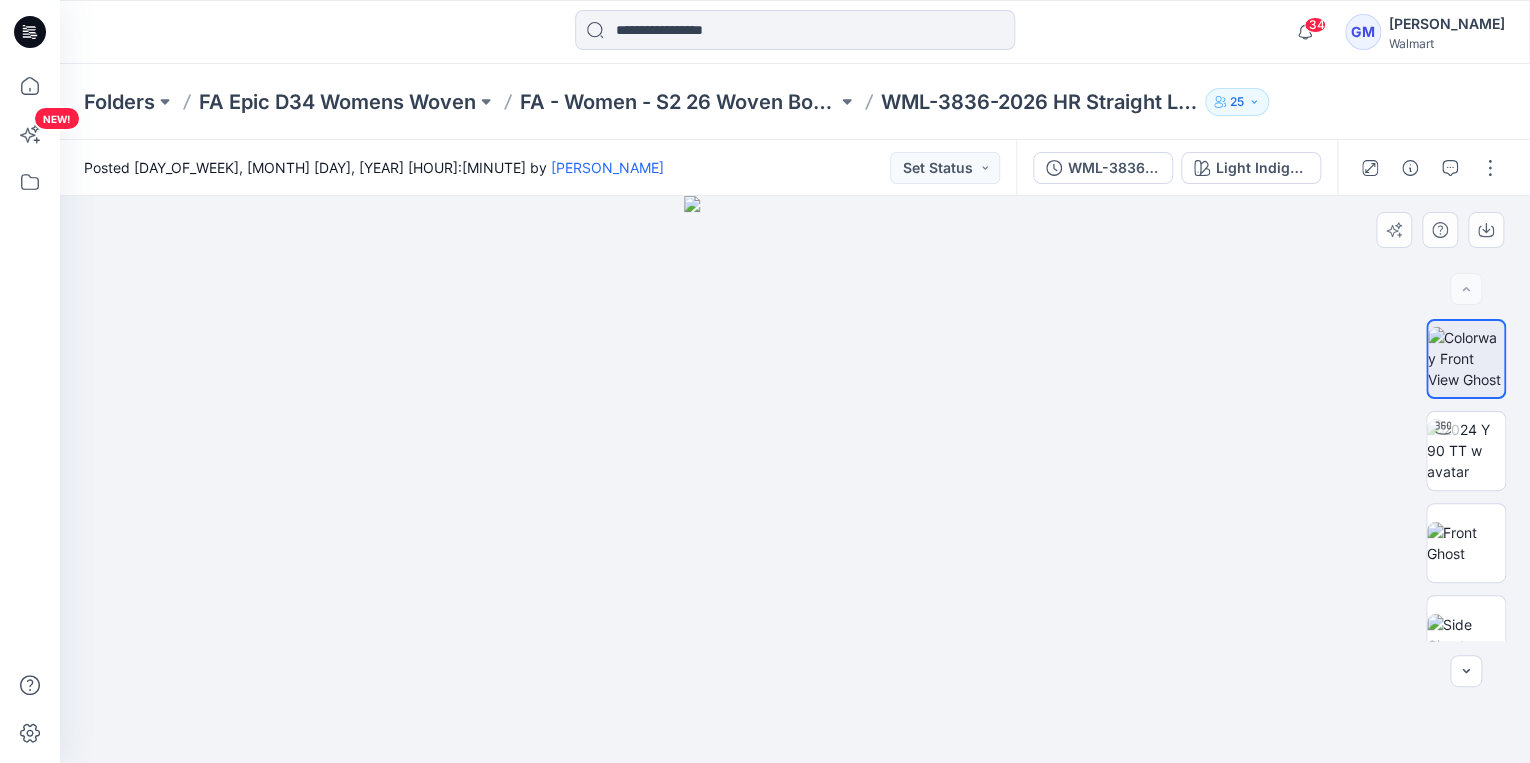 drag, startPoint x: 1239, startPoint y: 352, endPoint x: 1247, endPoint y: 338, distance: 16.124516 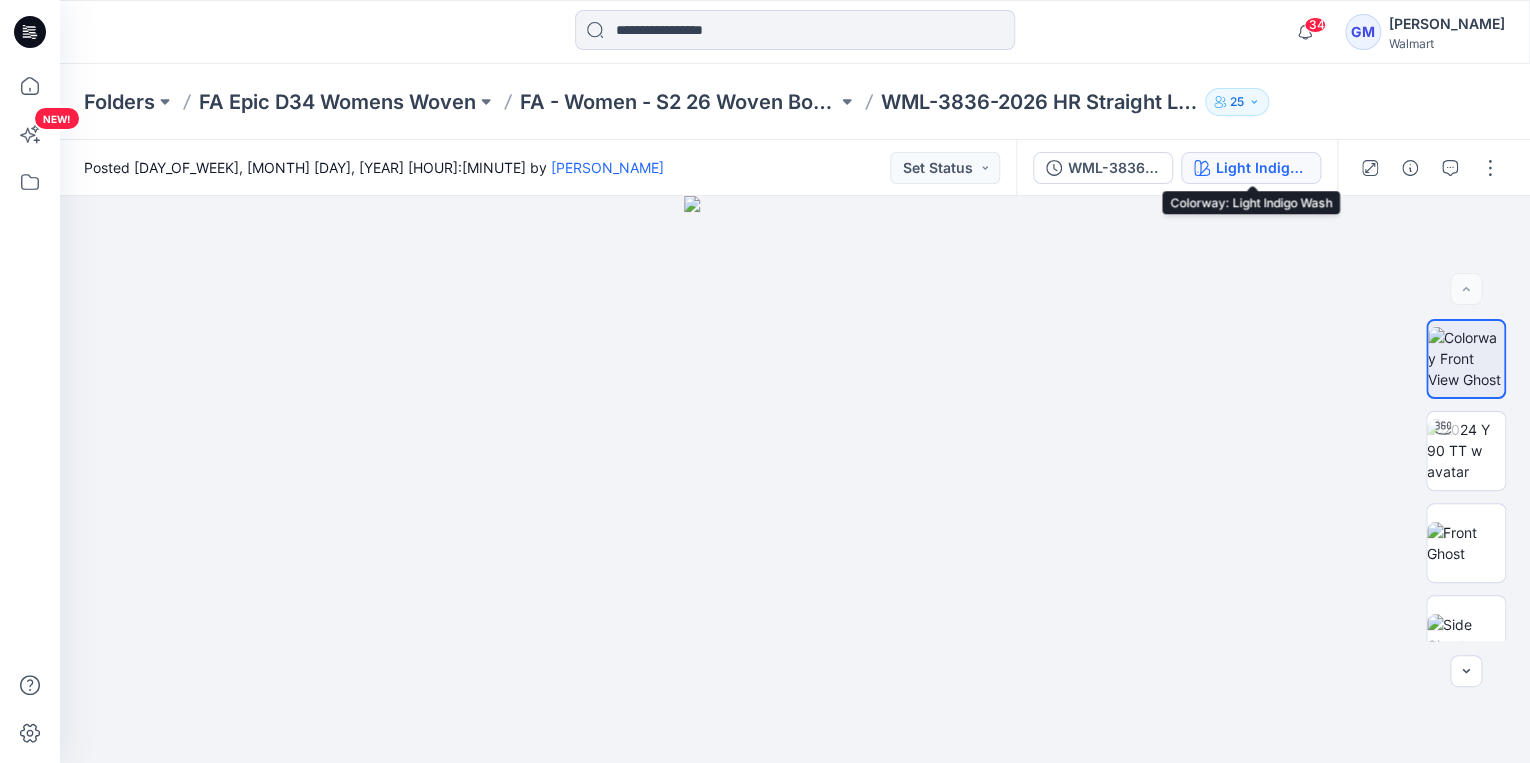 click on "Light Indigo Wash" at bounding box center (1262, 168) 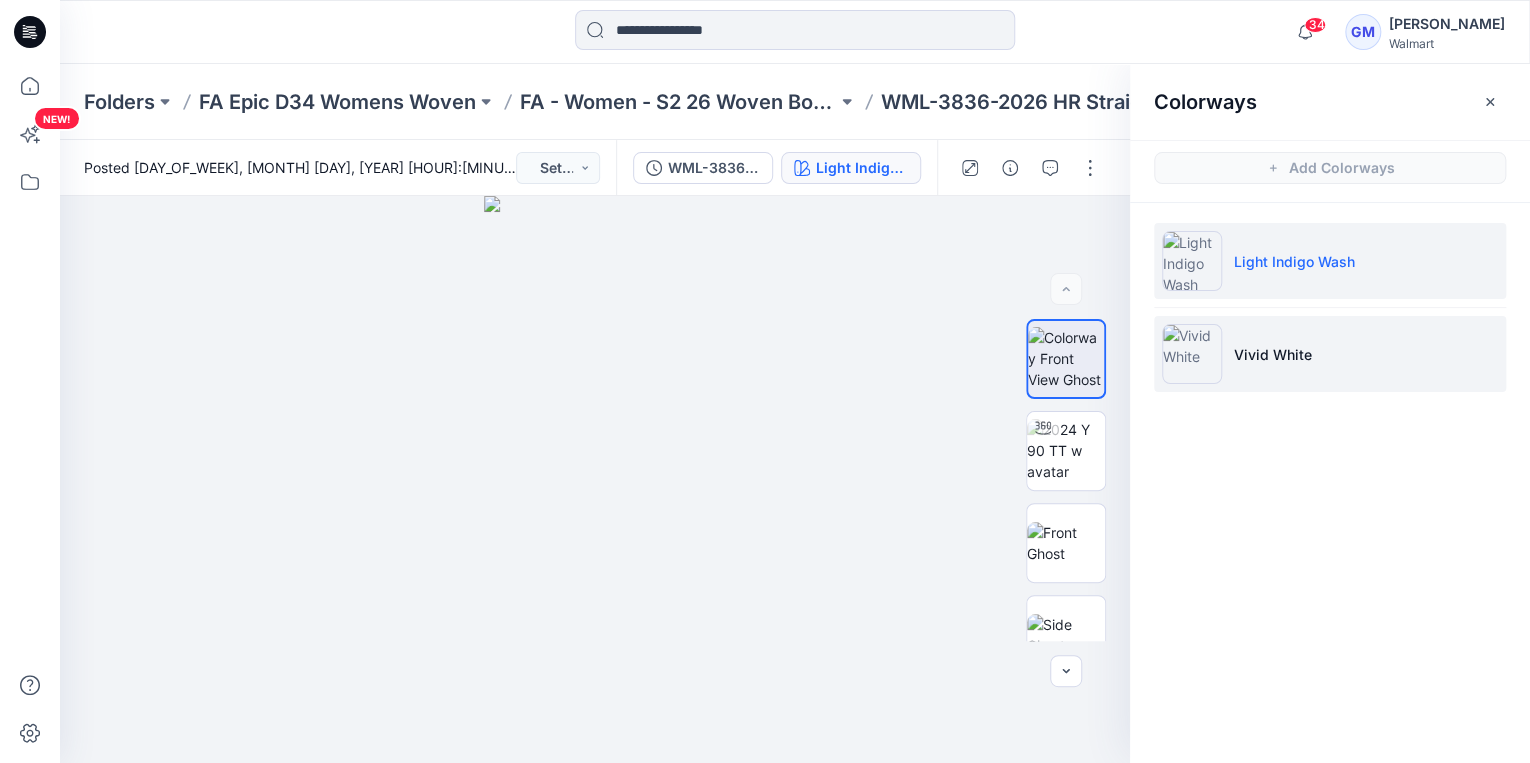 click at bounding box center [1192, 354] 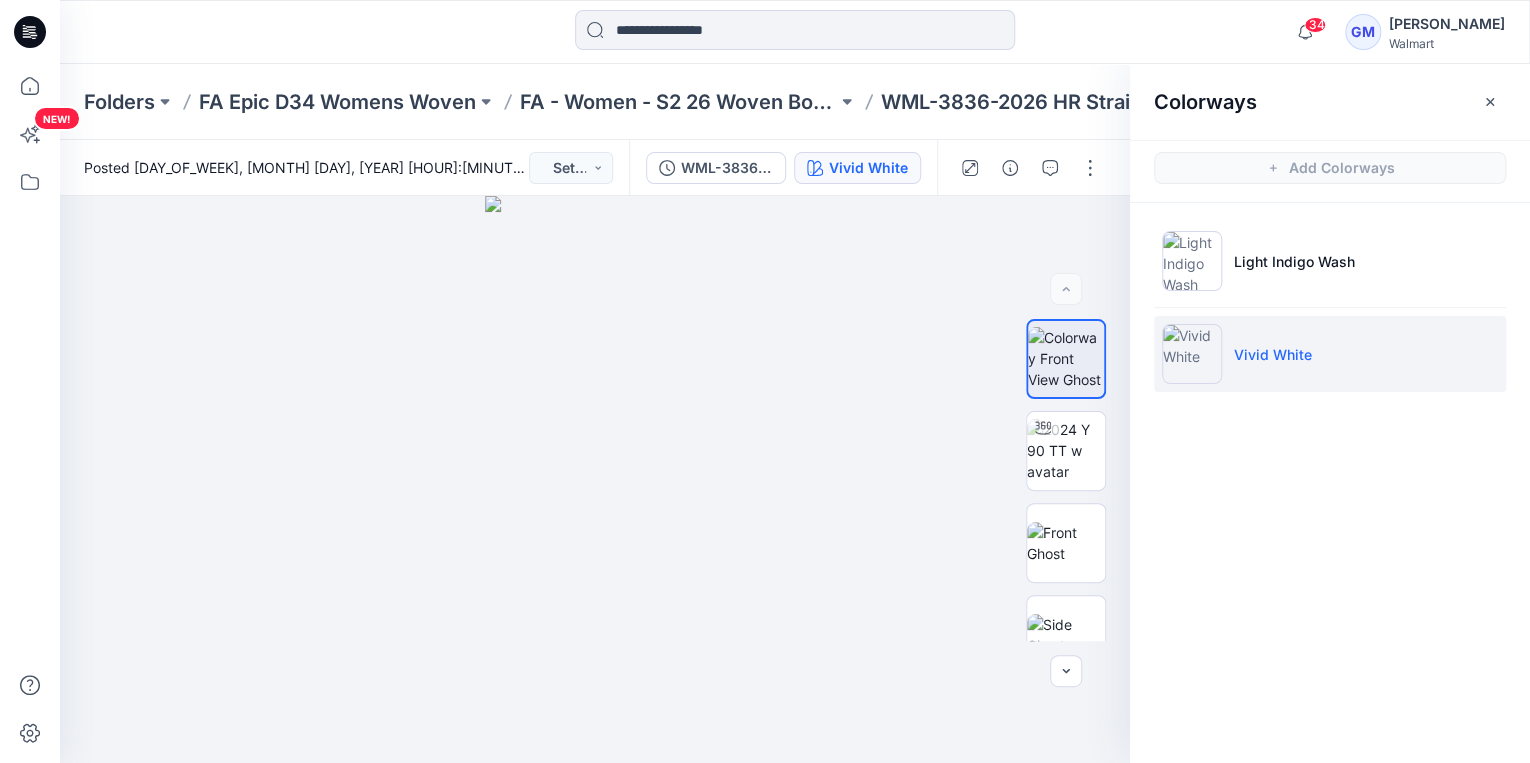 click on "Colorways Add Colorways [WASH_TYPE] [WASH_TYPE]" at bounding box center [1330, 413] 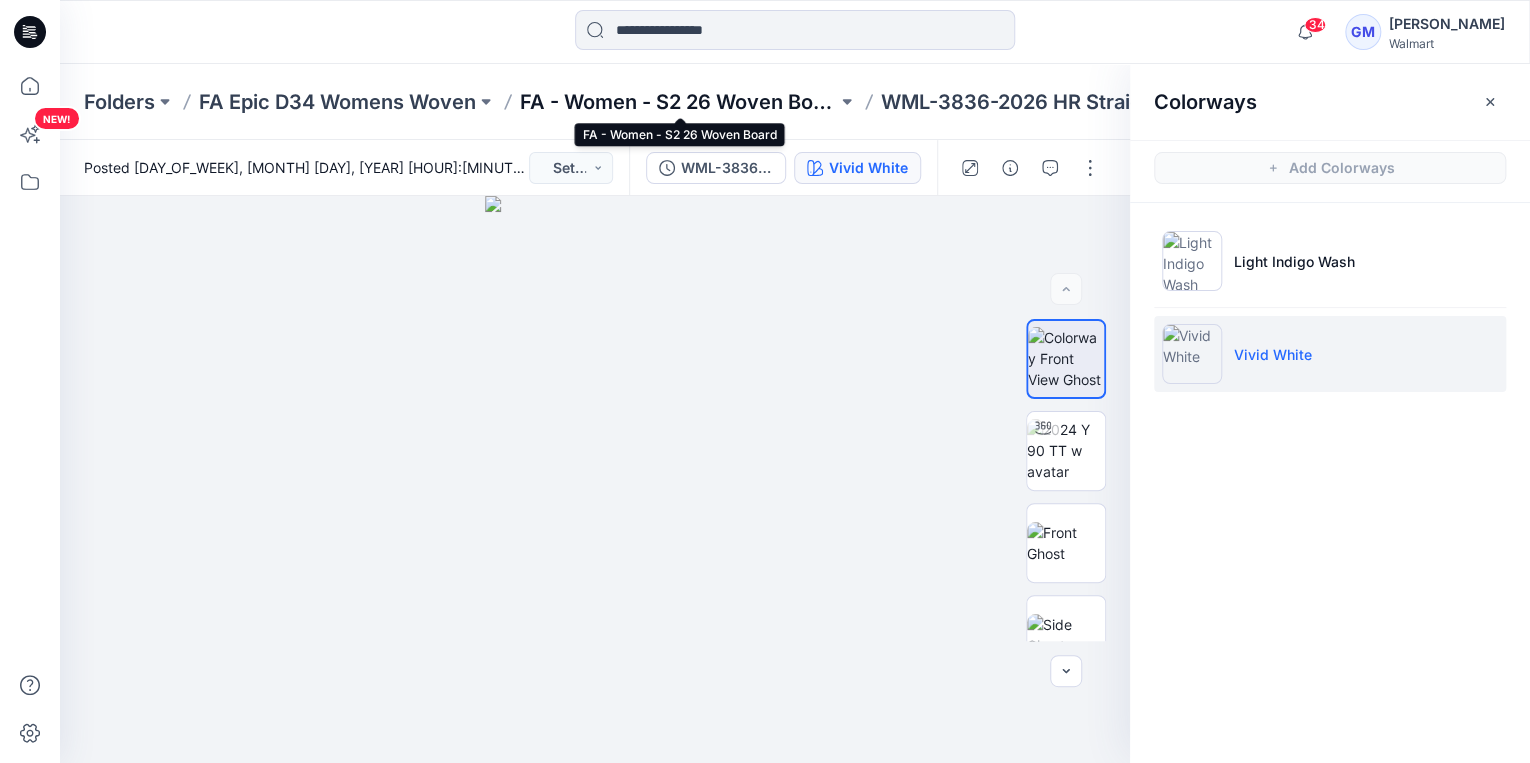 click on "FA - Women - S2 26 Woven Board" at bounding box center [678, 102] 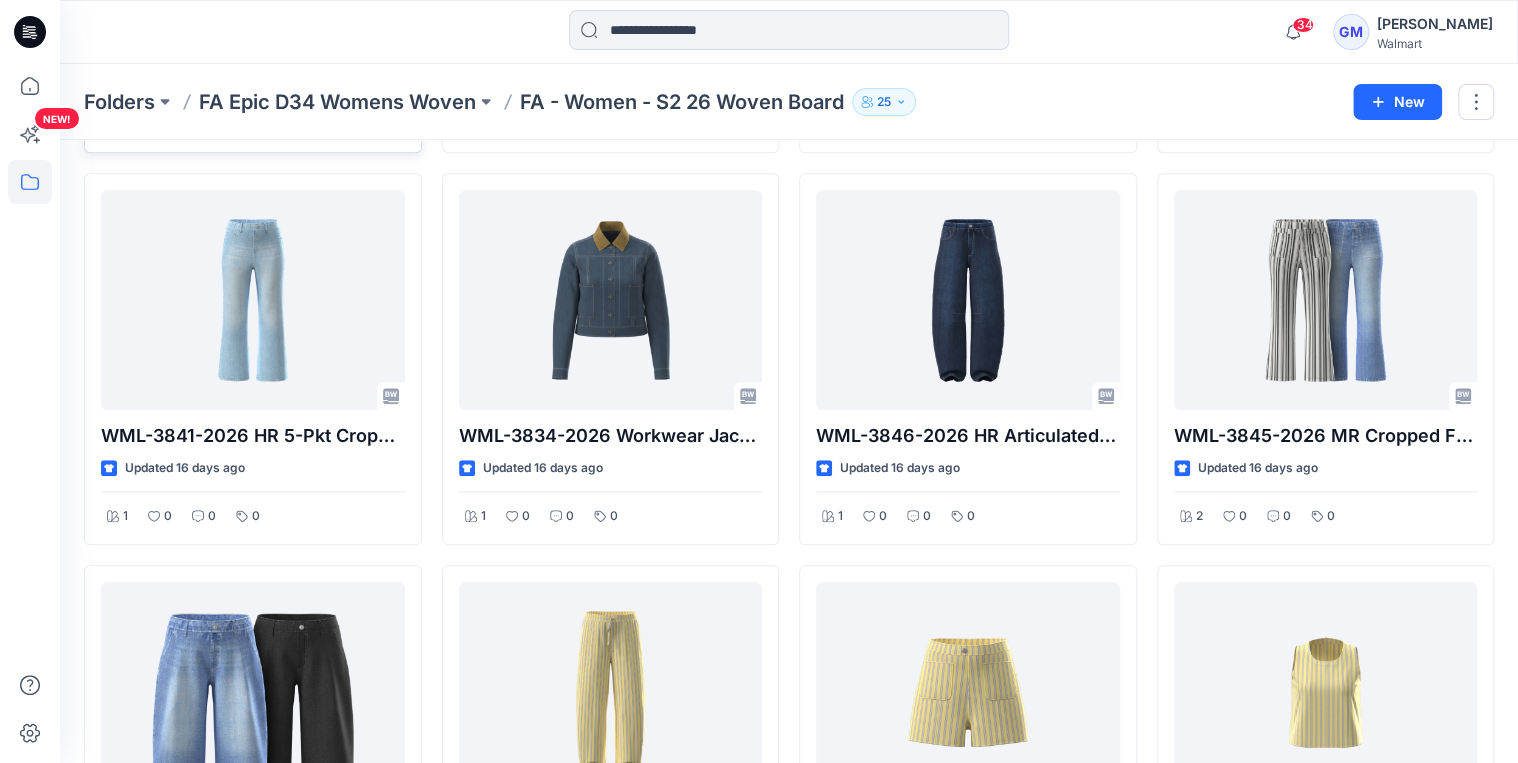 scroll, scrollTop: 960, scrollLeft: 0, axis: vertical 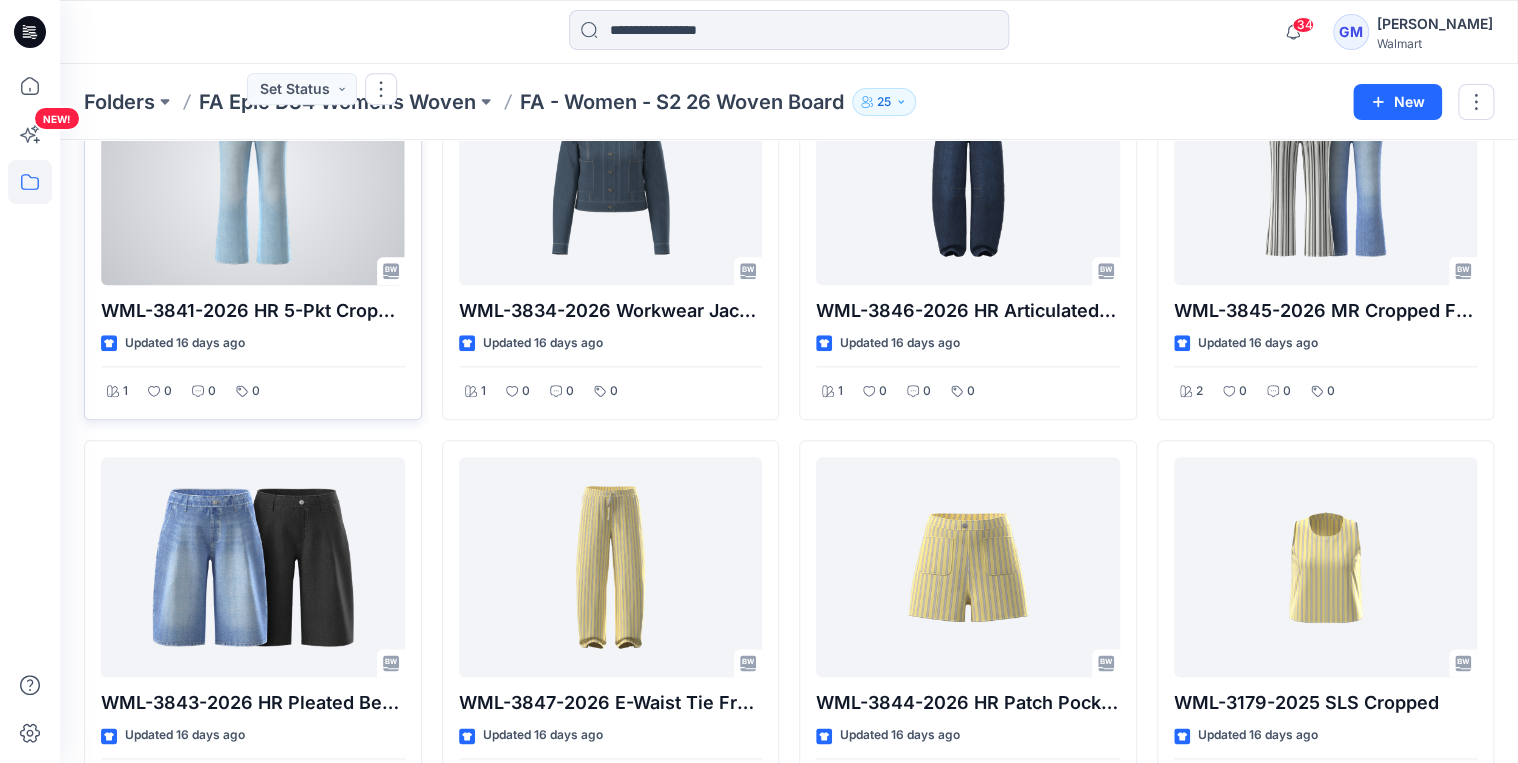 click at bounding box center (253, 175) 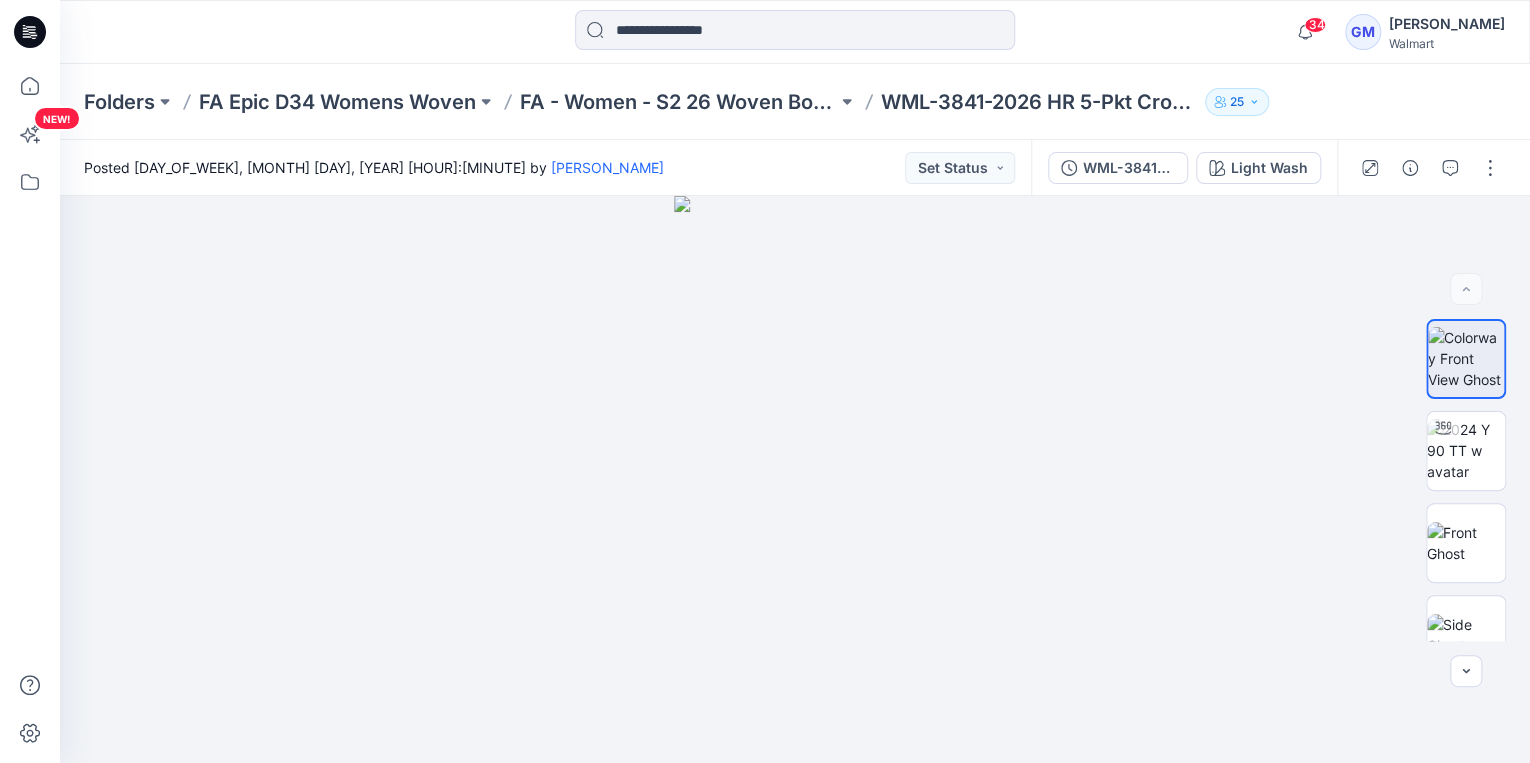click at bounding box center (794, 32) 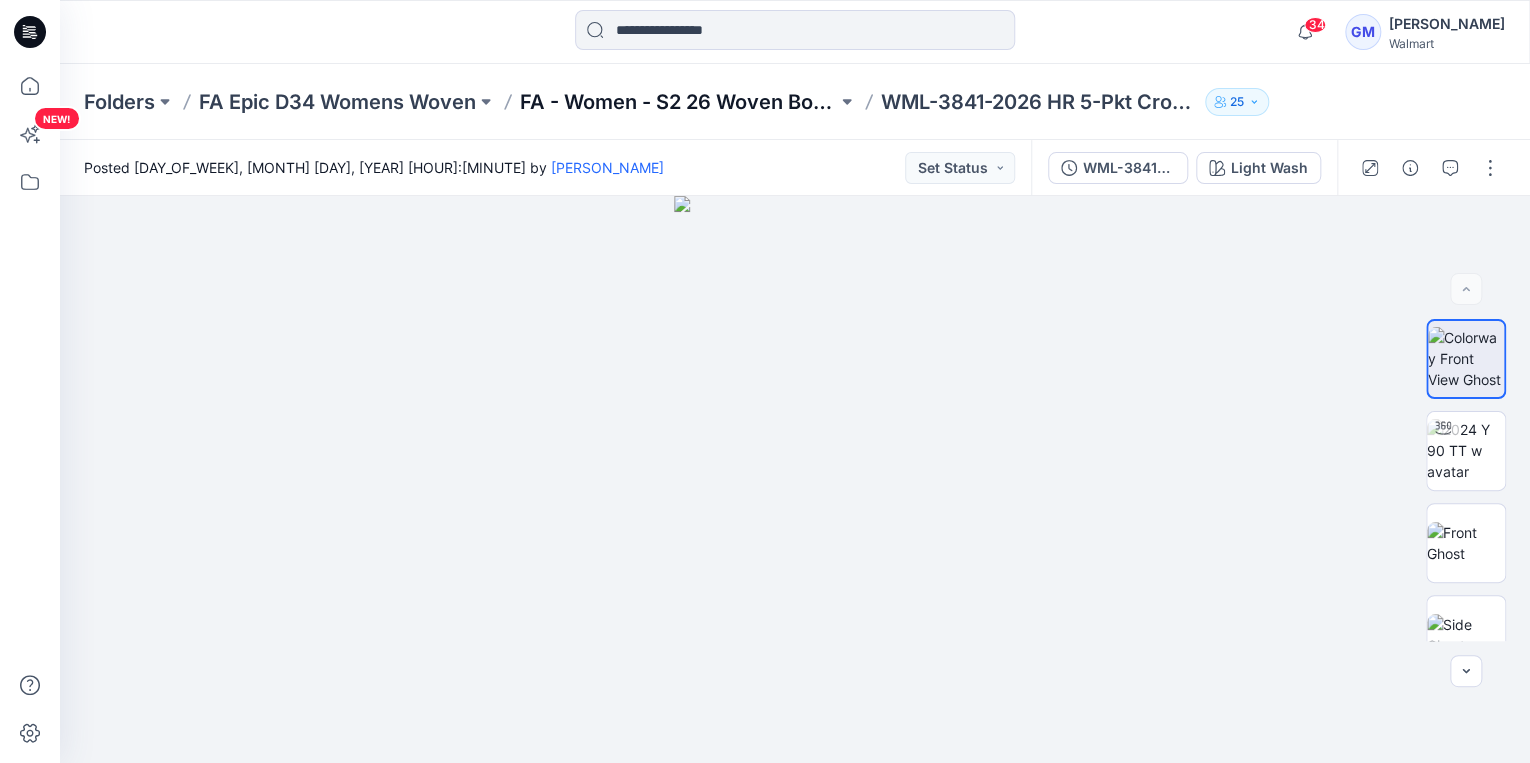 click on "FA - Women - S2 26 Woven Board" at bounding box center [678, 102] 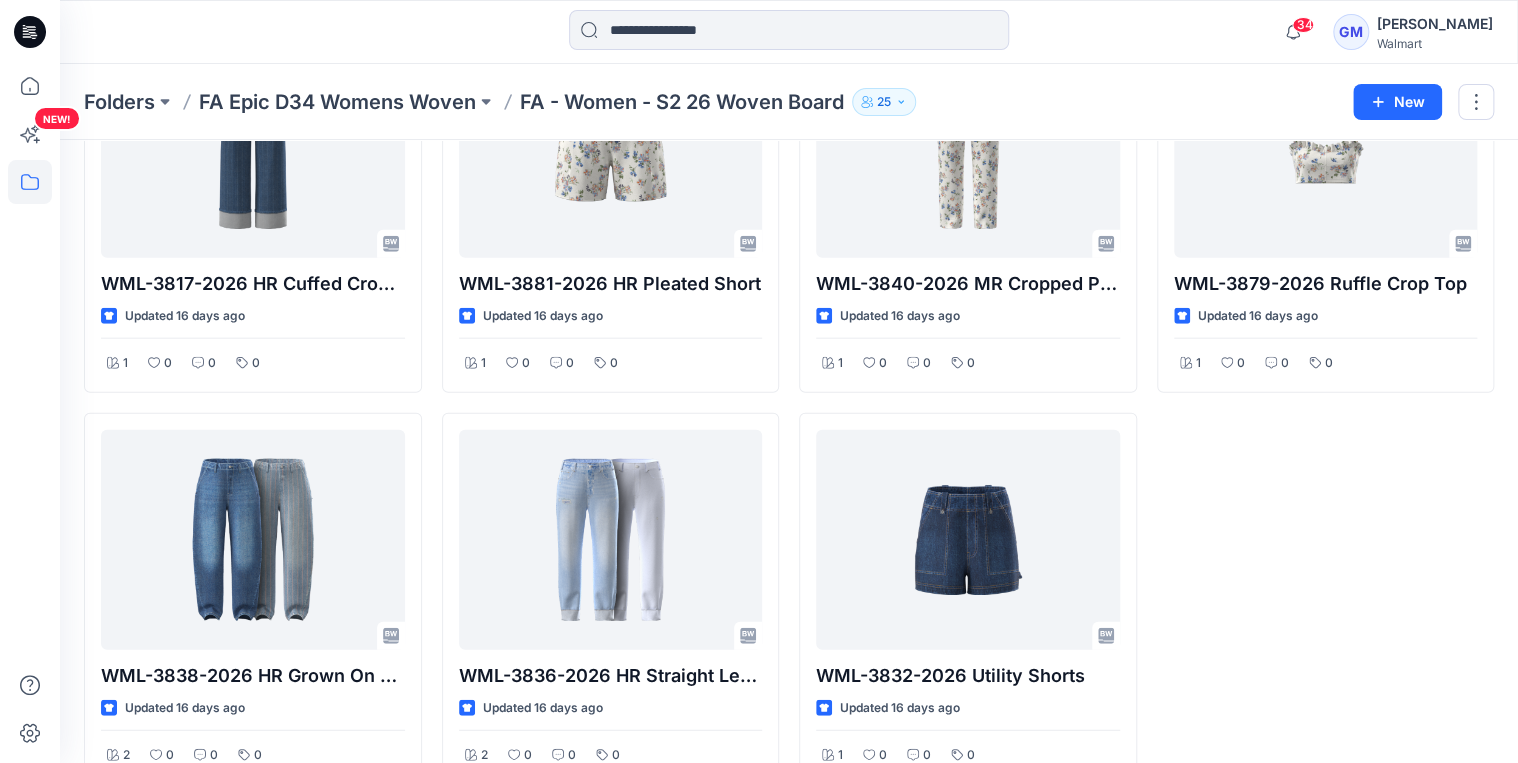 scroll, scrollTop: 2204, scrollLeft: 0, axis: vertical 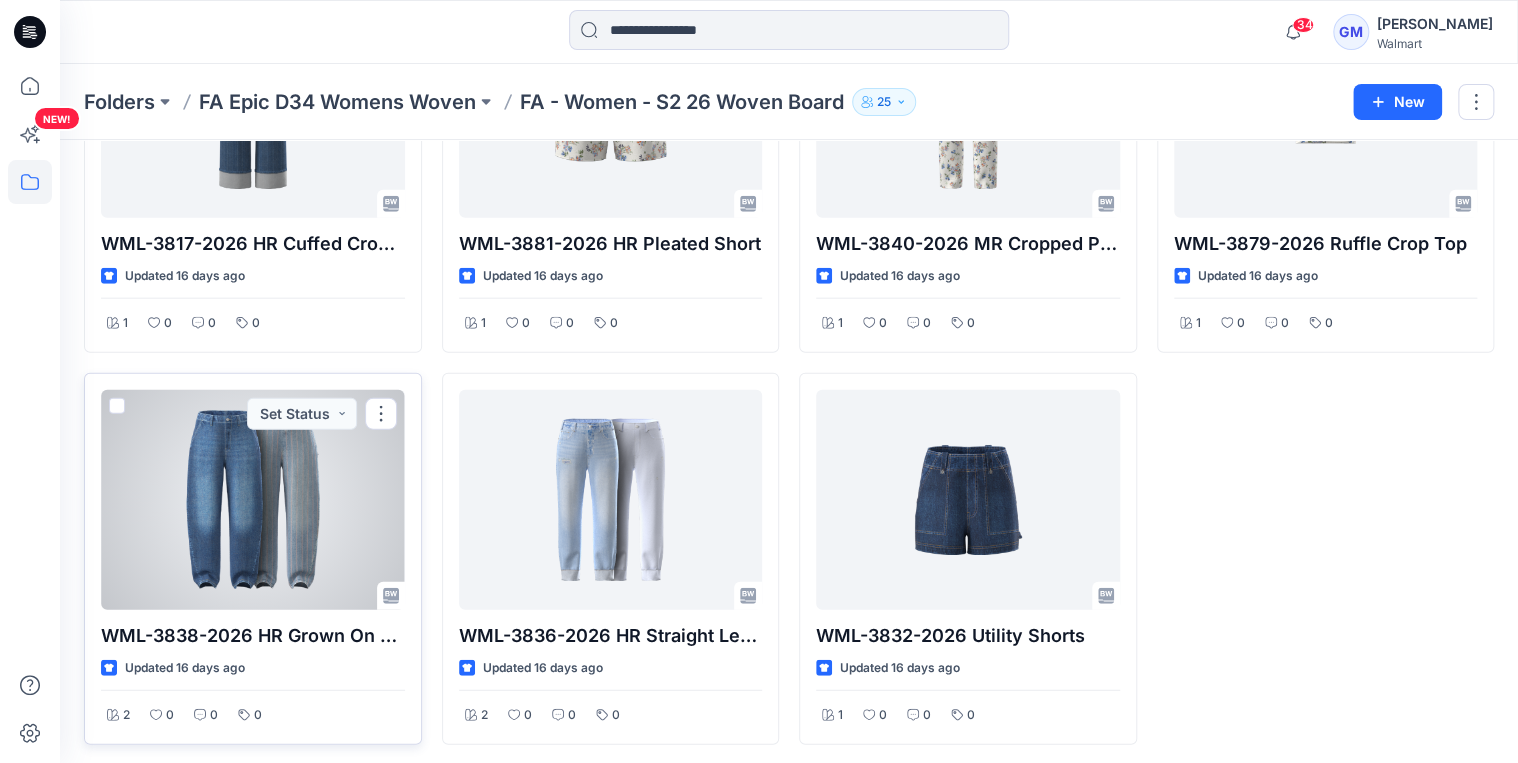 click at bounding box center (253, 500) 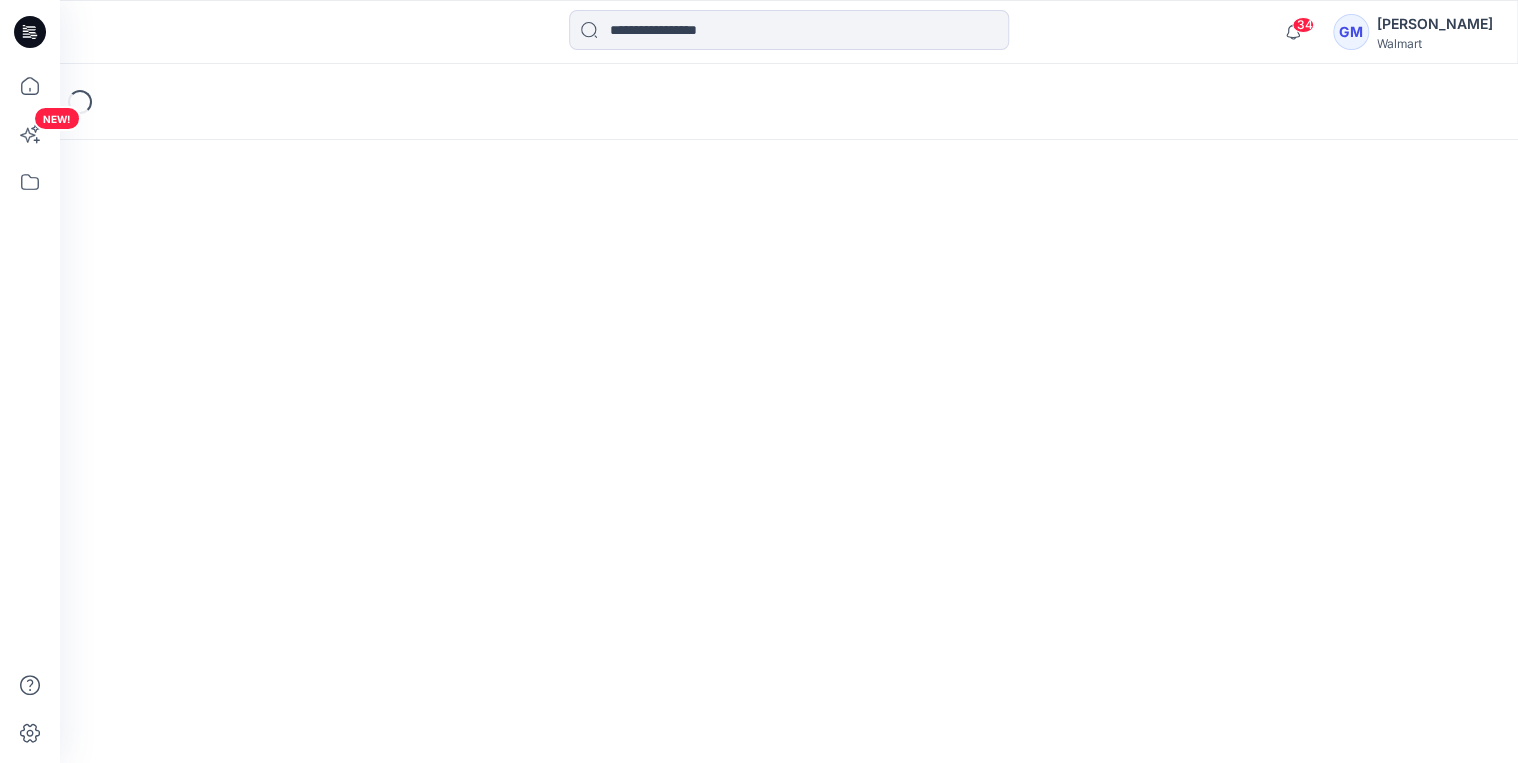 scroll, scrollTop: 0, scrollLeft: 0, axis: both 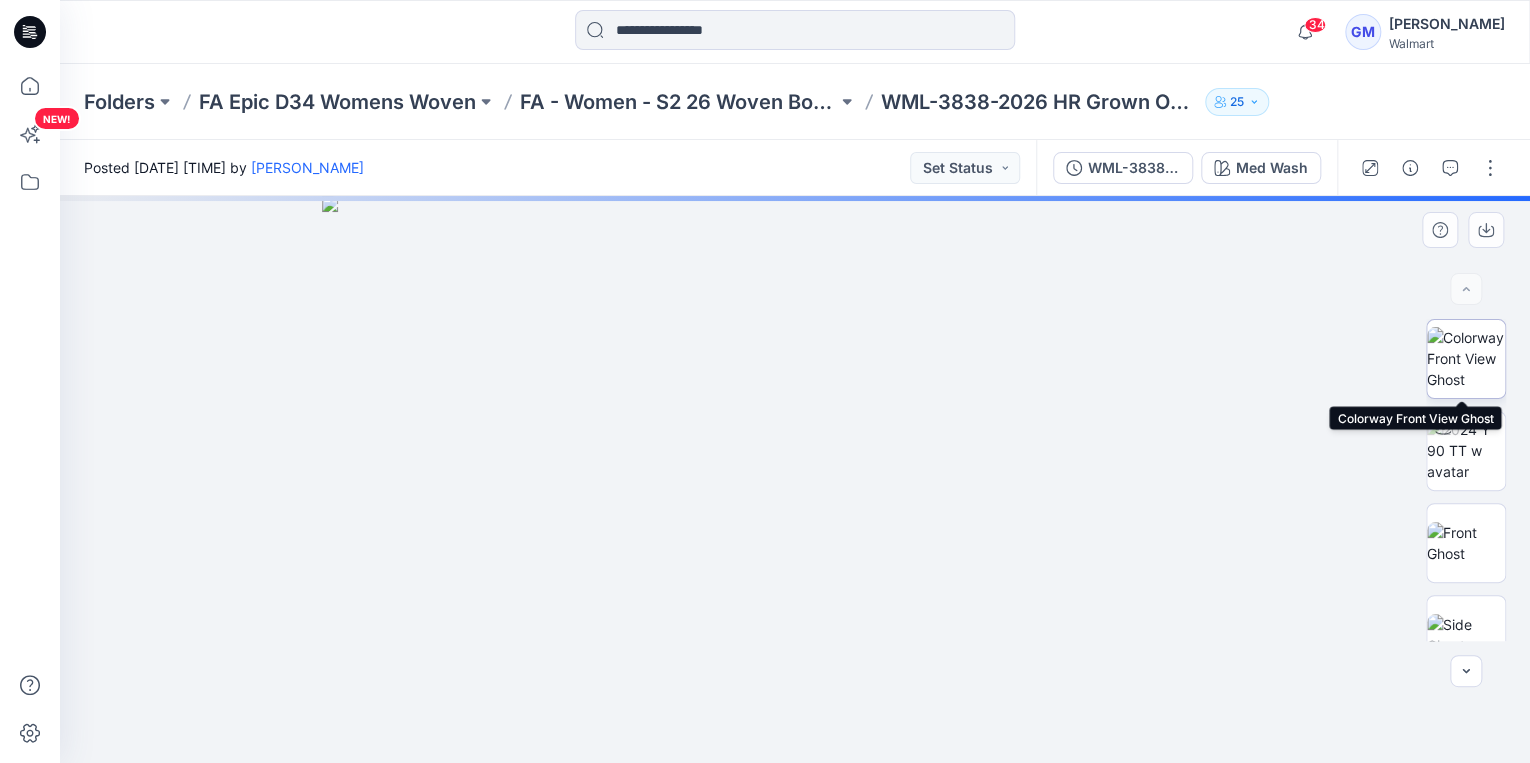 click at bounding box center (1466, 358) 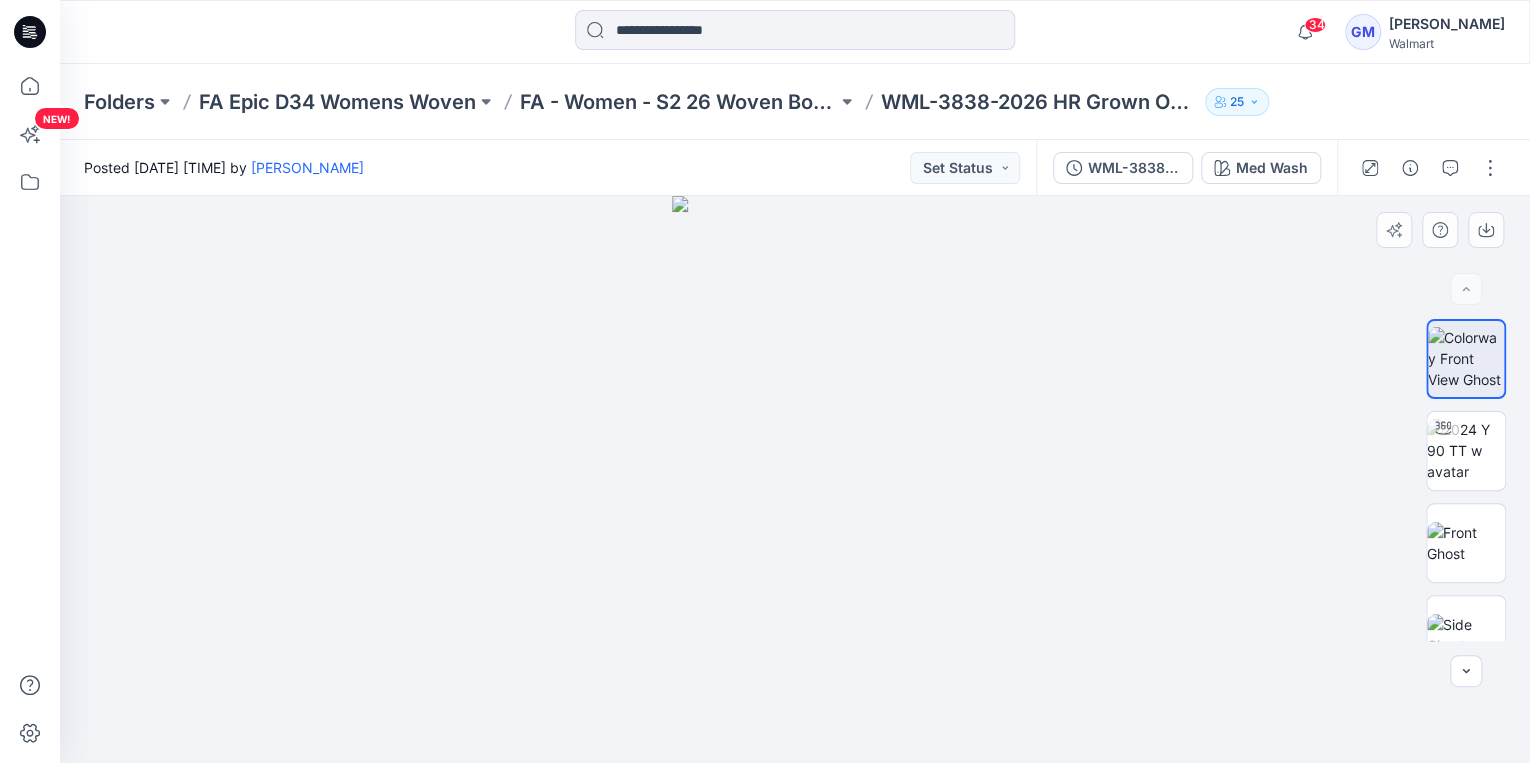 click at bounding box center (795, 479) 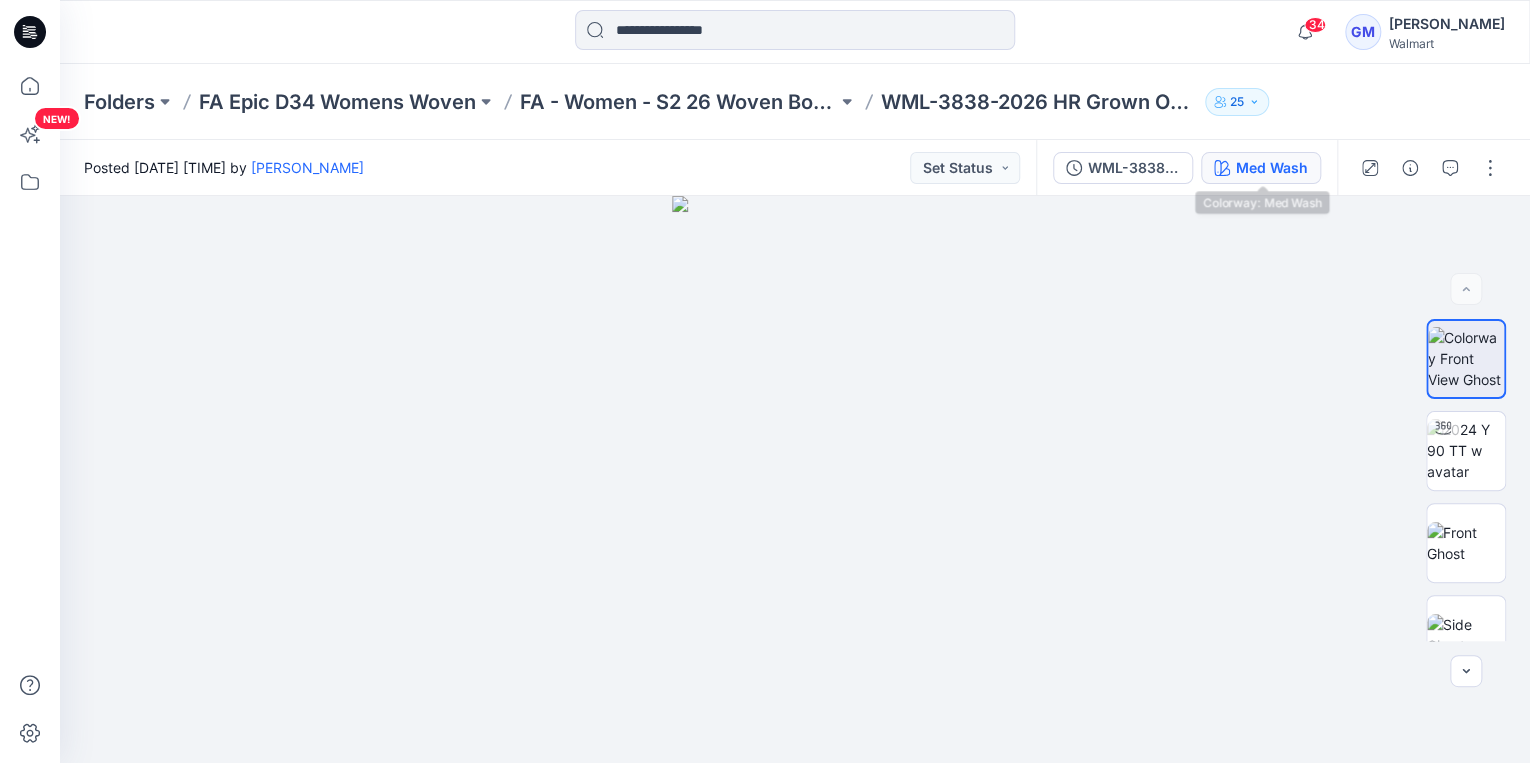 click on "Med Wash" at bounding box center (1272, 168) 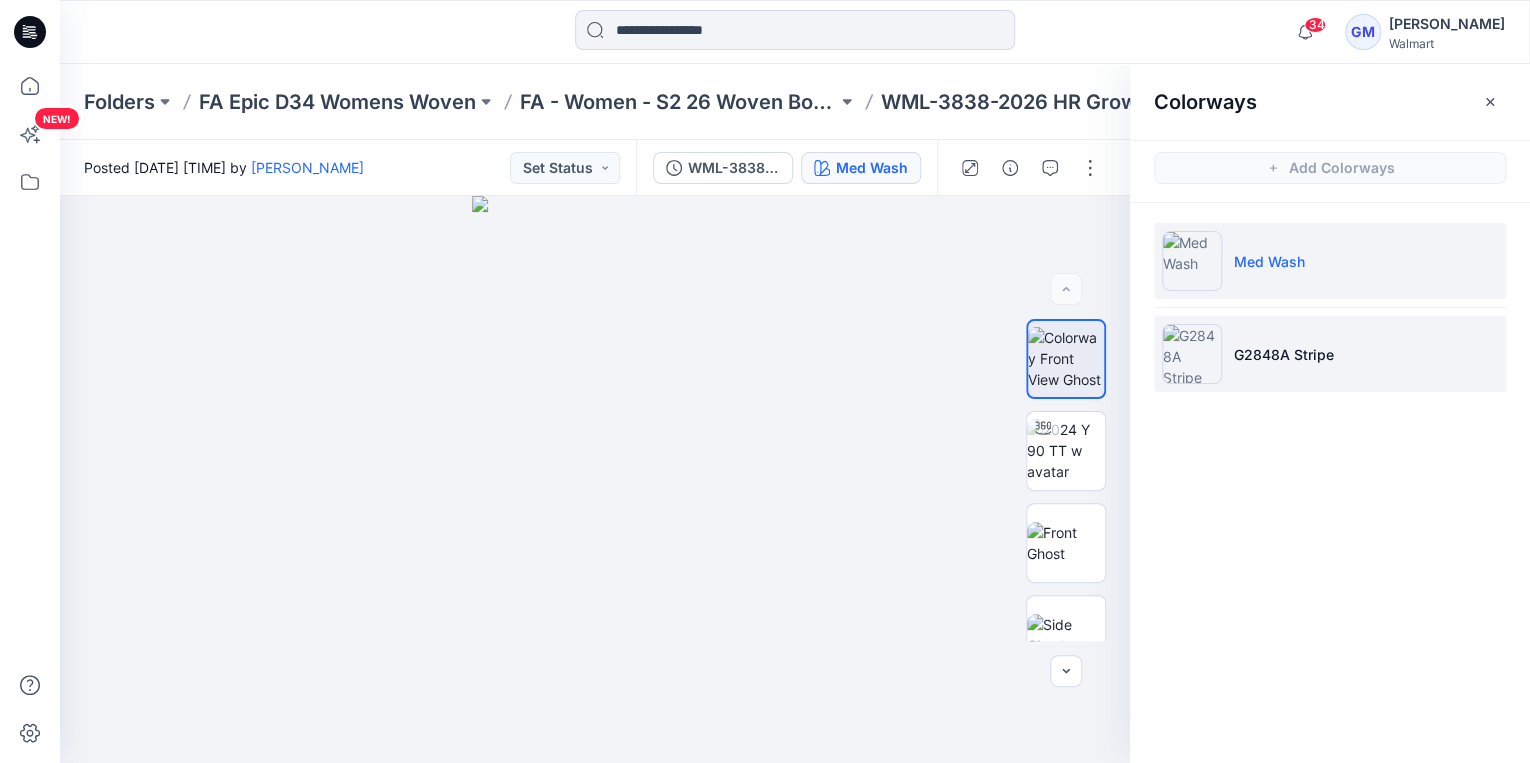 click on "G2848A Stripe" at bounding box center [1330, 354] 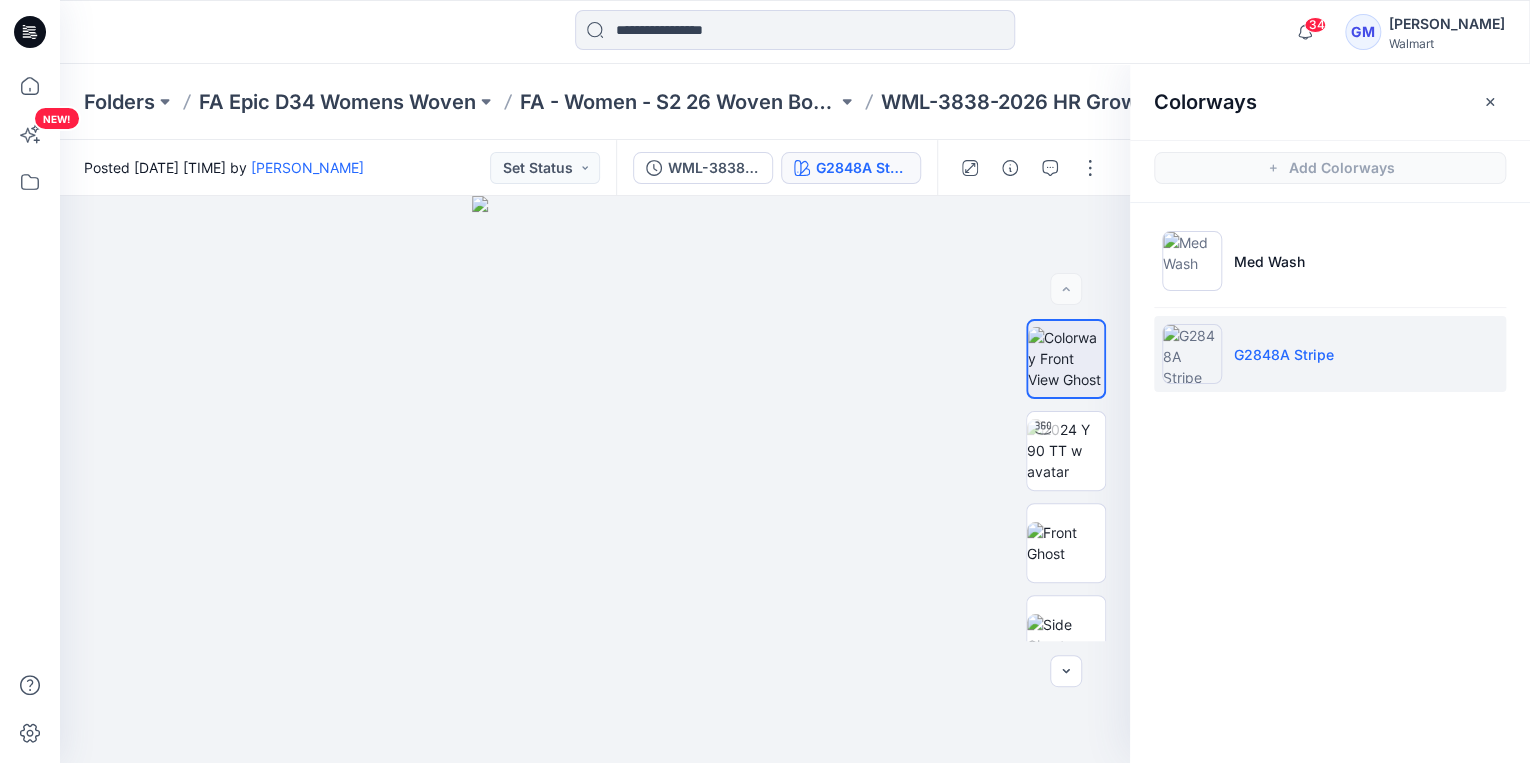 click on "Colorways Add Colorways [WASH_TYPE] [CODE] [WASH_TYPE]" at bounding box center (1330, 413) 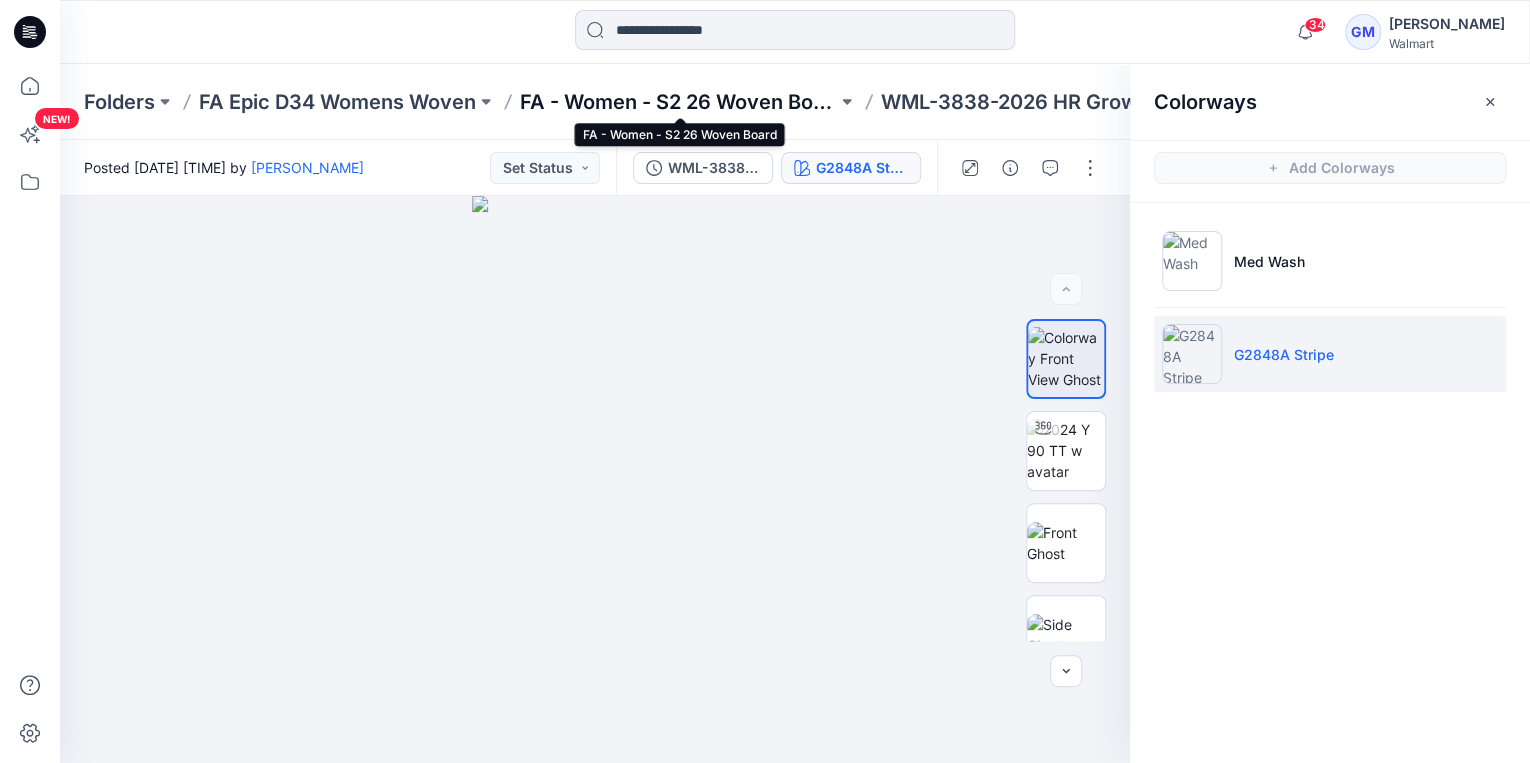 click on "FA - Women - S2 26 Woven Board" at bounding box center [678, 102] 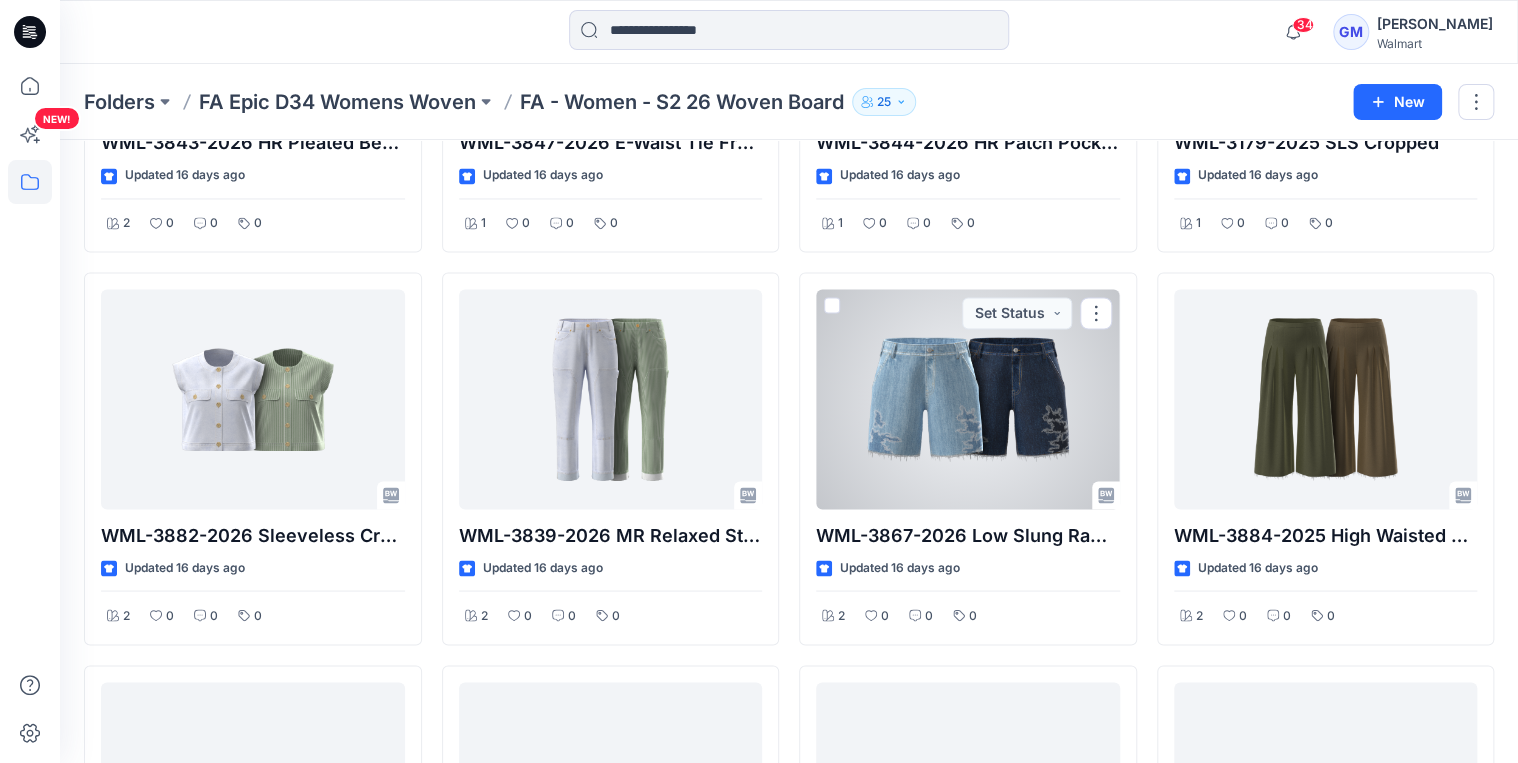 scroll, scrollTop: 1840, scrollLeft: 0, axis: vertical 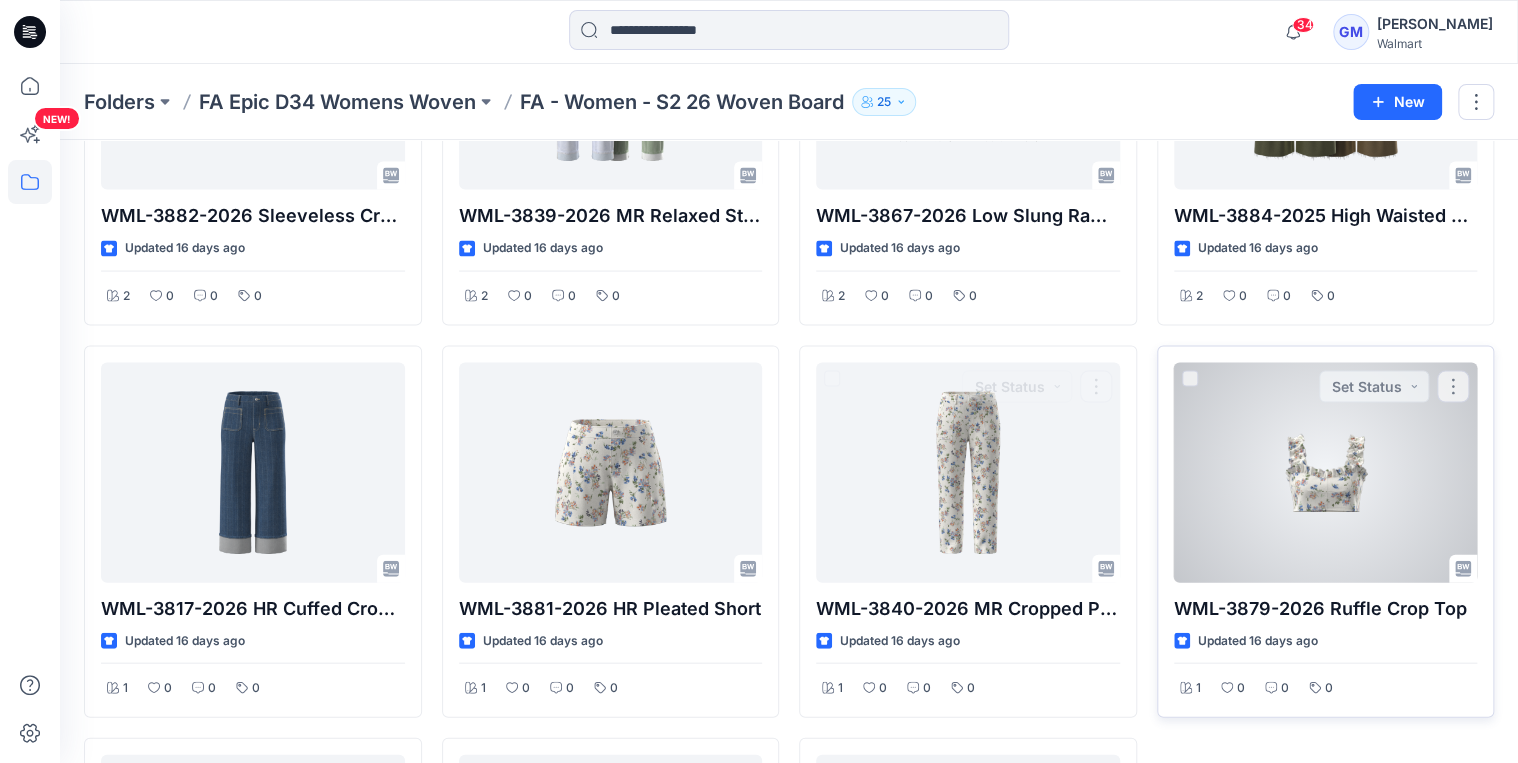 click at bounding box center [1326, 472] 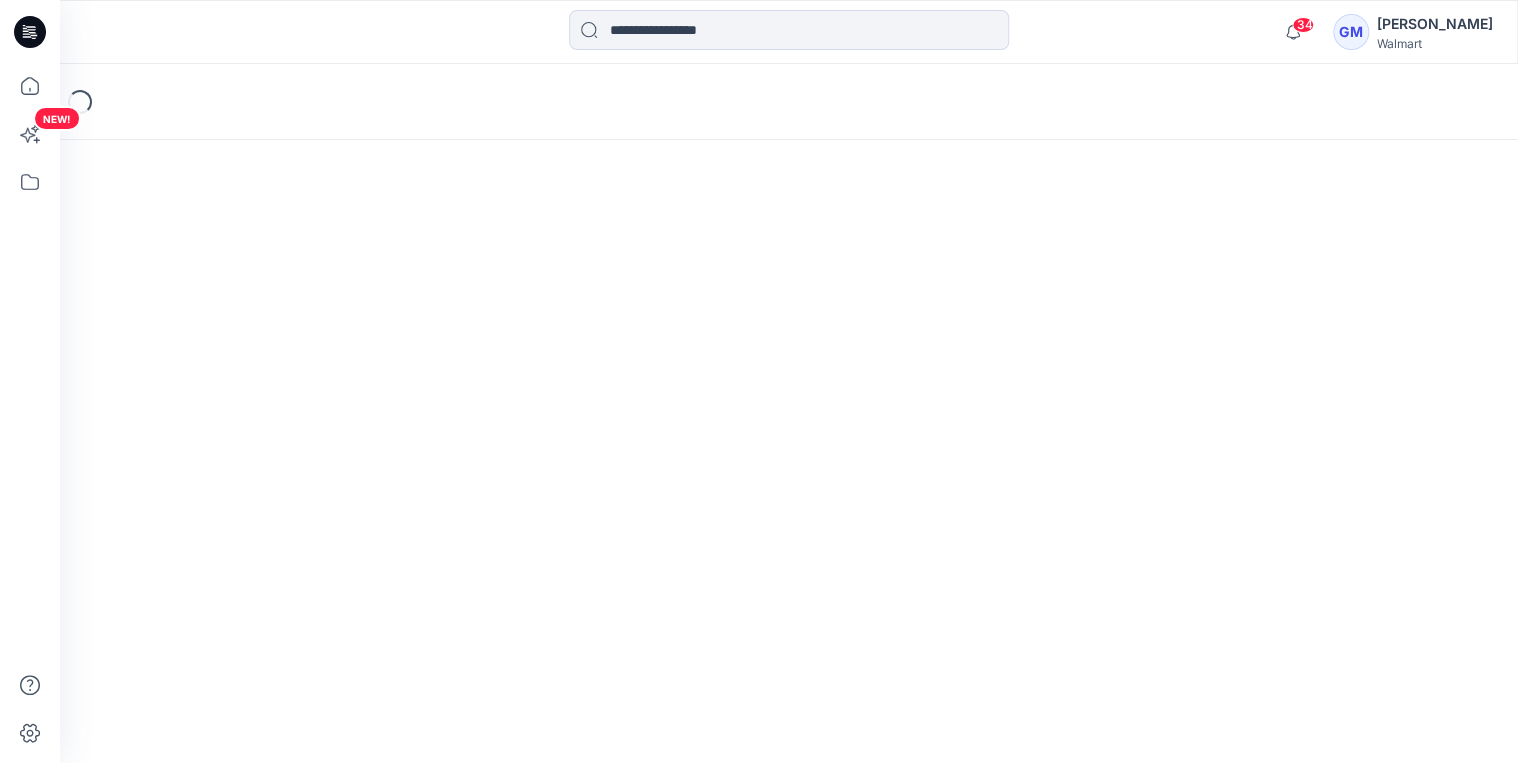 scroll, scrollTop: 0, scrollLeft: 0, axis: both 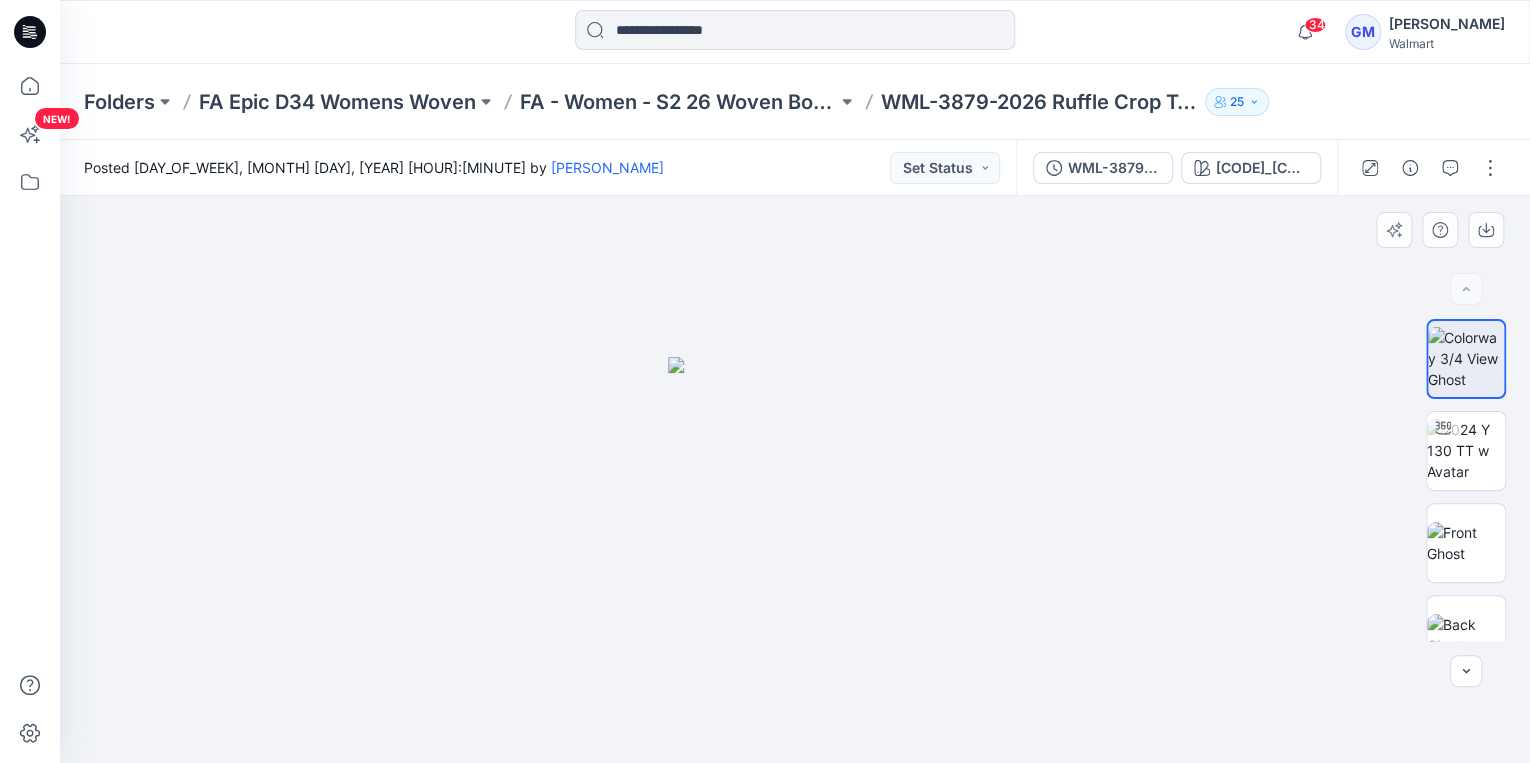 click at bounding box center (795, 479) 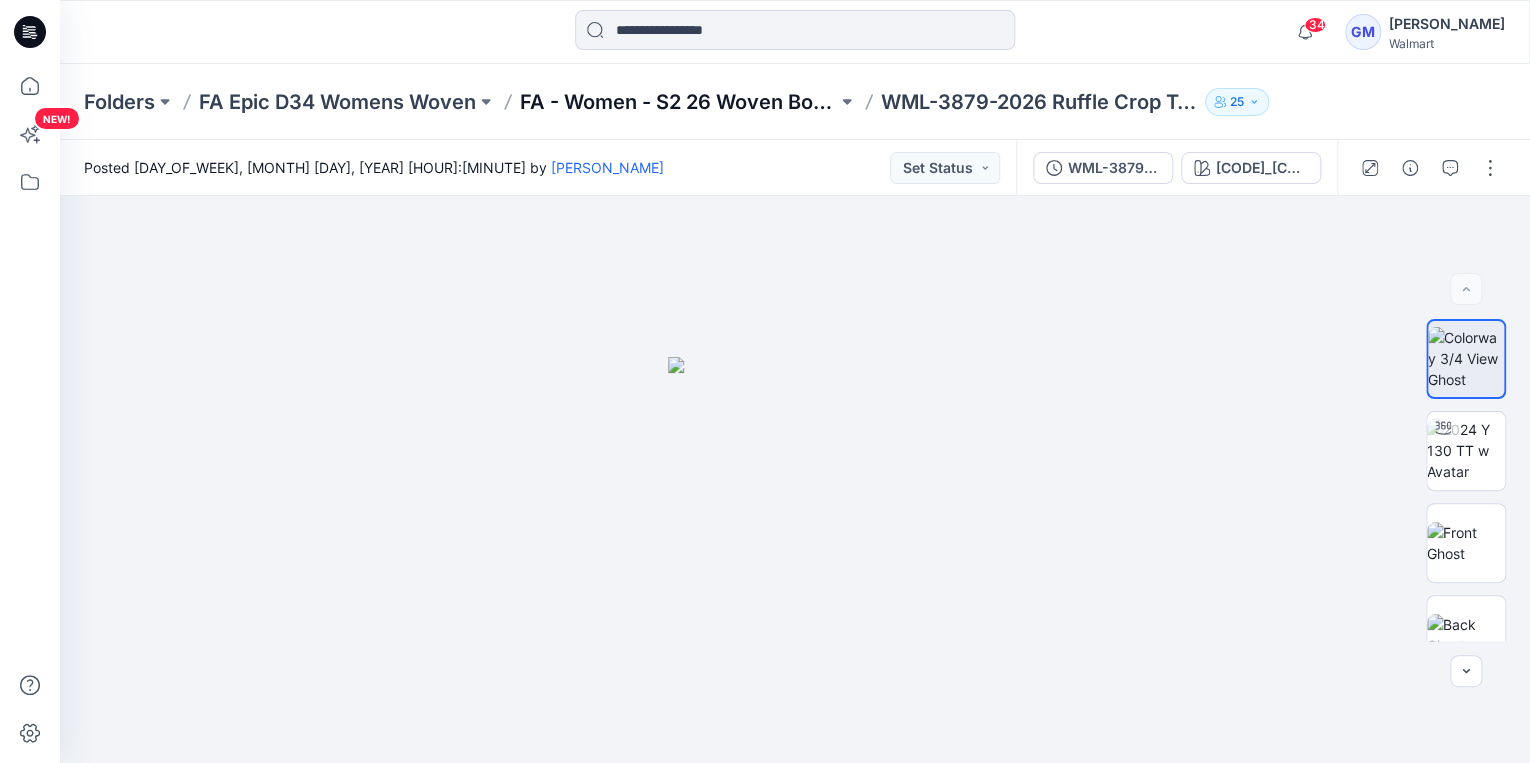 click on "FA - Women - S2 26 Woven Board" at bounding box center [678, 102] 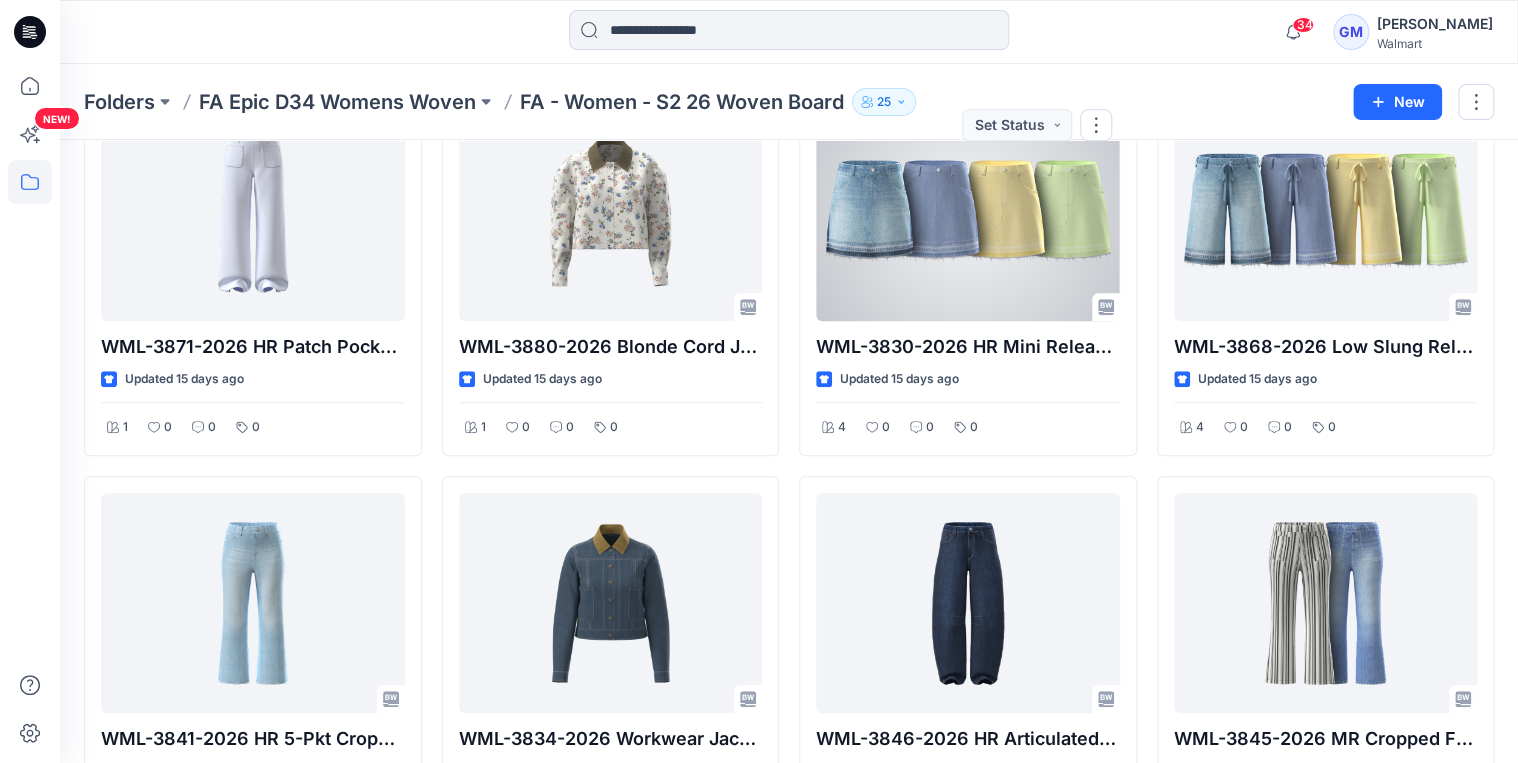 scroll, scrollTop: 284, scrollLeft: 0, axis: vertical 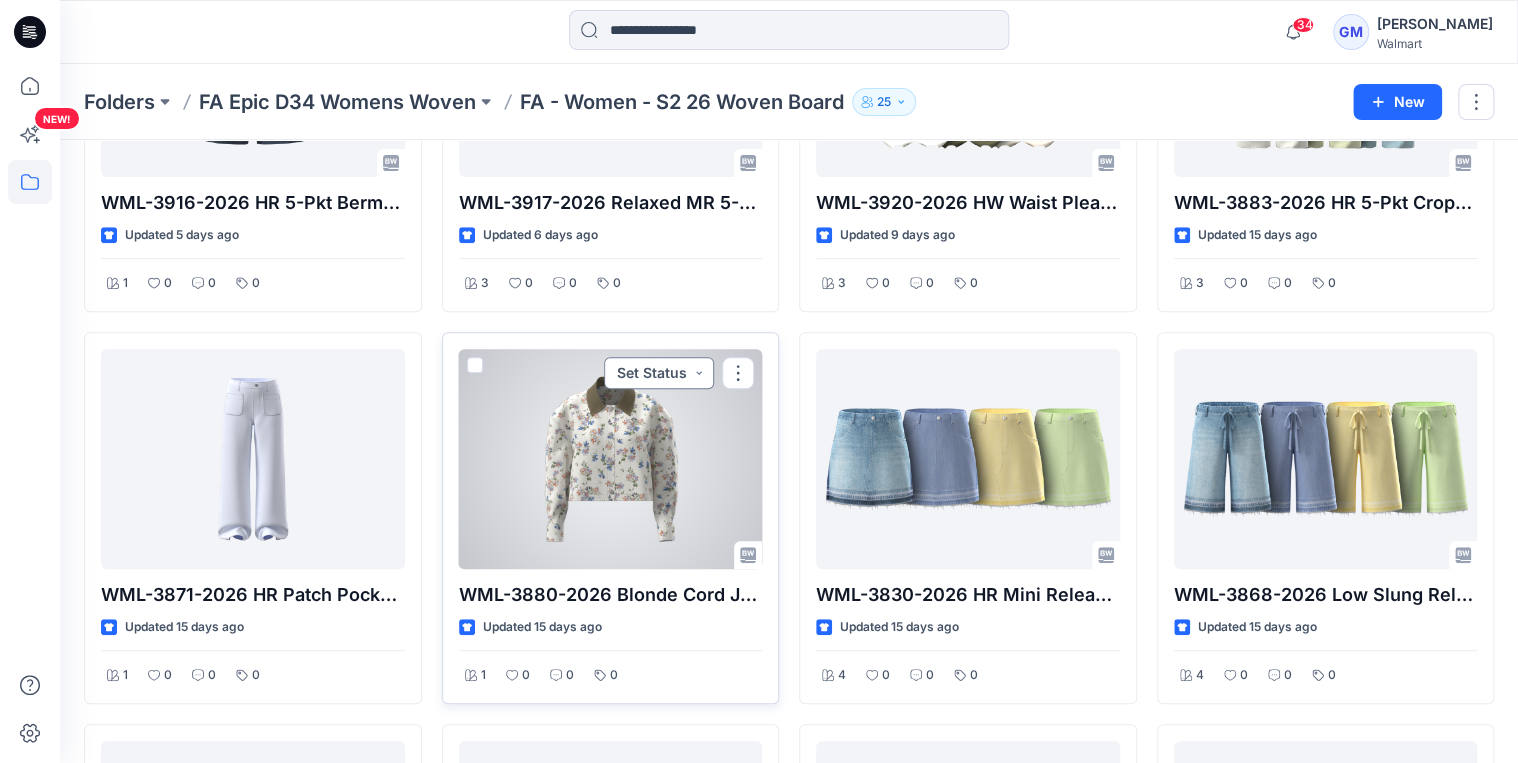 click on "Set Status" at bounding box center [659, 373] 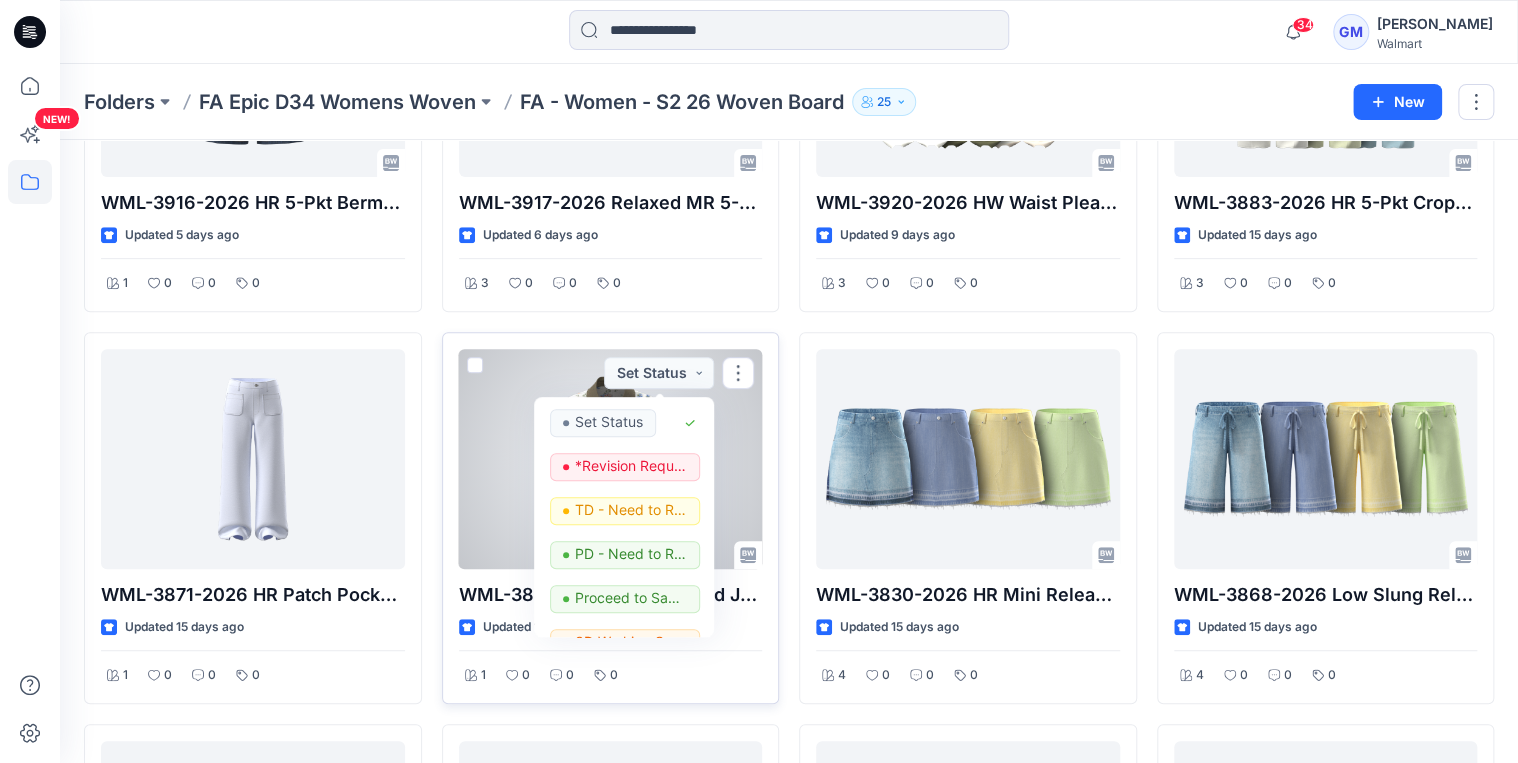 click at bounding box center (611, 459) 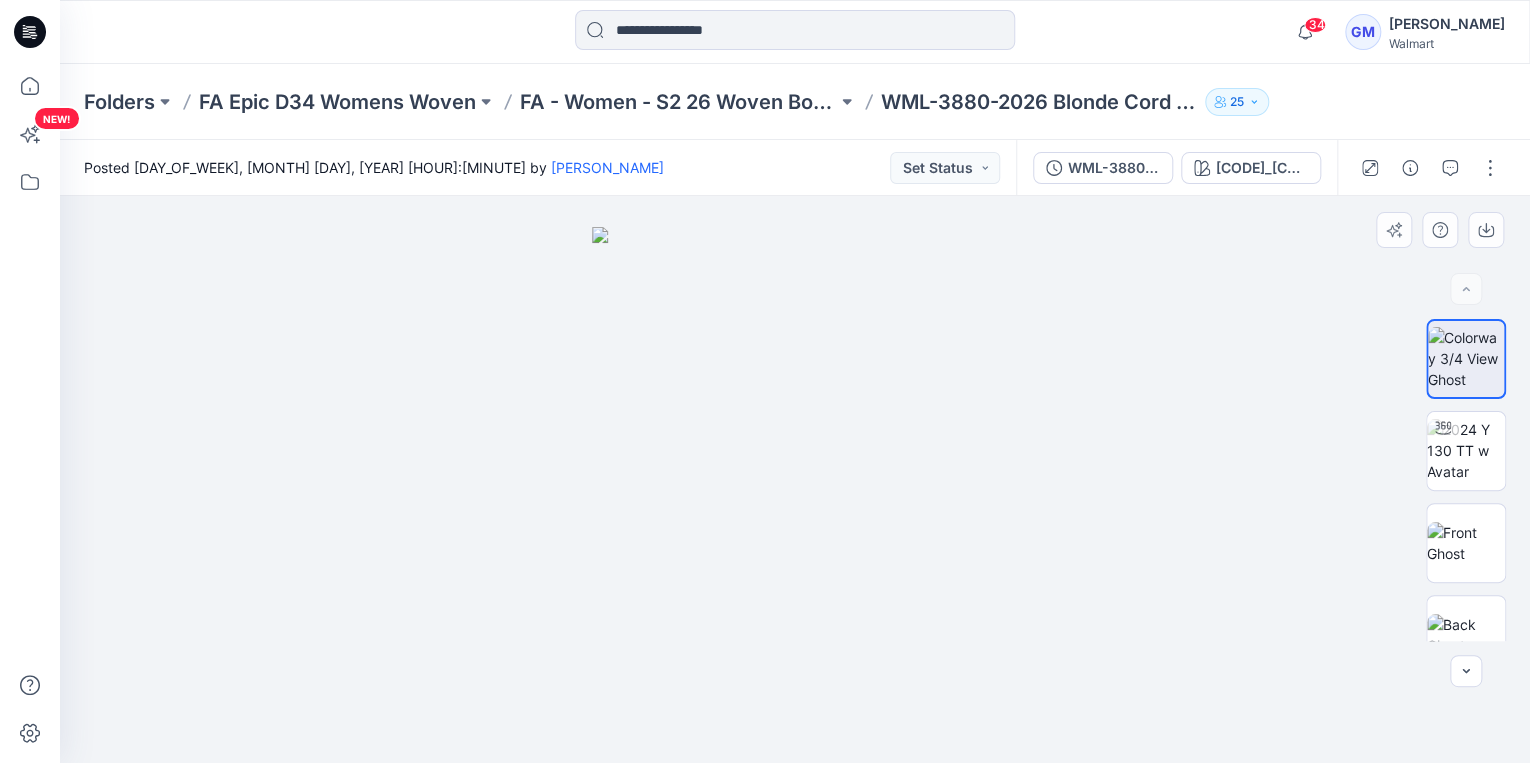 click at bounding box center (795, 479) 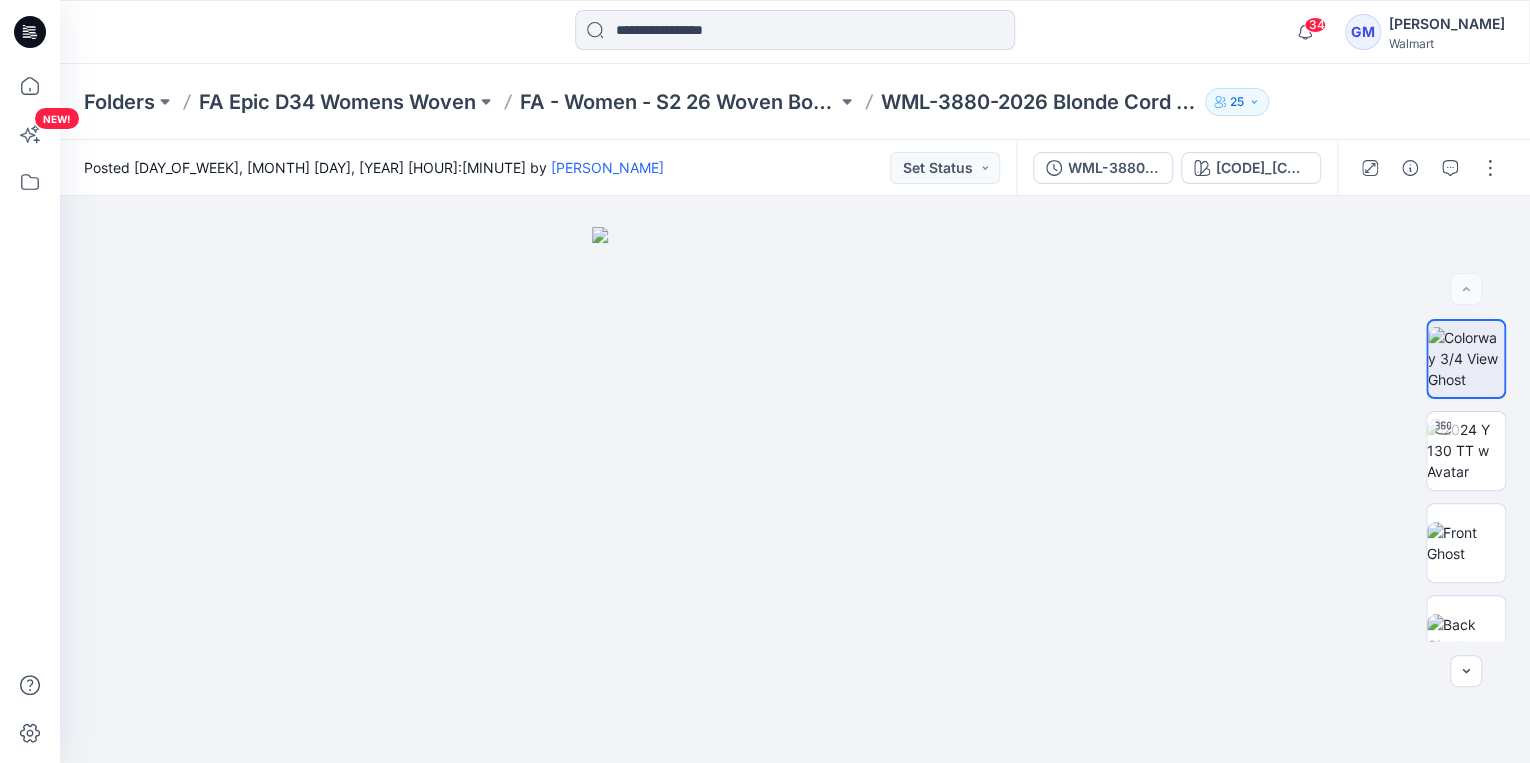 click on "Folders FA Epic D[DIGITS] Womens Woven FA - Women - S[NUMBER] [YEAR] Woven Board WML-[NUMBER]-[YEAR] Blonde Cord Jacket [DIGITS]" at bounding box center [795, 102] 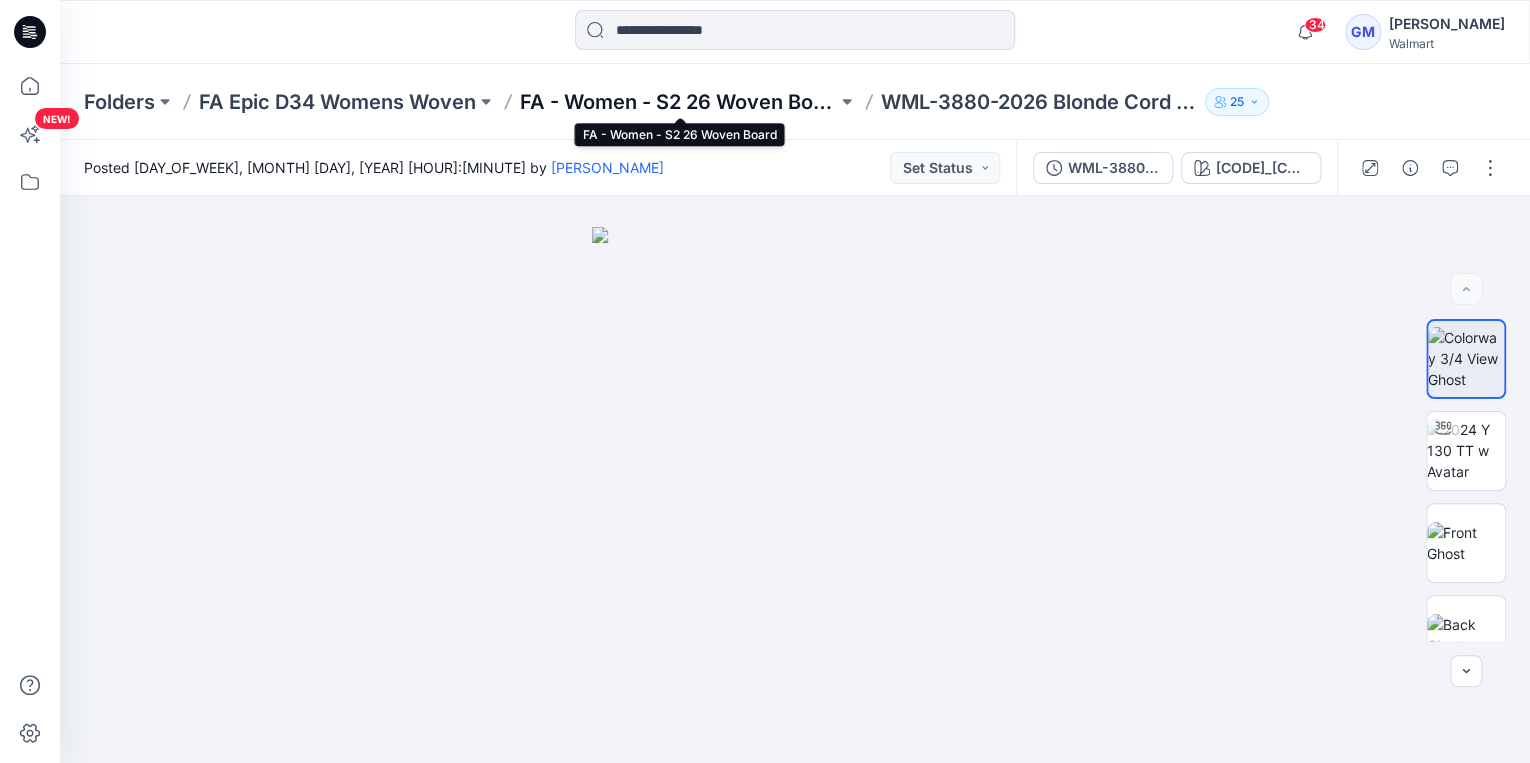 click on "FA - Women - S2 26 Woven Board" at bounding box center (678, 102) 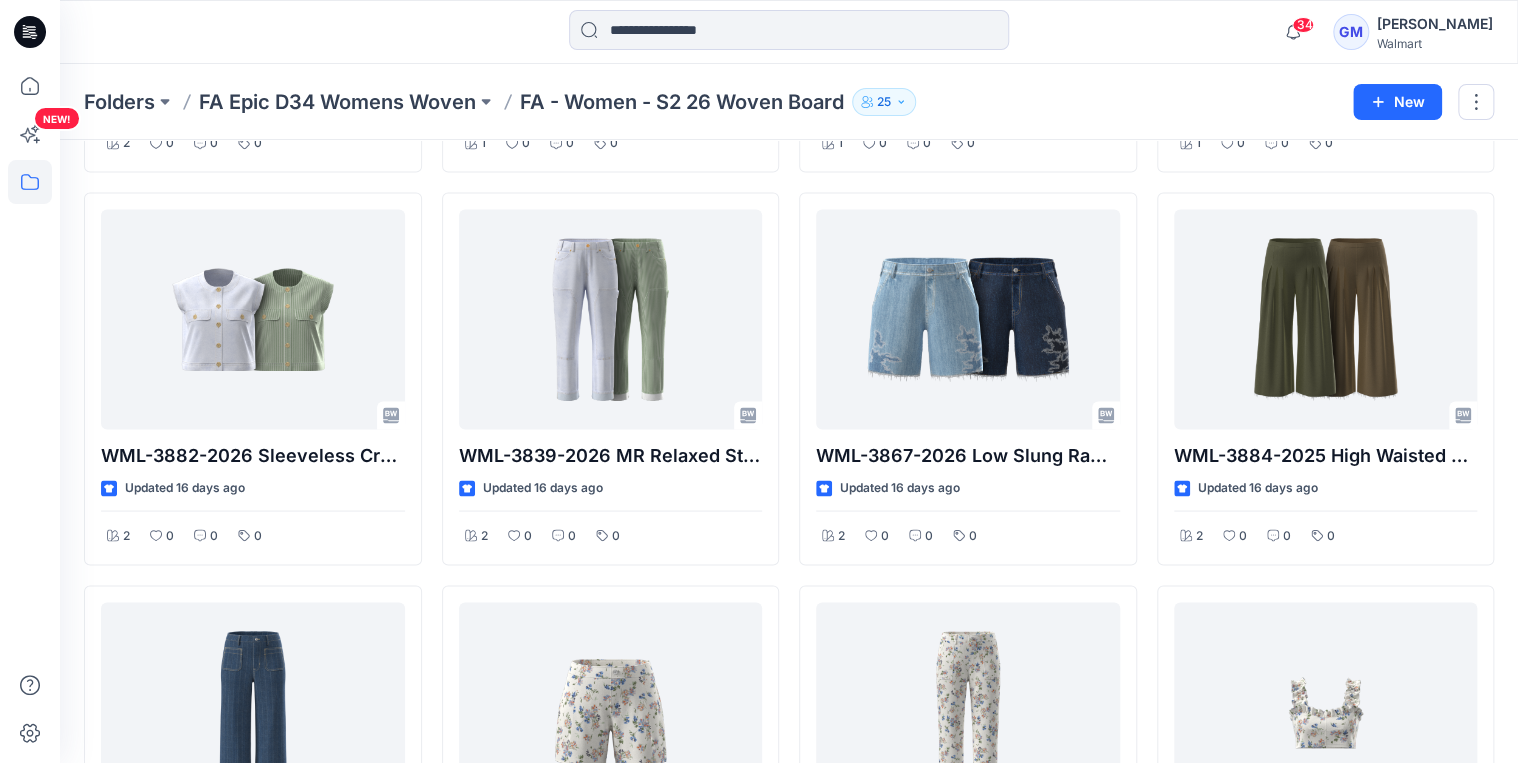 scroll, scrollTop: 2000, scrollLeft: 0, axis: vertical 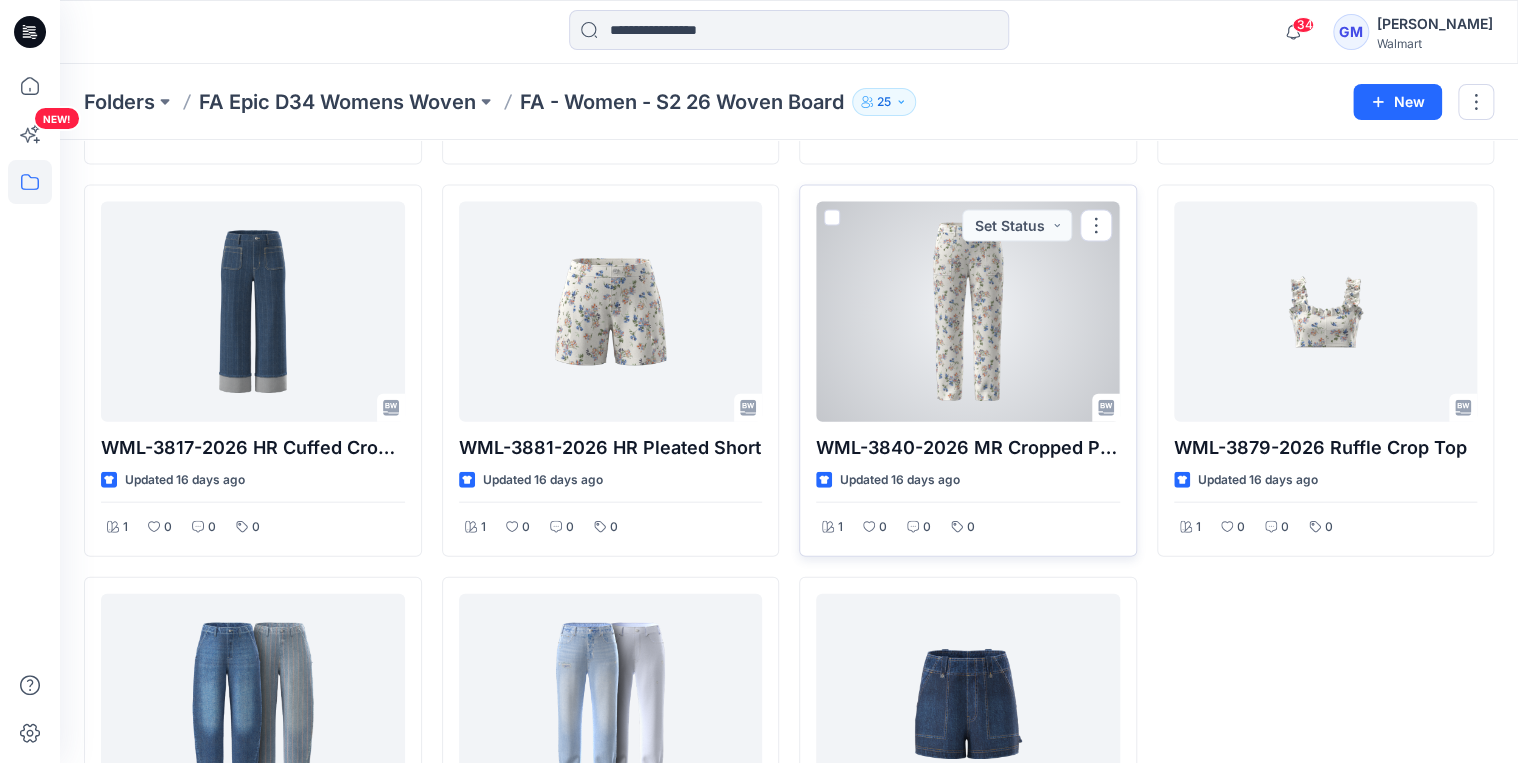 click at bounding box center (968, 312) 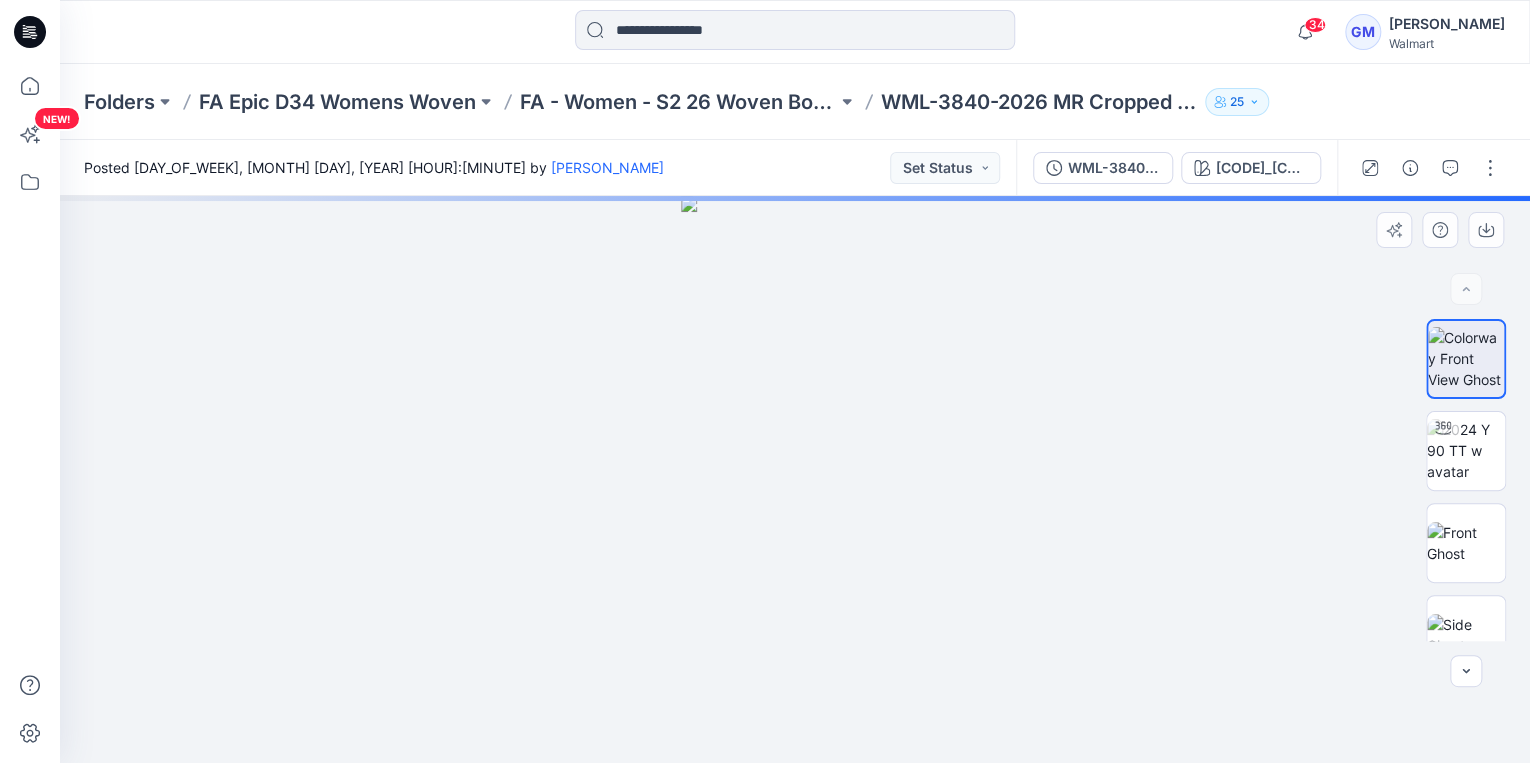 click at bounding box center [795, 479] 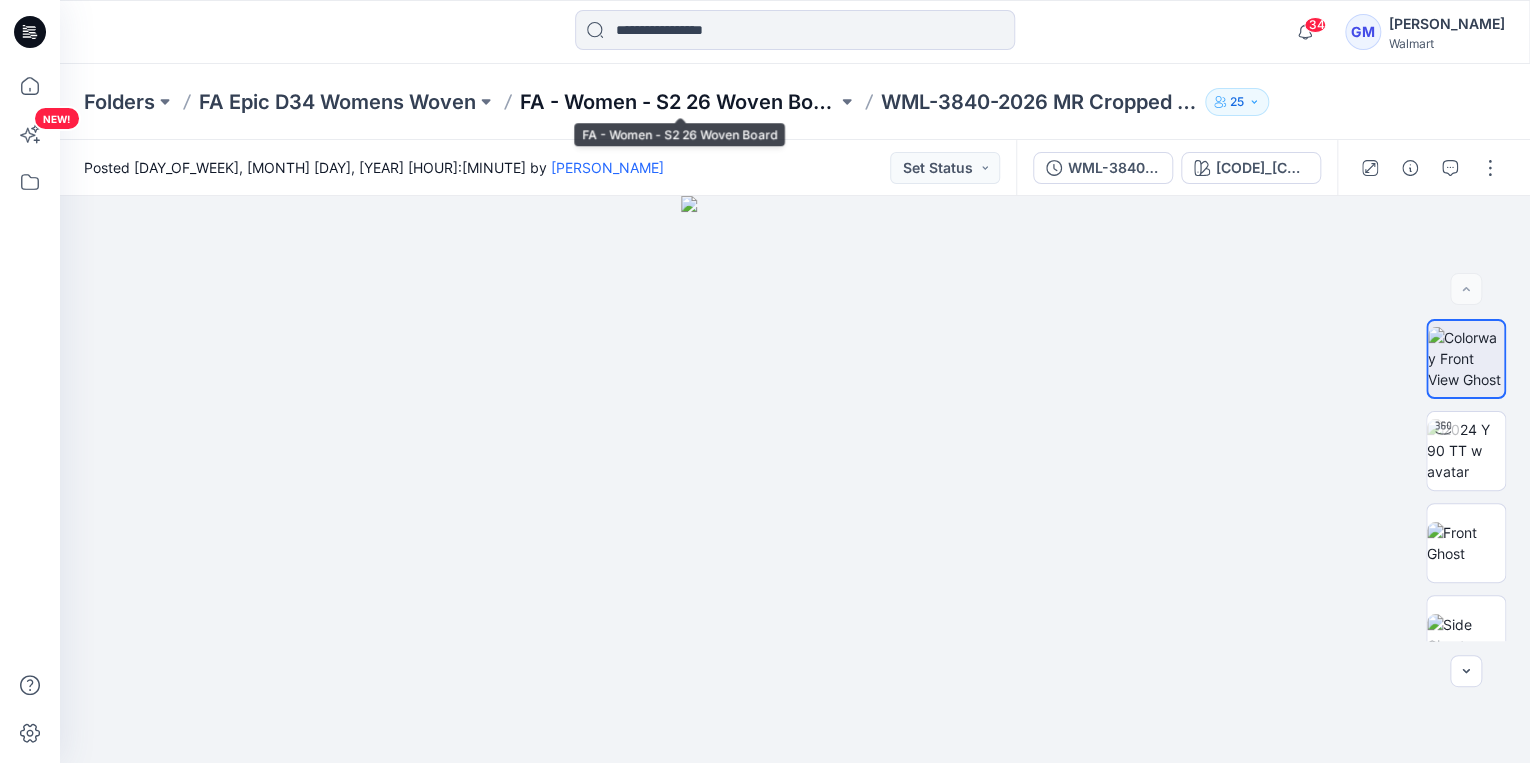 click on "FA - Women - S2 26 Woven Board" at bounding box center (678, 102) 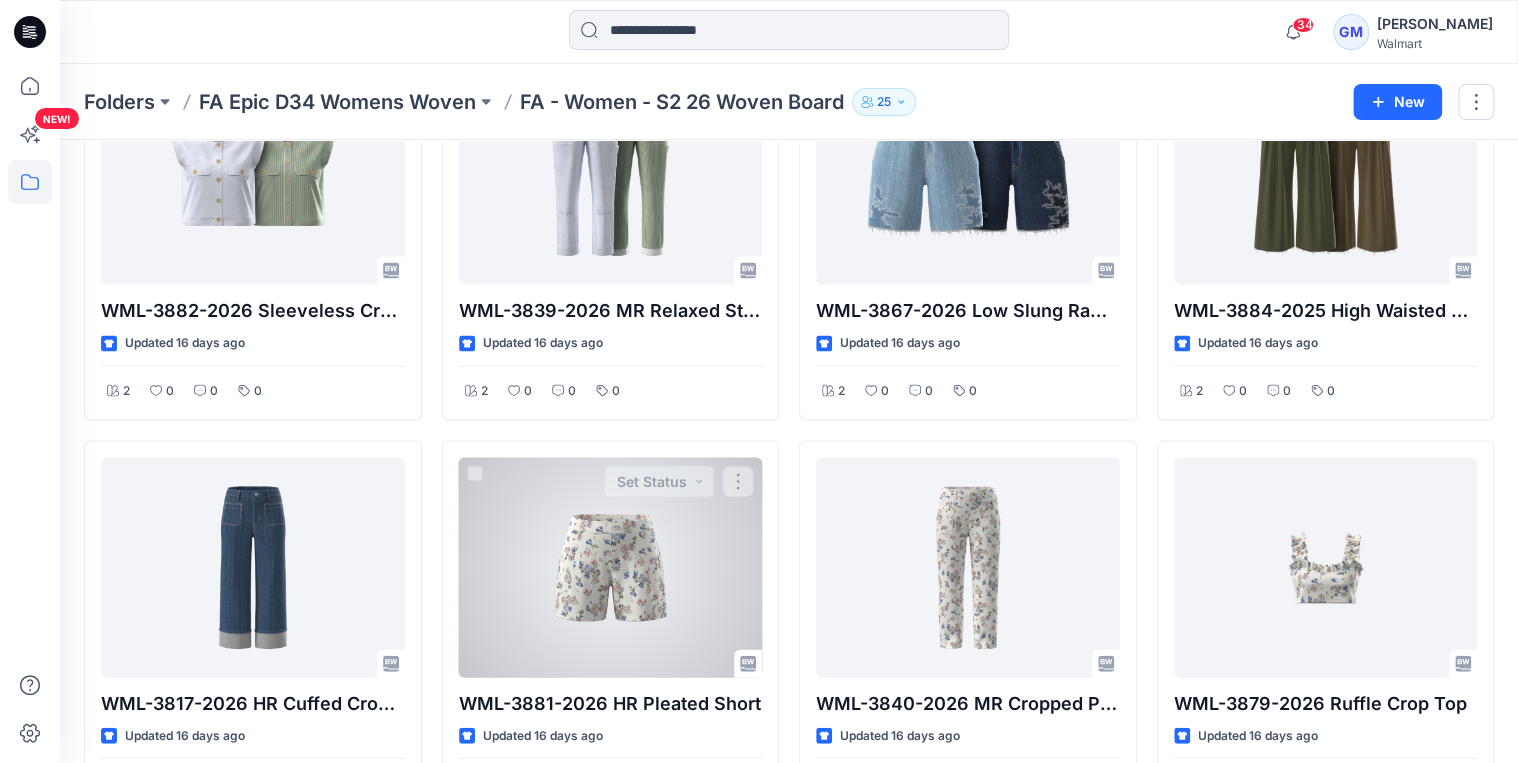 scroll, scrollTop: 1760, scrollLeft: 0, axis: vertical 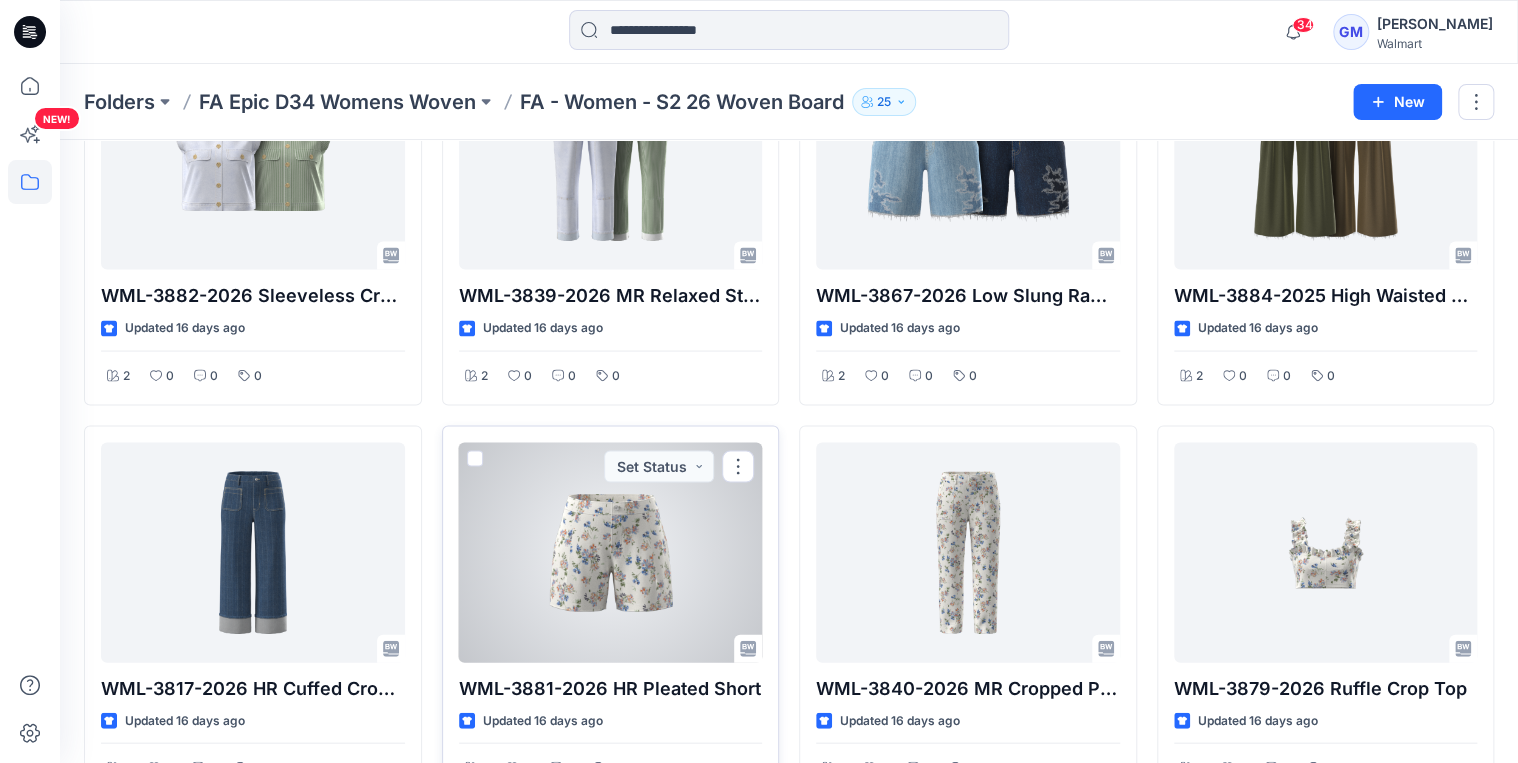 click at bounding box center (611, 552) 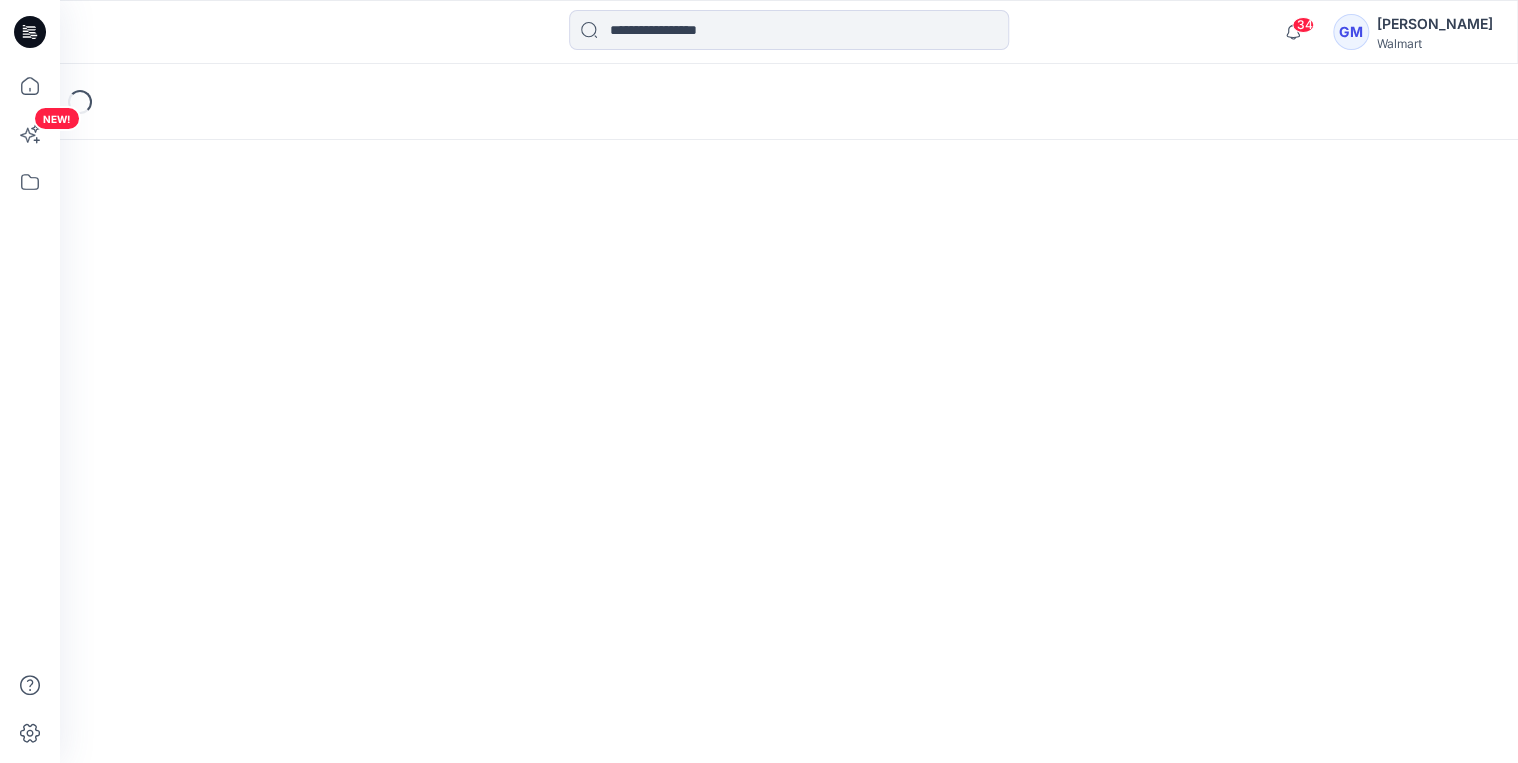 scroll, scrollTop: 0, scrollLeft: 0, axis: both 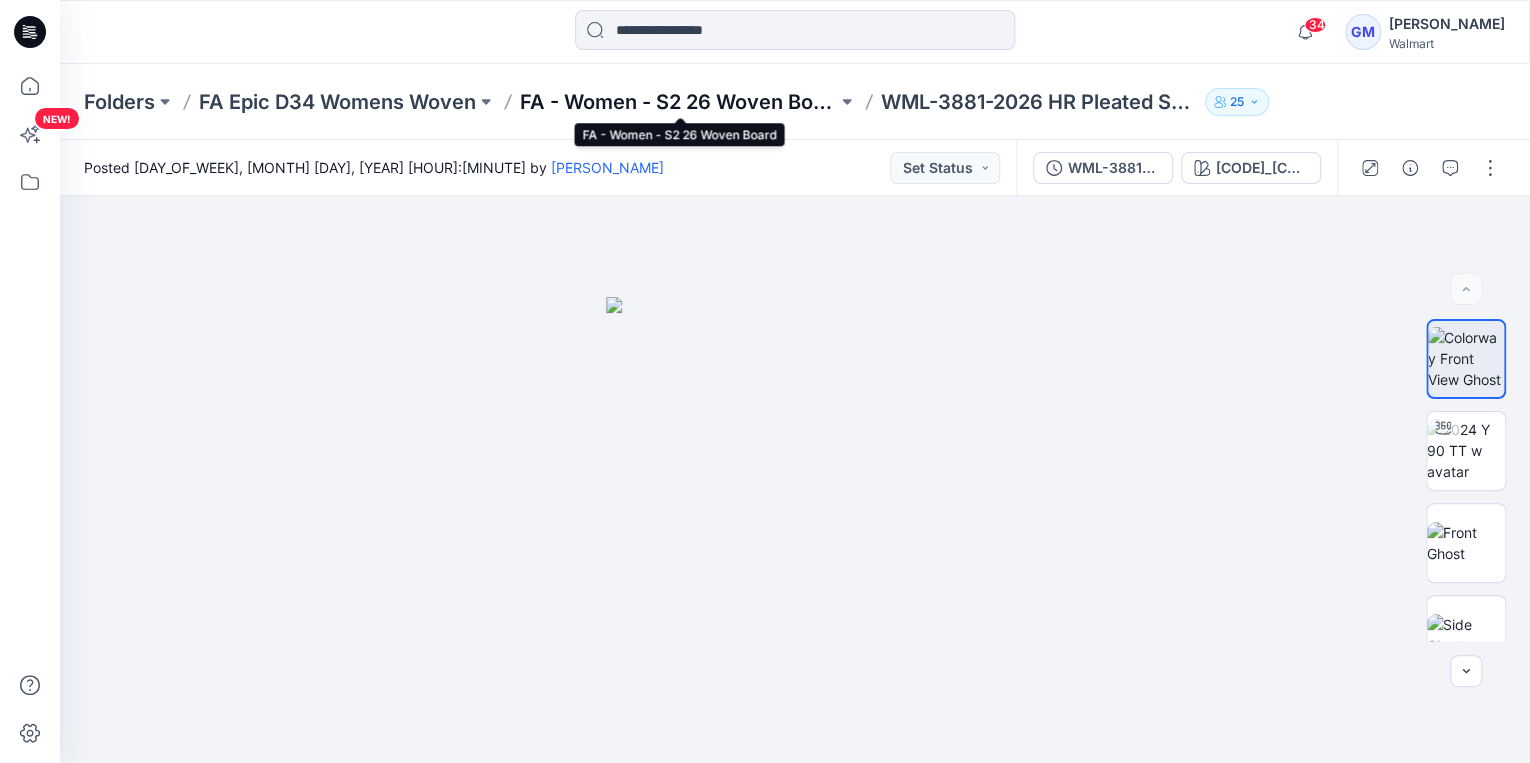 click on "FA - Women - S2 26 Woven Board" at bounding box center (678, 102) 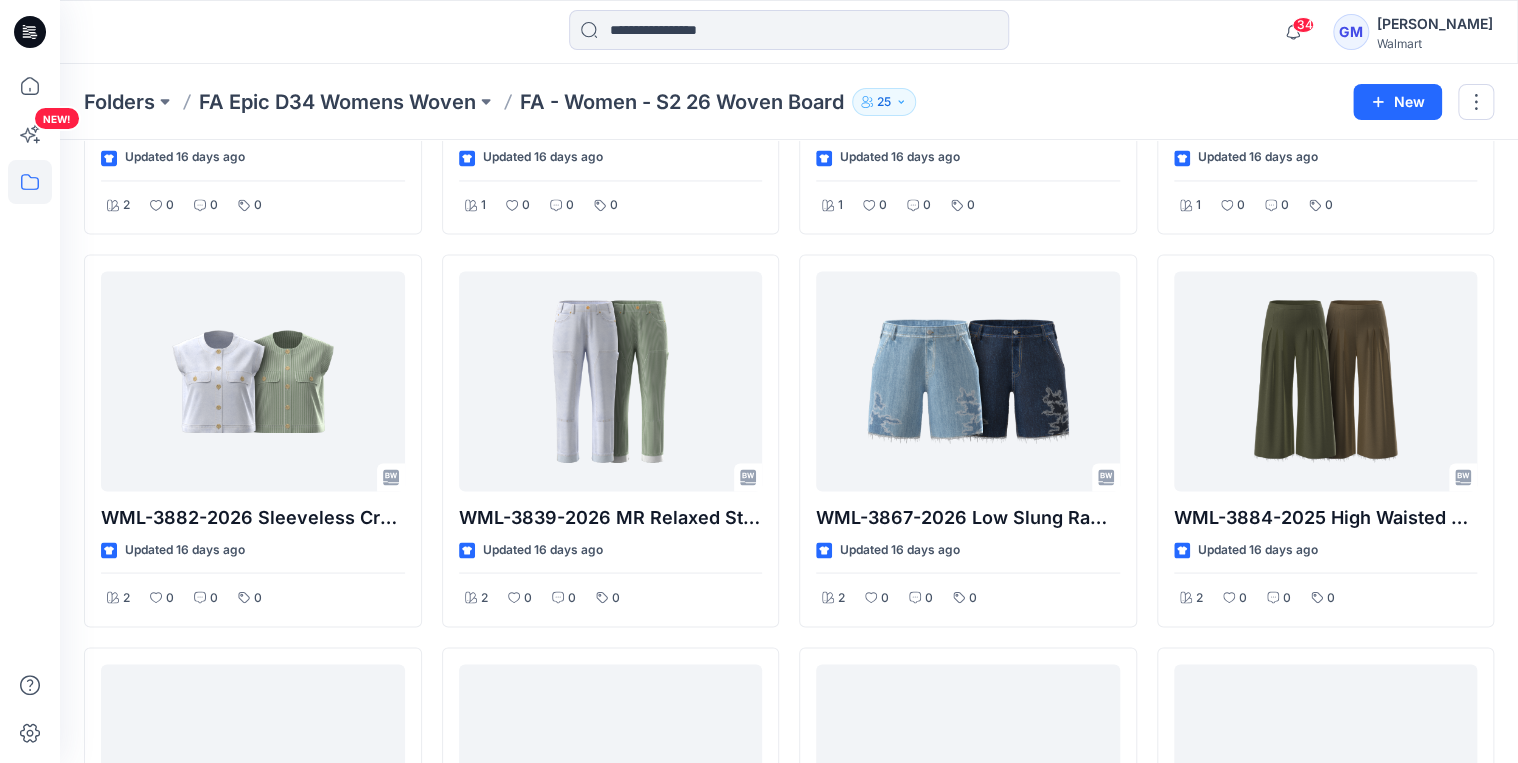 scroll, scrollTop: 1760, scrollLeft: 0, axis: vertical 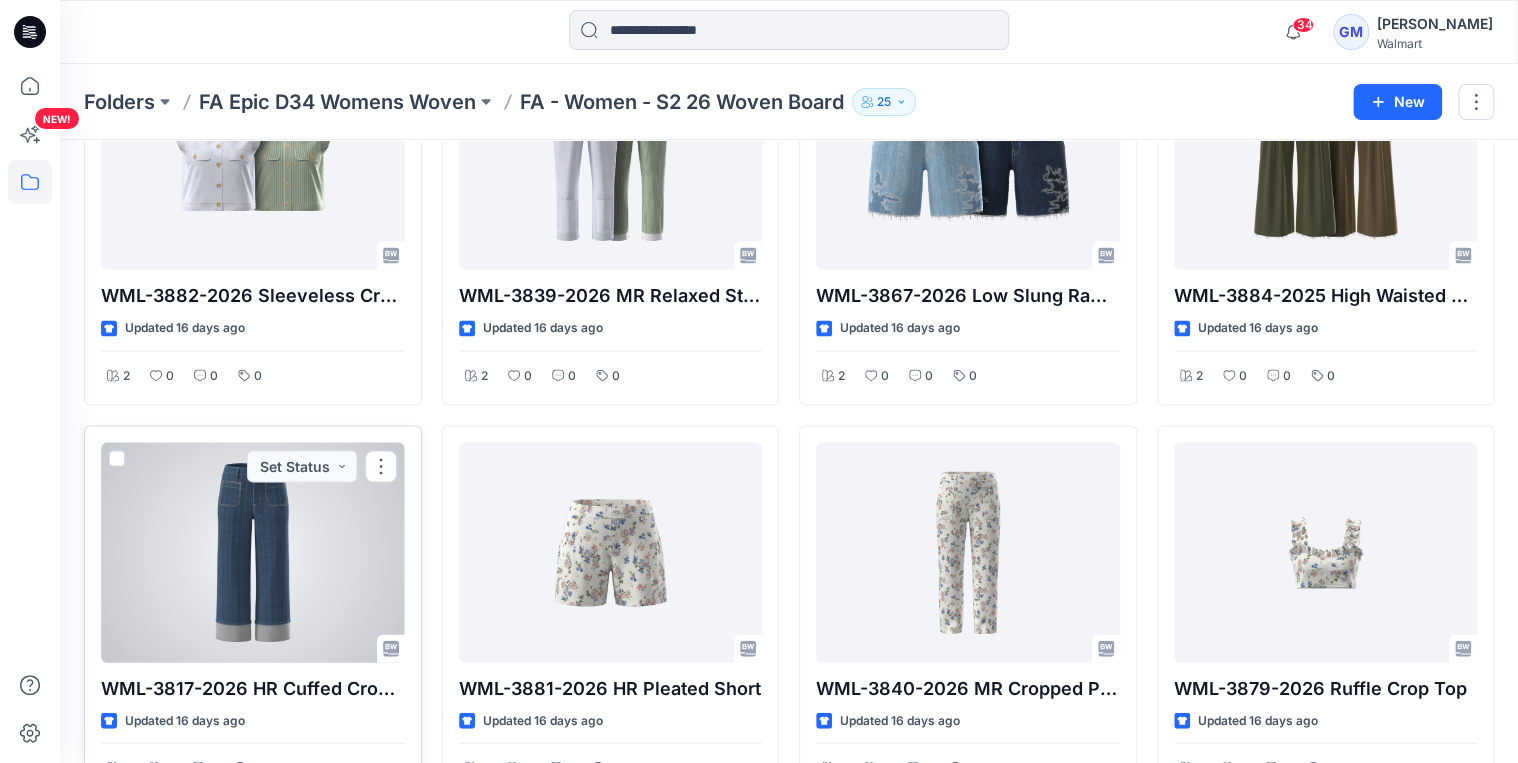 click at bounding box center (253, 552) 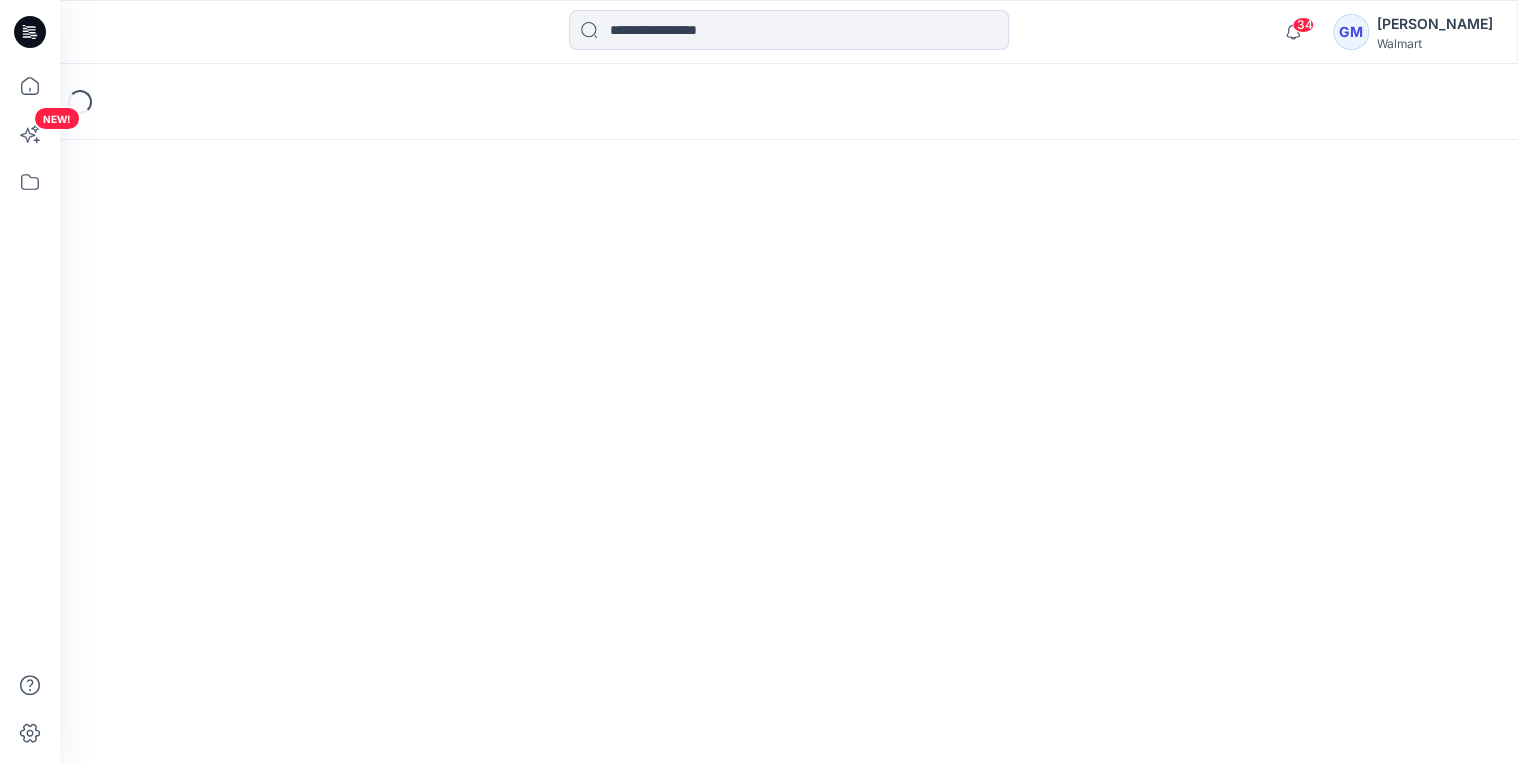scroll, scrollTop: 0, scrollLeft: 0, axis: both 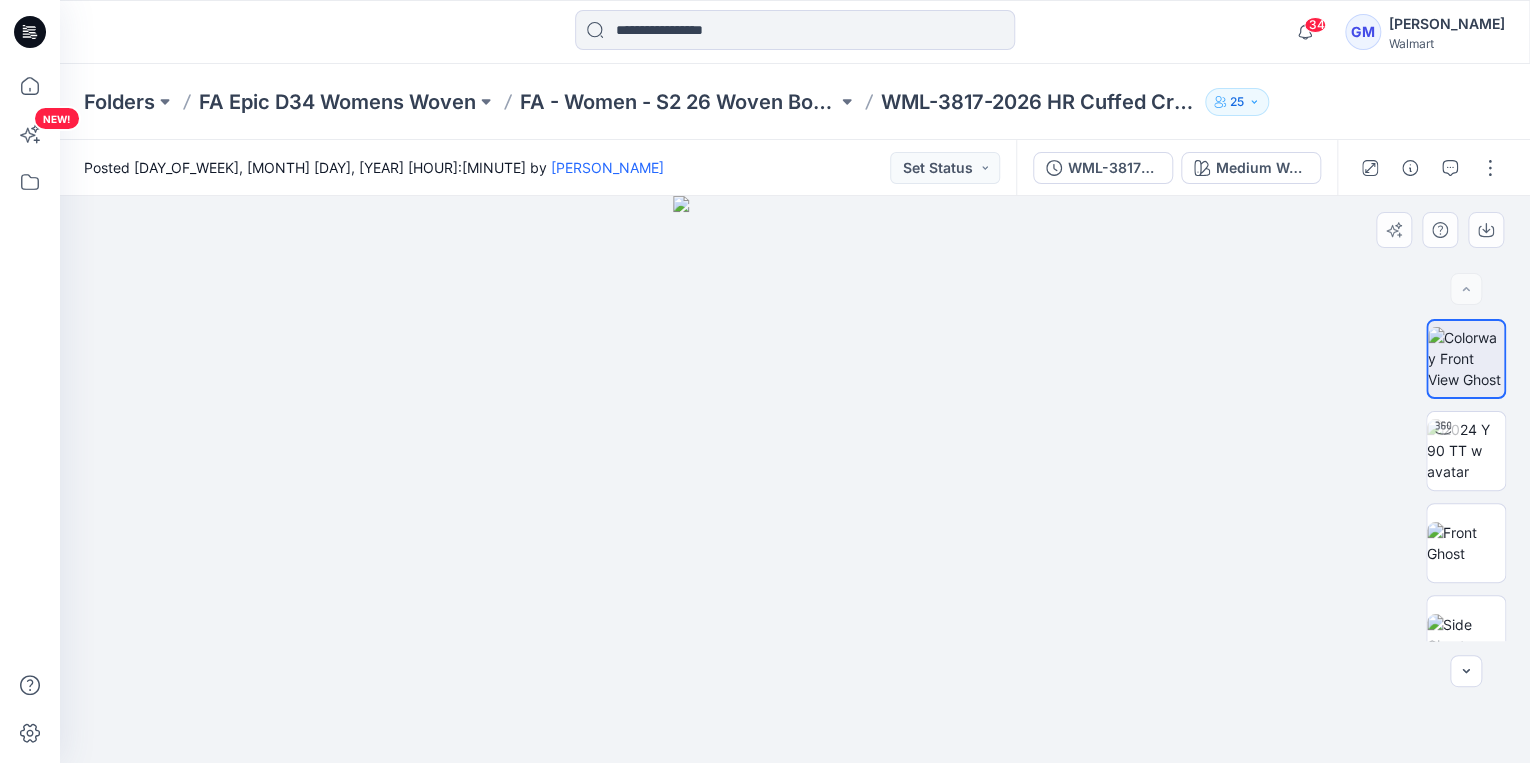 drag, startPoint x: 1176, startPoint y: 464, endPoint x: 1177, endPoint y: 444, distance: 20.024984 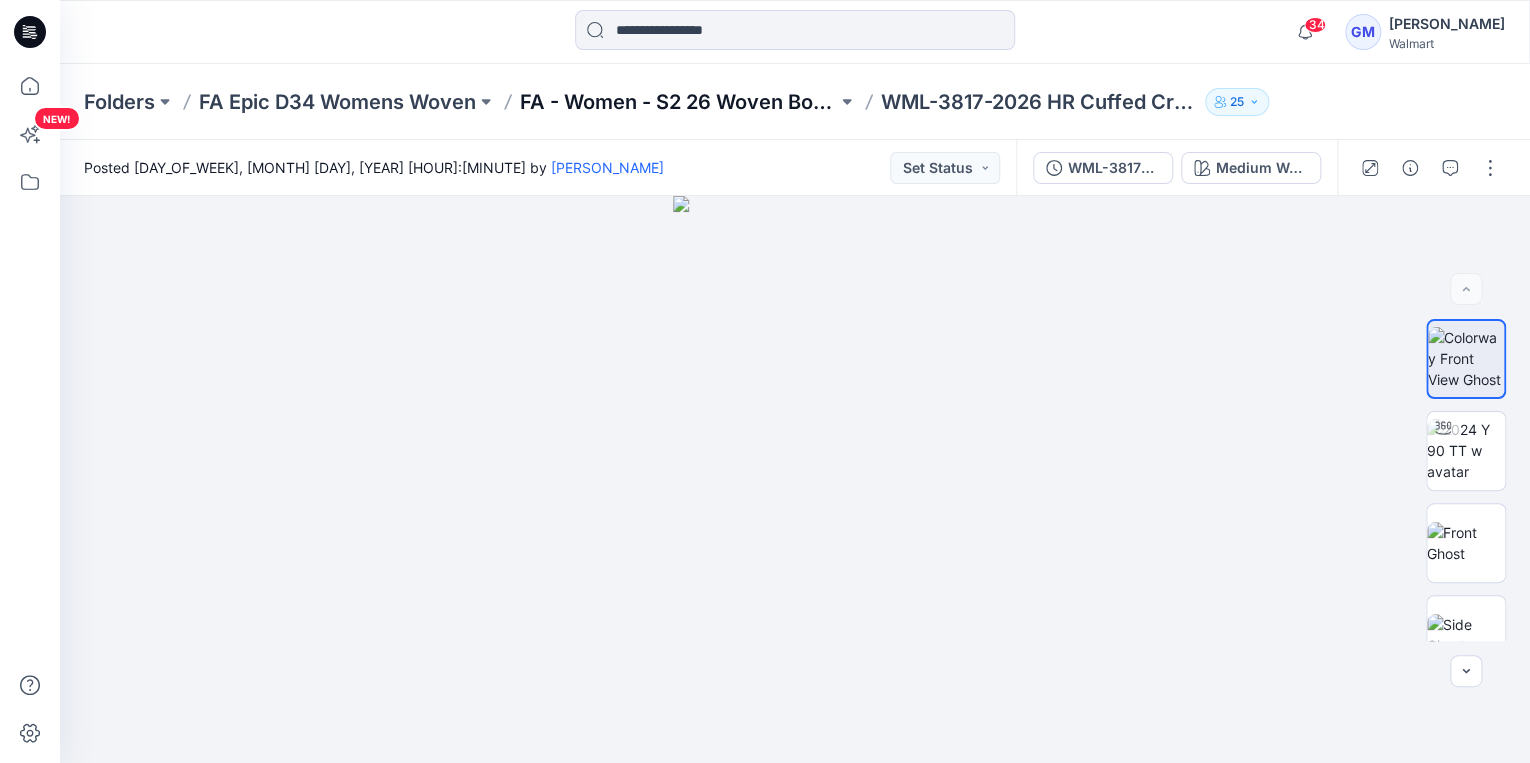click on "FA - Women - S2 26 Woven Board" at bounding box center [678, 102] 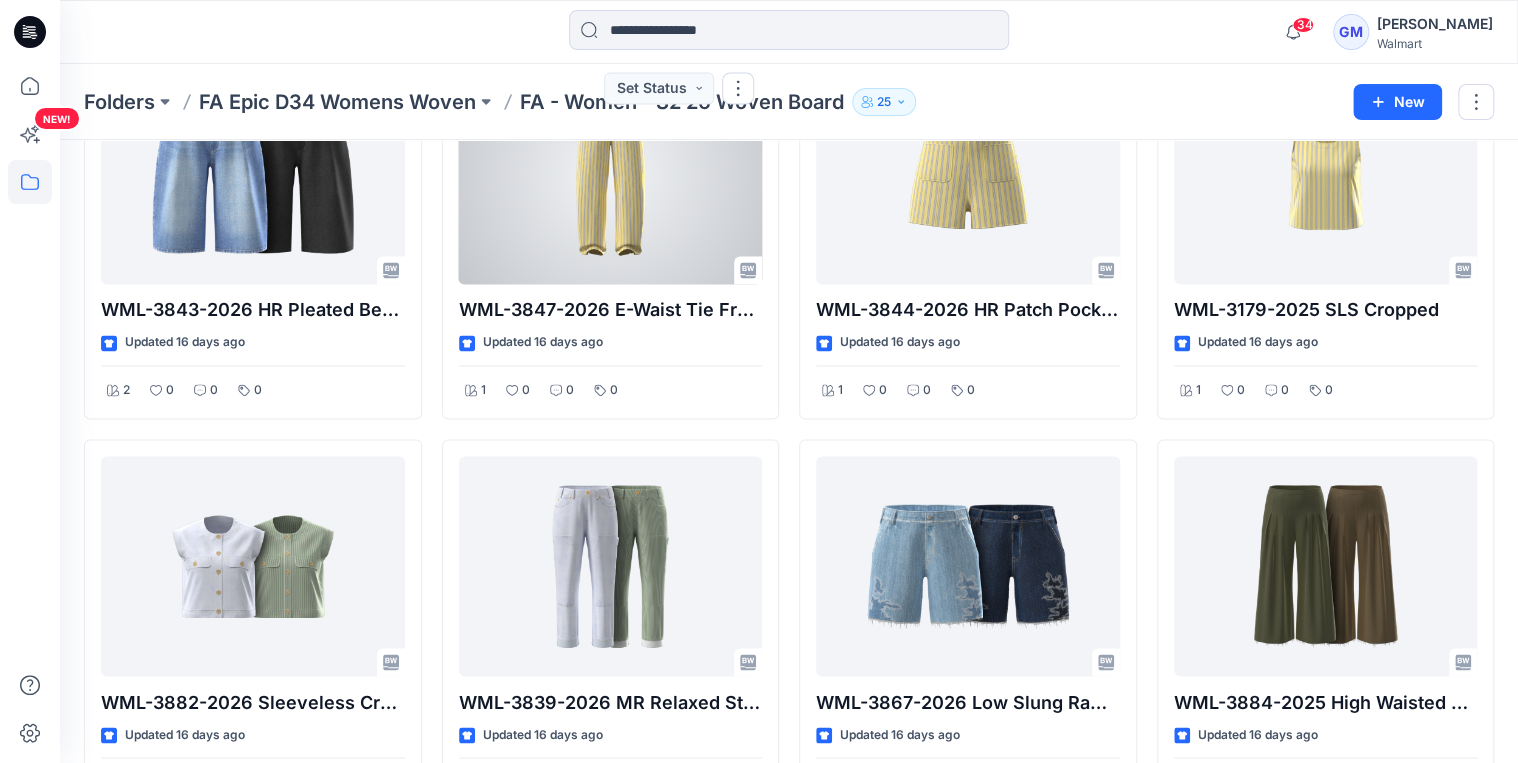scroll, scrollTop: 1600, scrollLeft: 0, axis: vertical 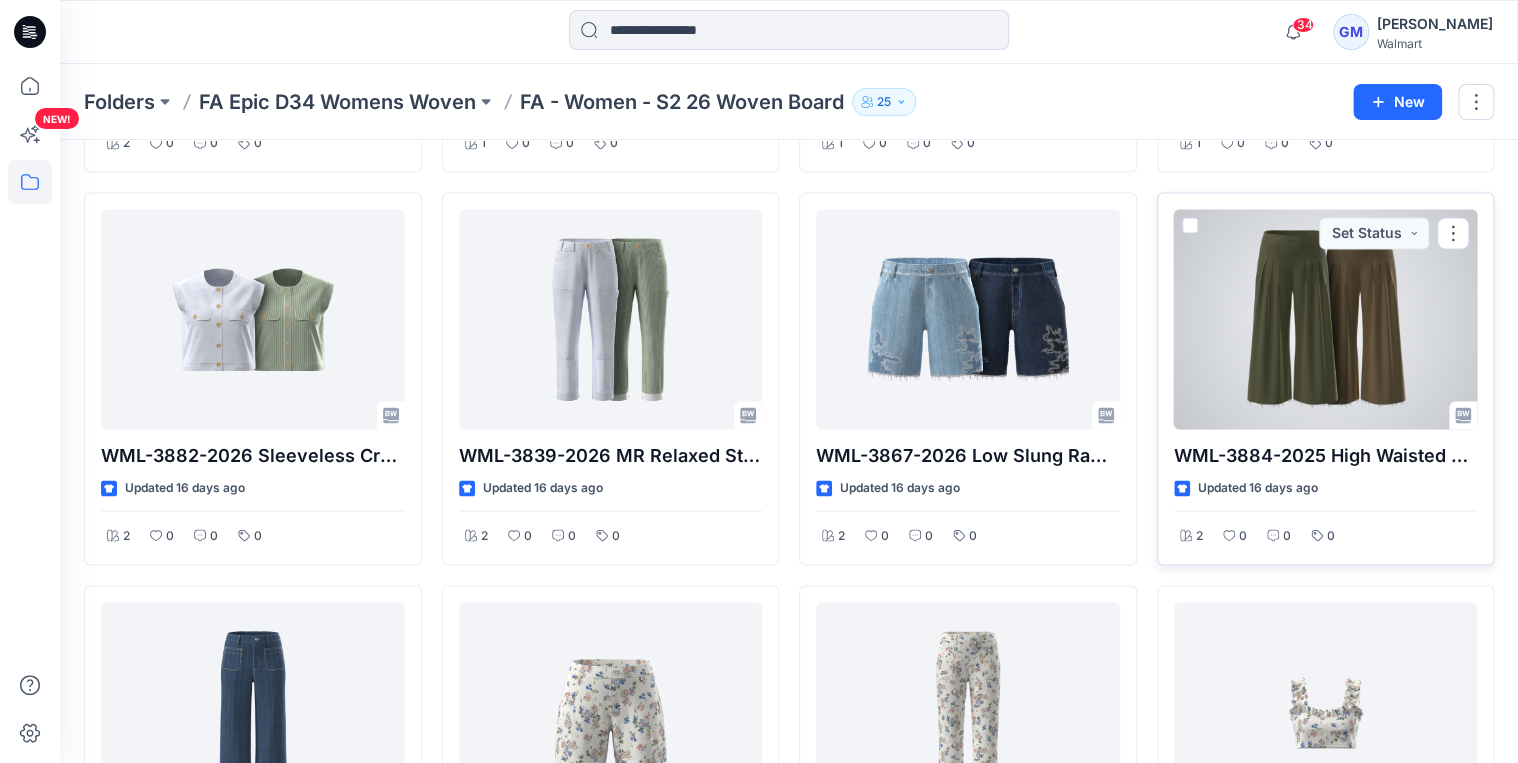 click at bounding box center [1326, 319] 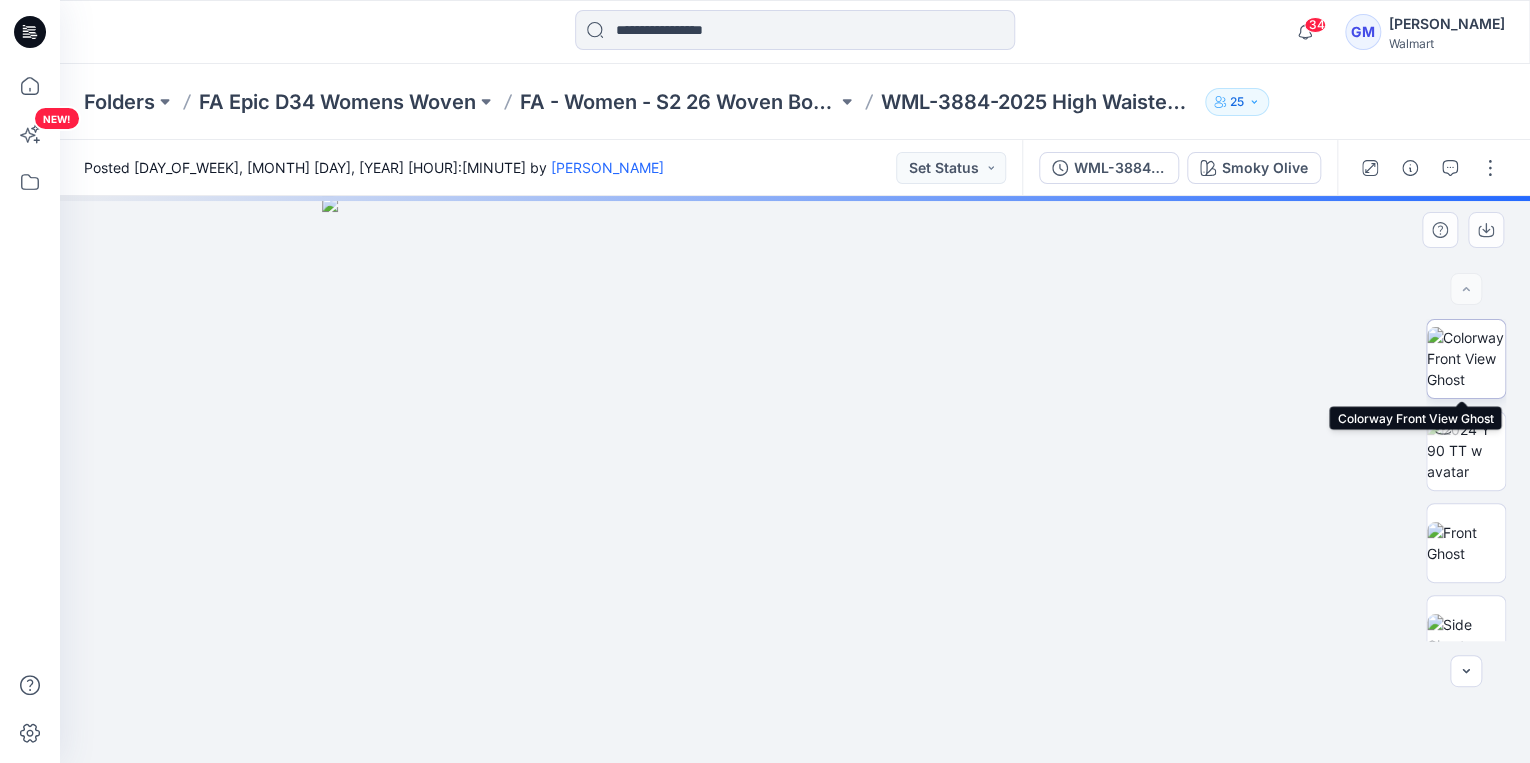 click at bounding box center [1466, 358] 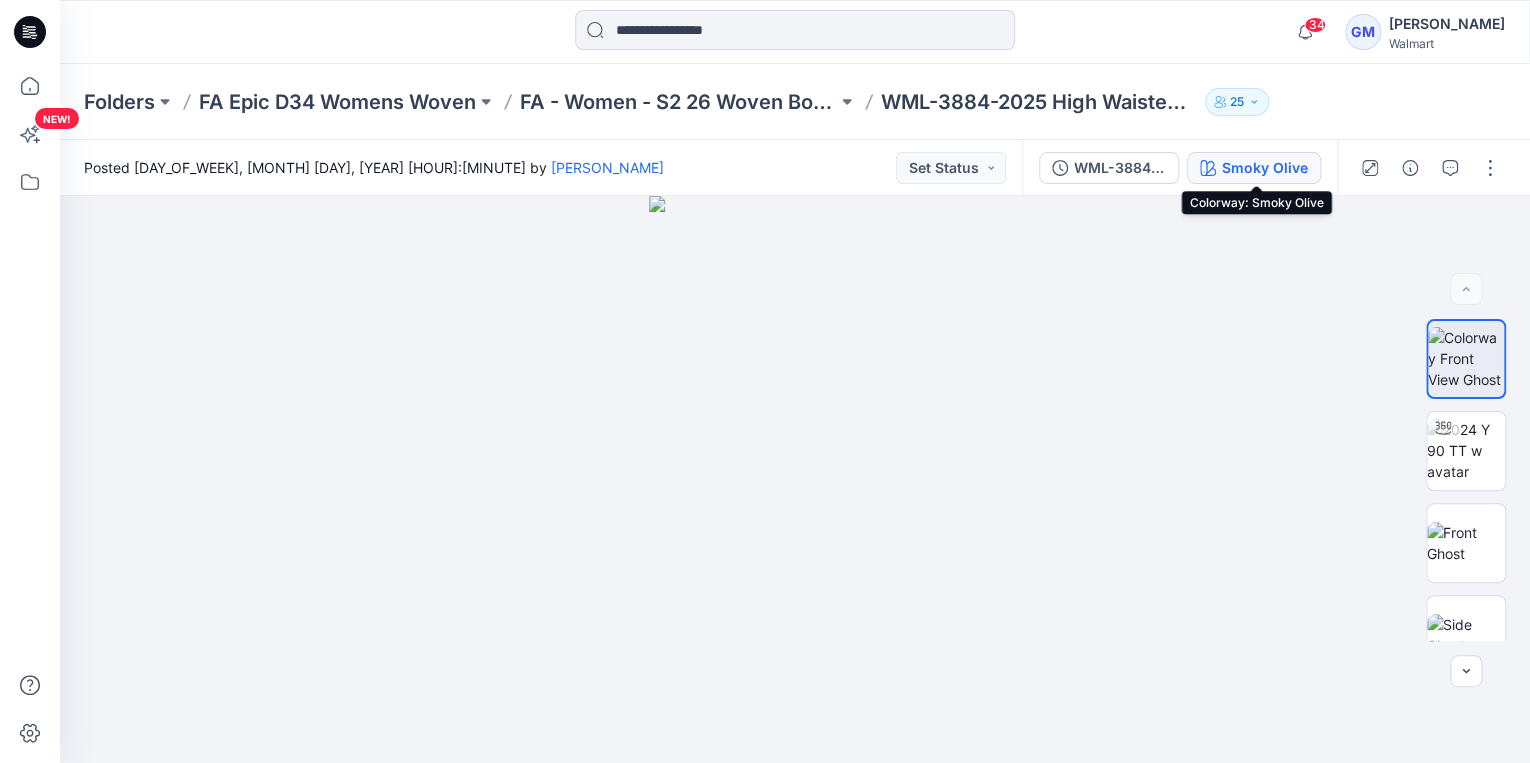 click on "Smoky Olive" at bounding box center (1265, 168) 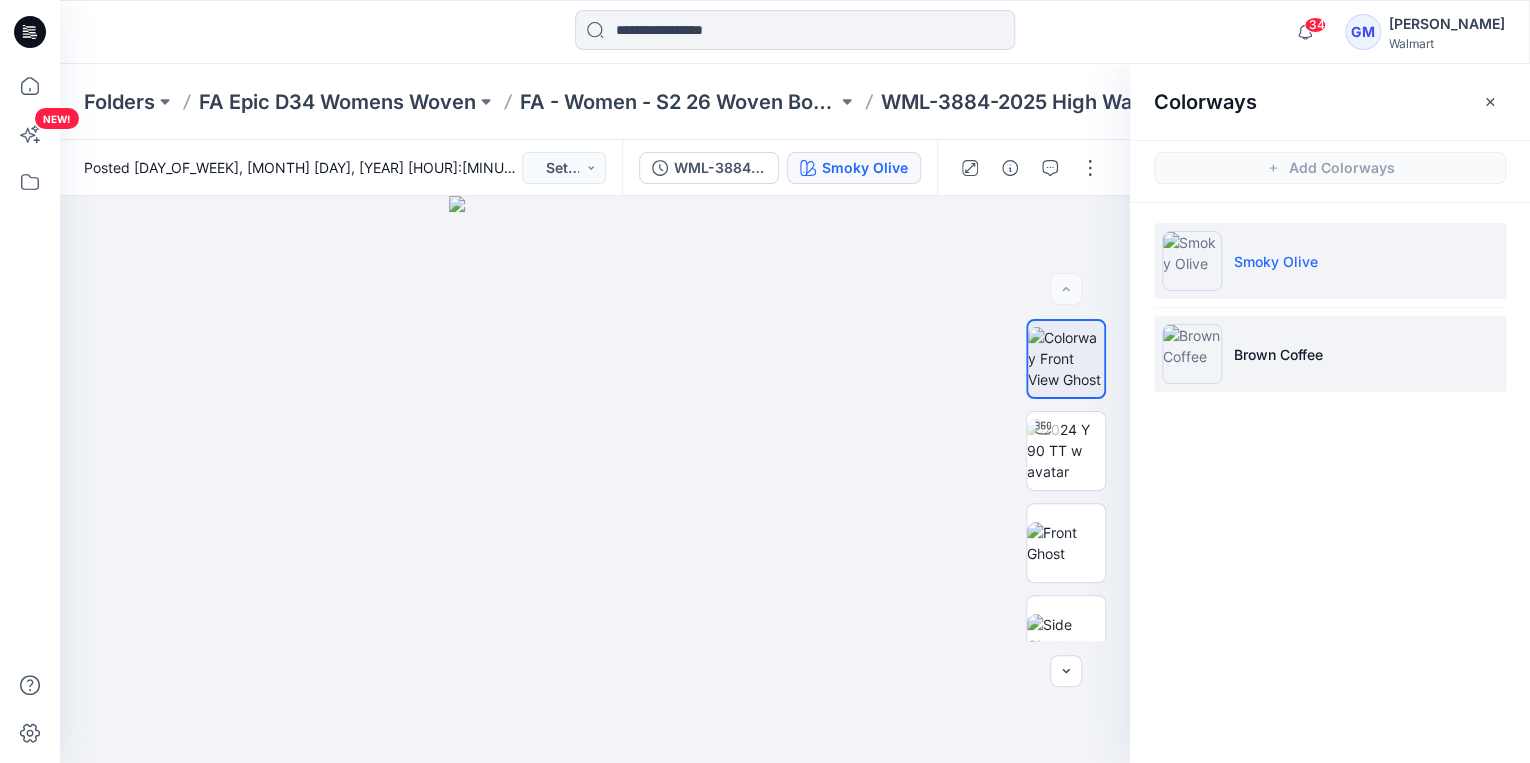 click on "Brown Coffee" at bounding box center (1330, 354) 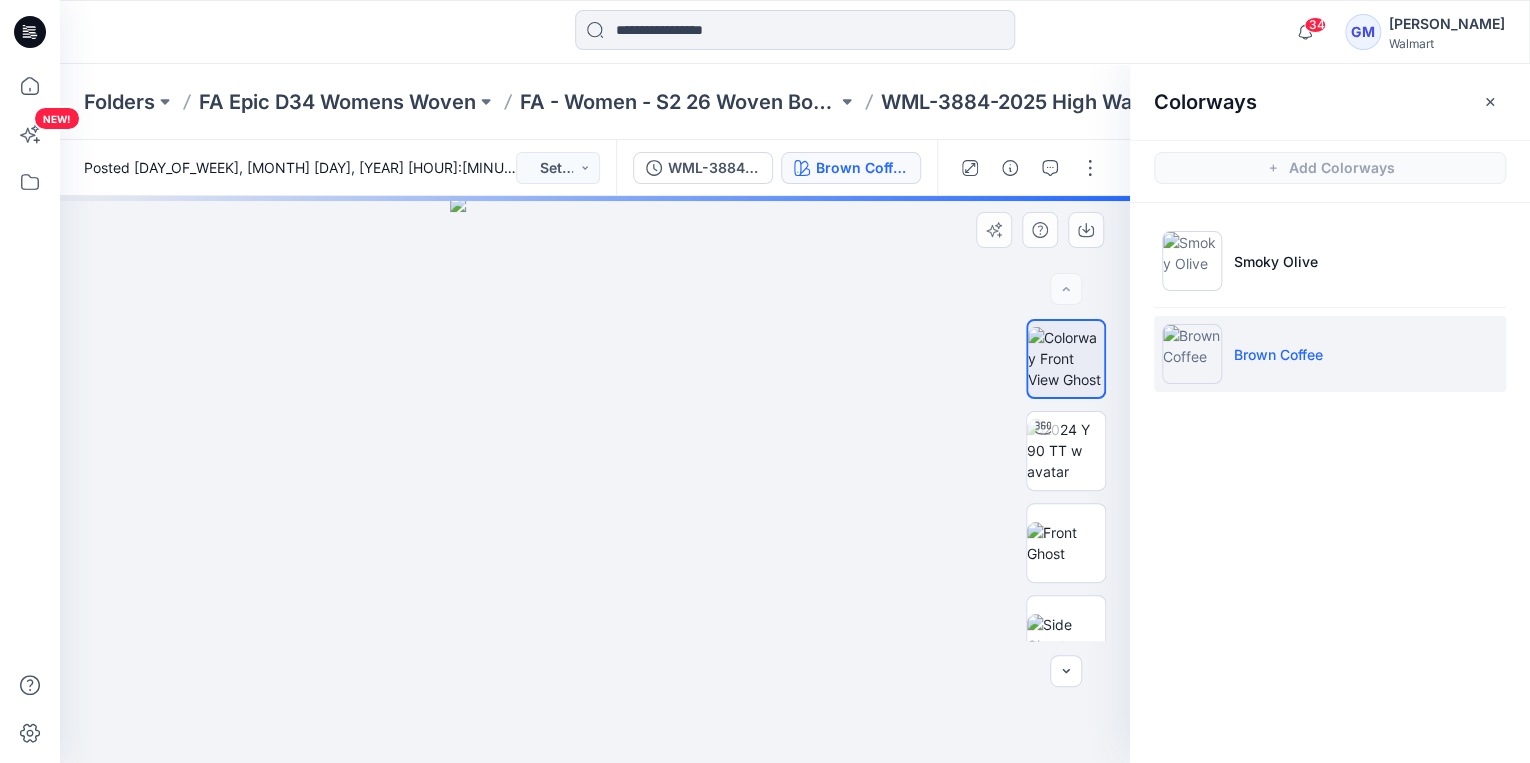 click at bounding box center (595, 479) 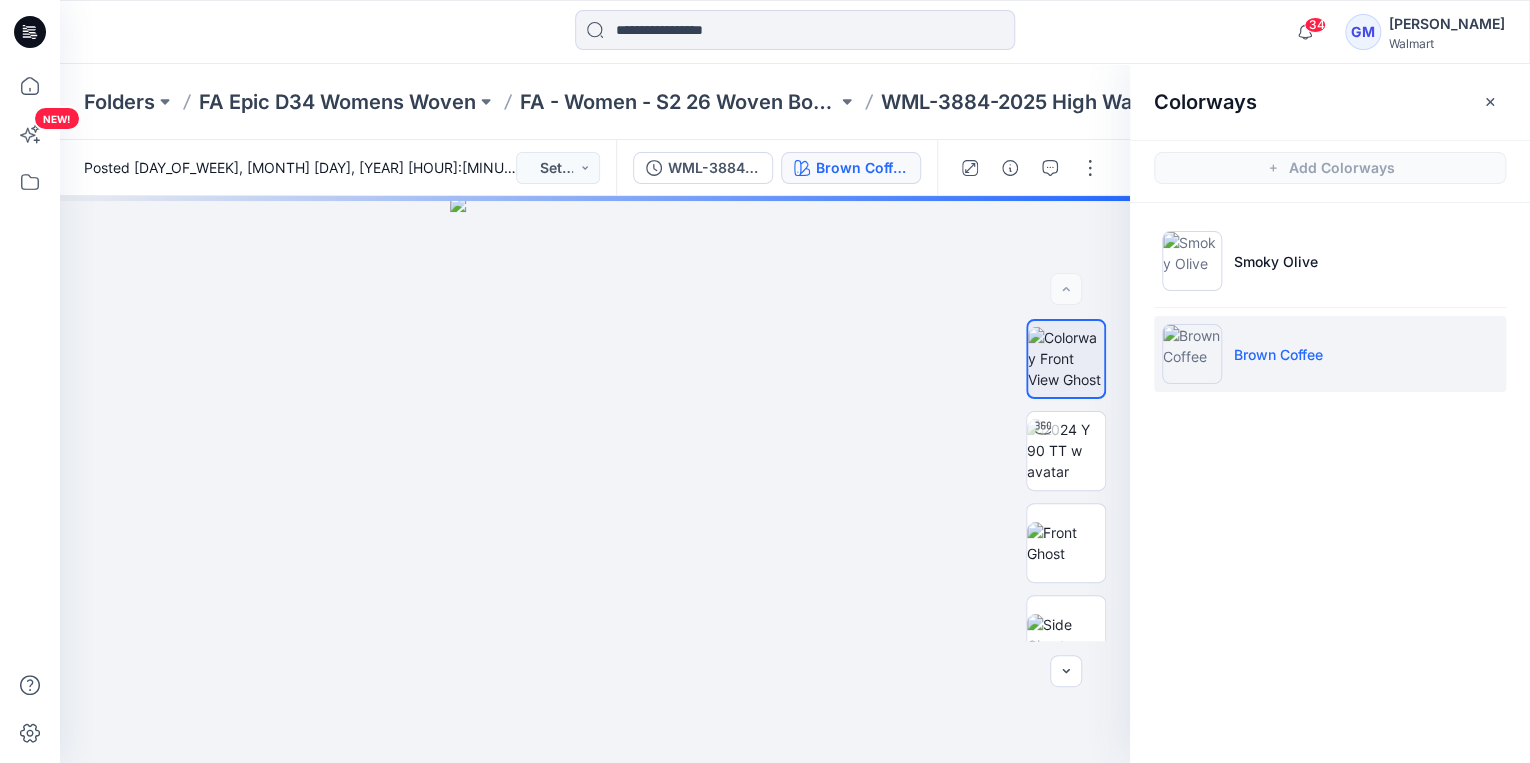 click on "Colorways Add Colorways Smoky Olive Brown Coffee" at bounding box center (1330, 413) 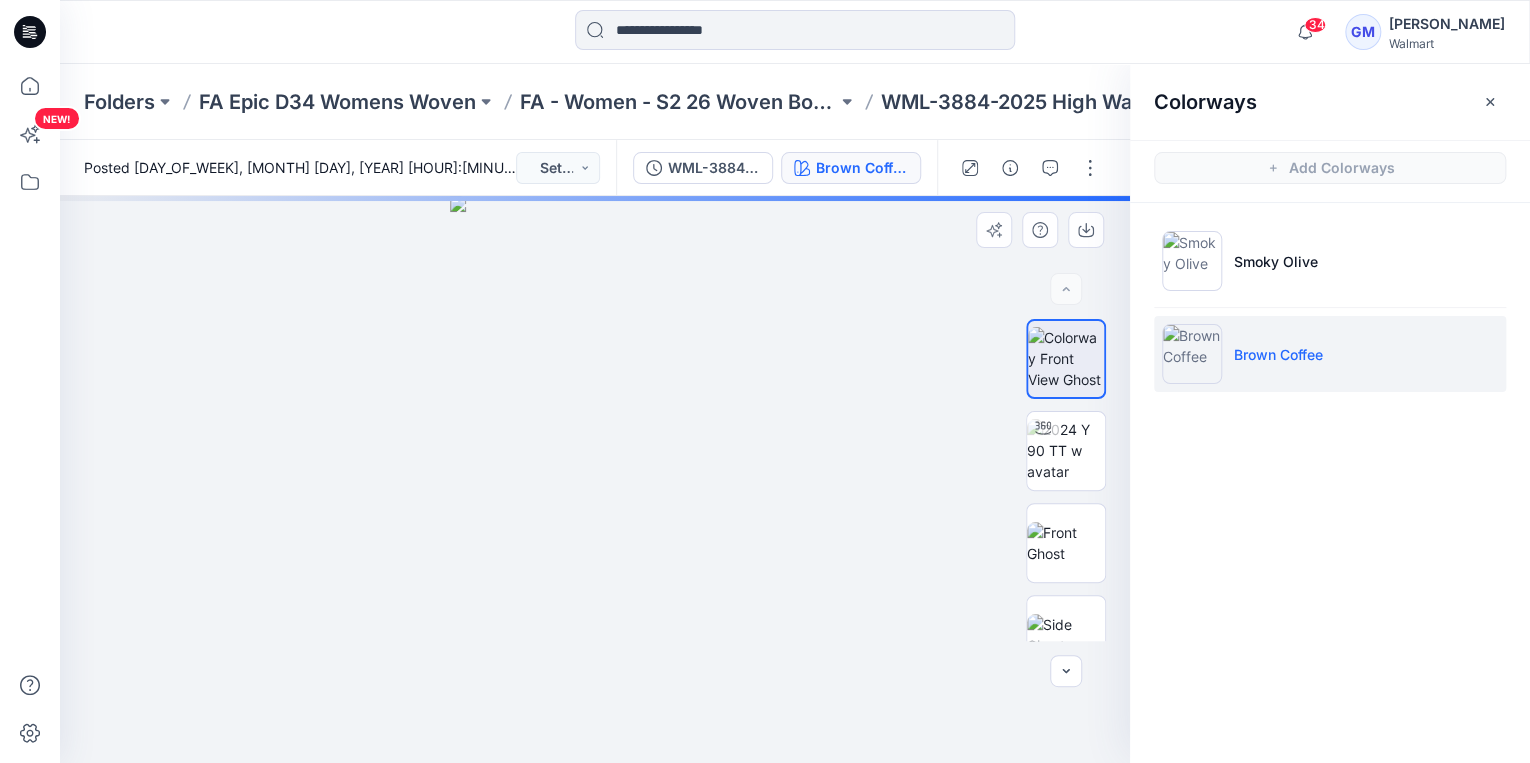 click at bounding box center (595, 479) 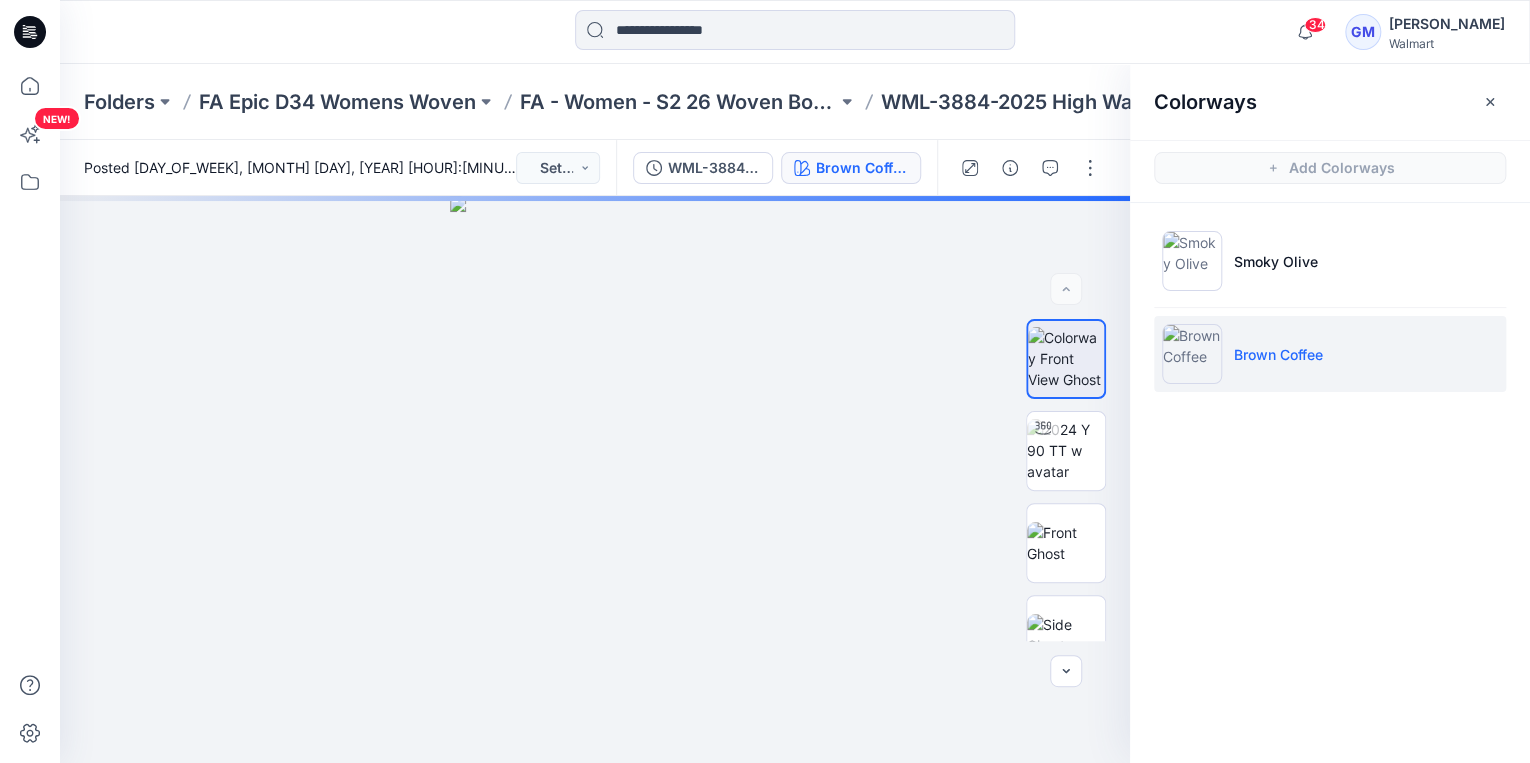 click on "Colorways Add Colorways Smoky Olive Brown Coffee" at bounding box center (1330, 413) 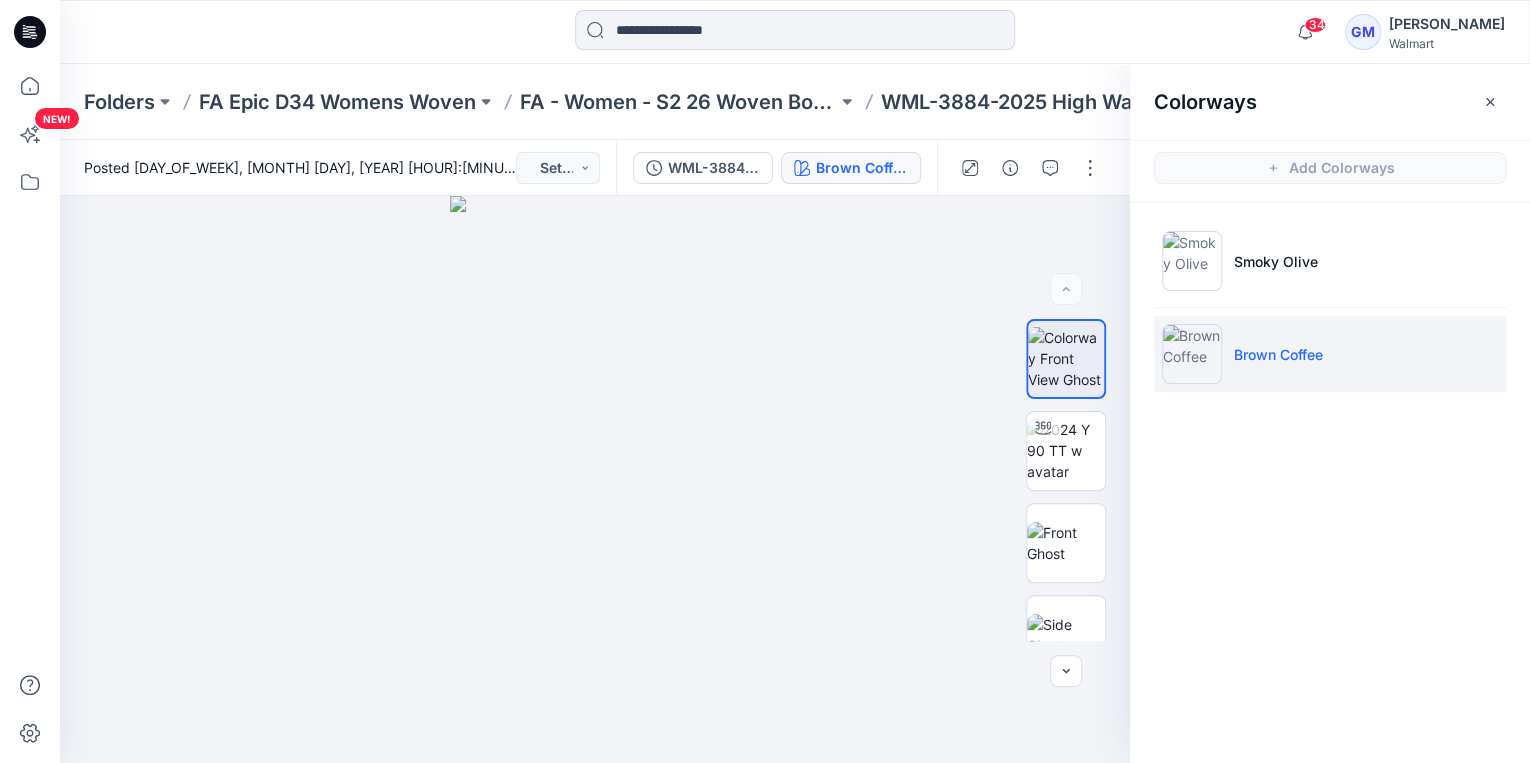 drag, startPoint x: 1506, startPoint y: 544, endPoint x: 1494, endPoint y: 536, distance: 14.422205 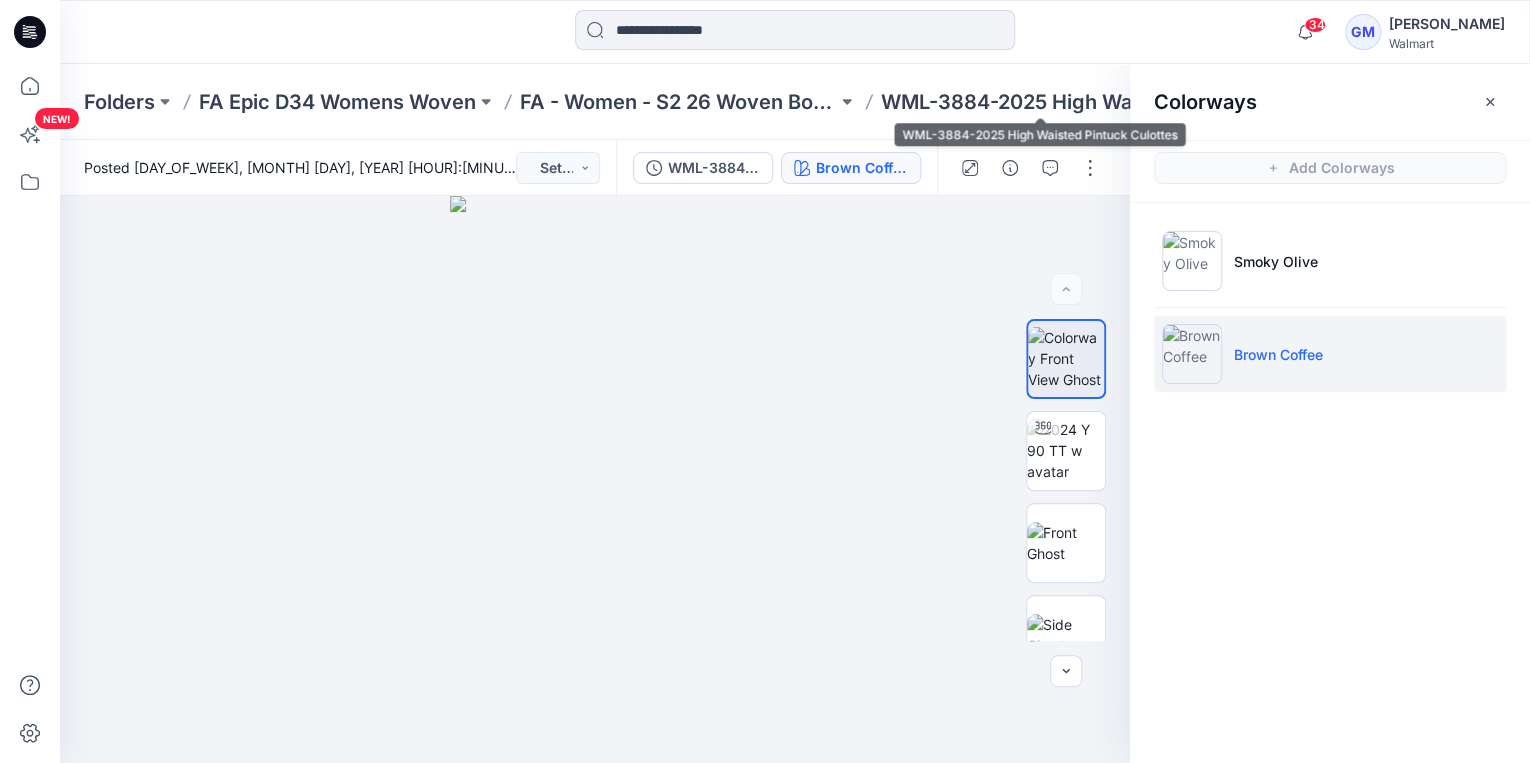 click on "WML-3884-2025 High Waisted Pintuck Culottes" at bounding box center [1039, 102] 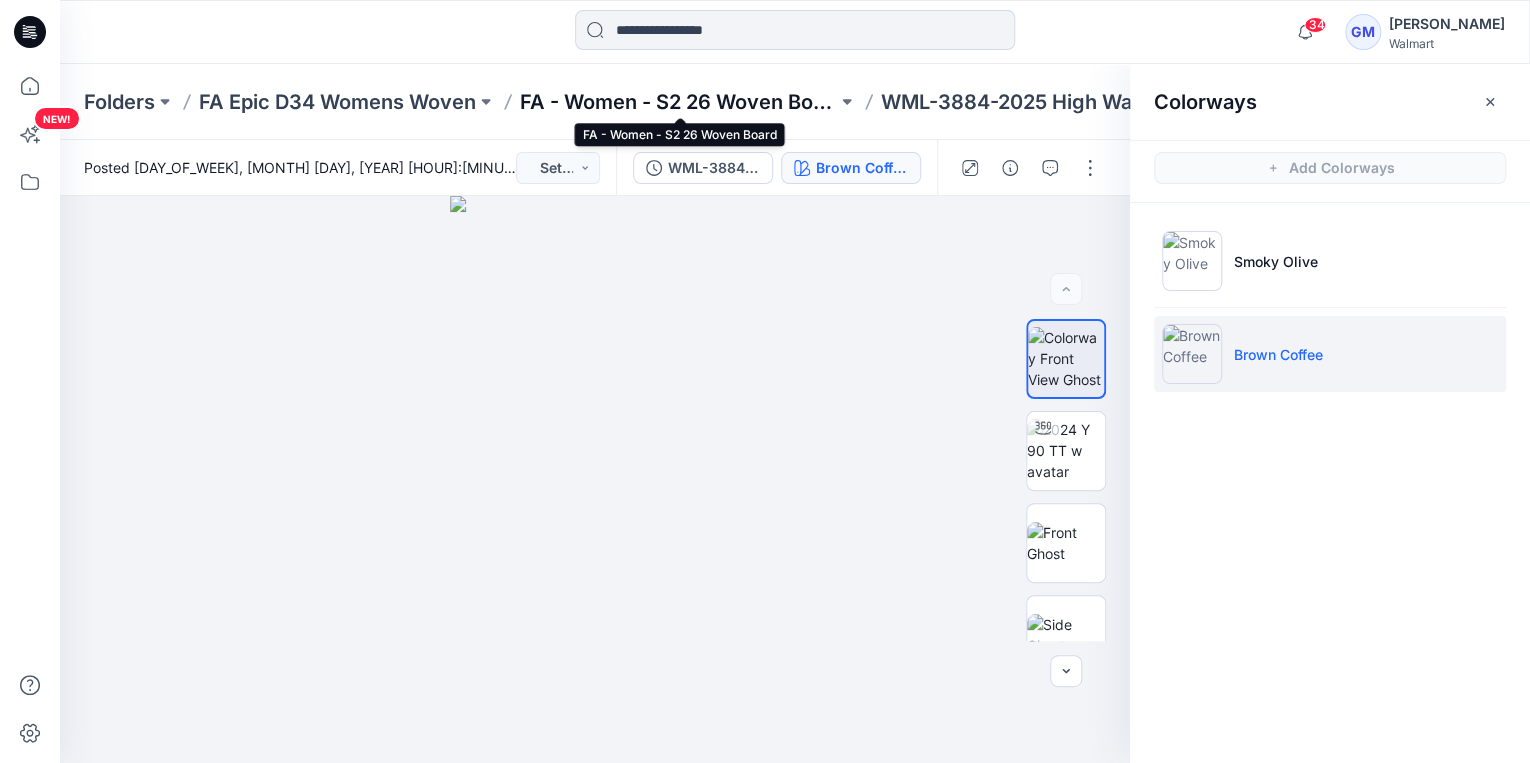 click on "FA - Women - S2 26 Woven Board" at bounding box center (678, 102) 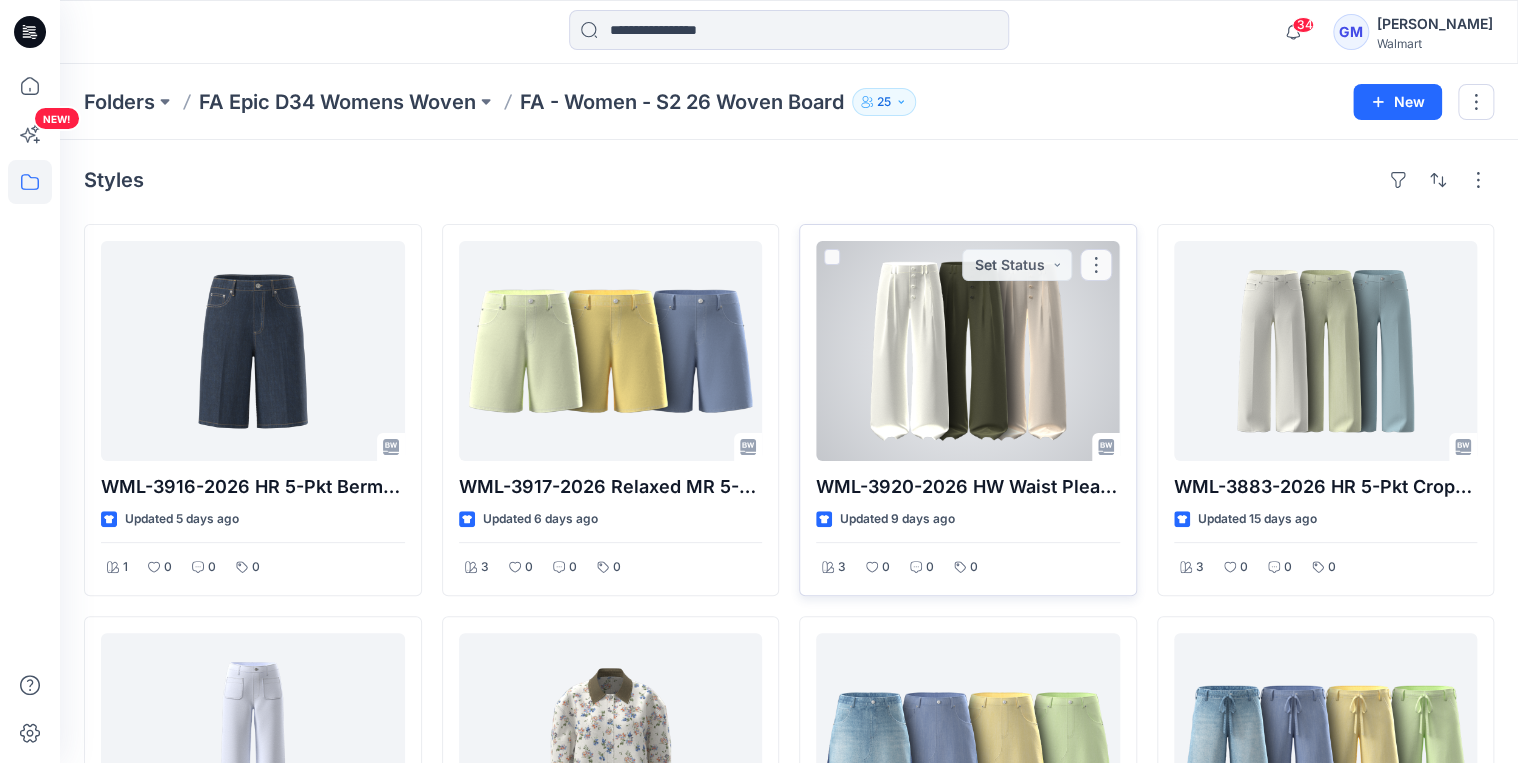 click at bounding box center (968, 351) 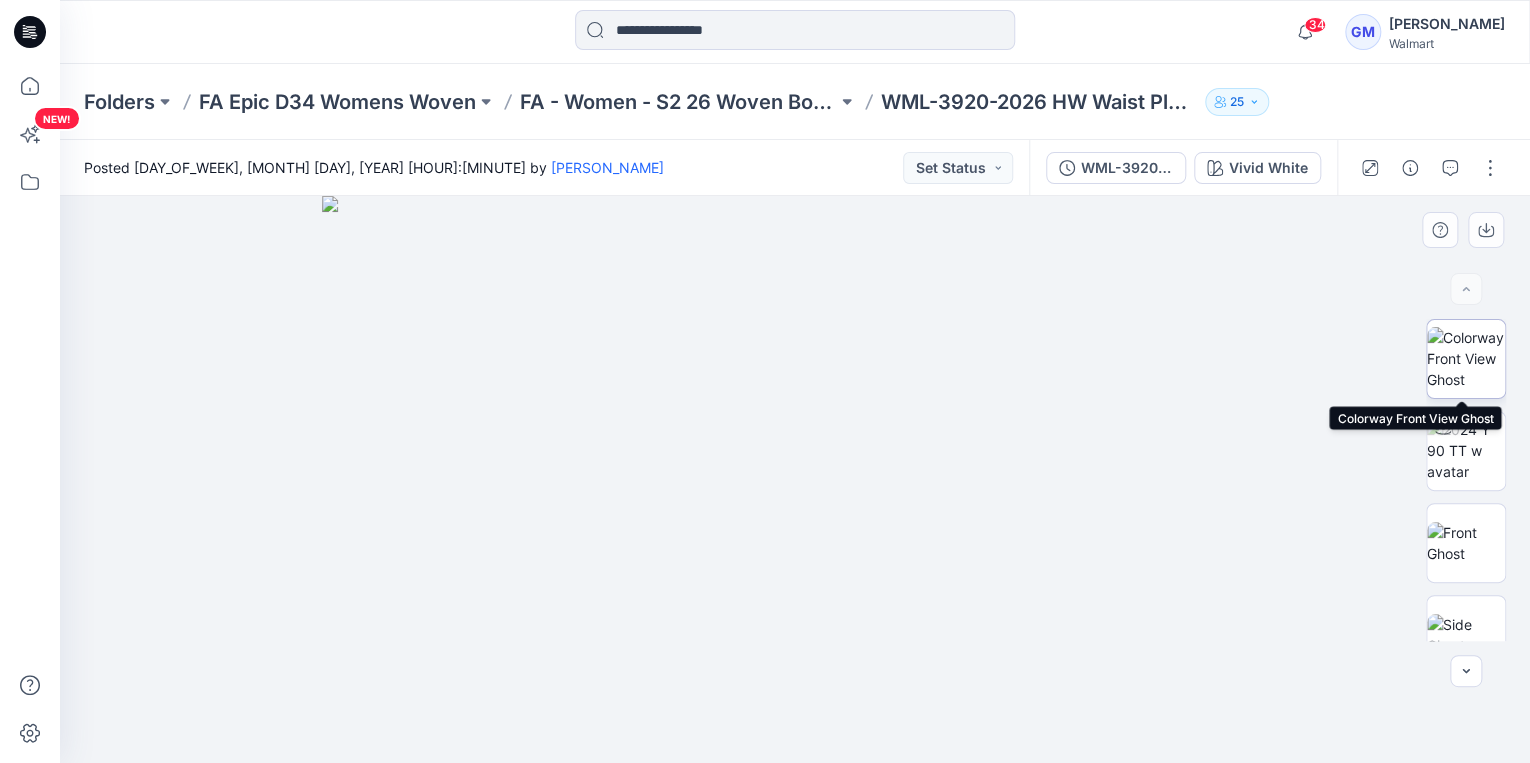 click at bounding box center (1466, 358) 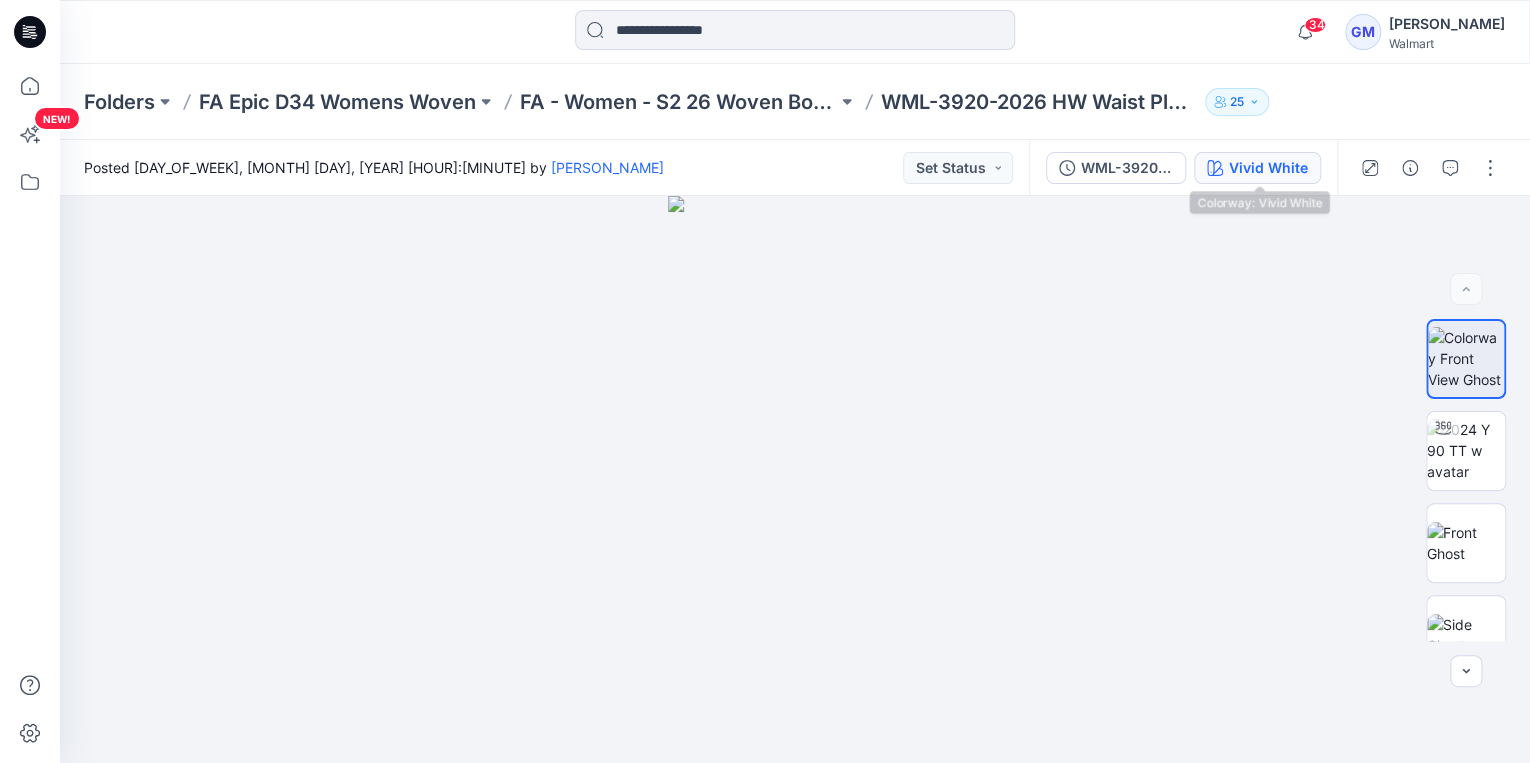 click on "Vivid White" at bounding box center [1268, 168] 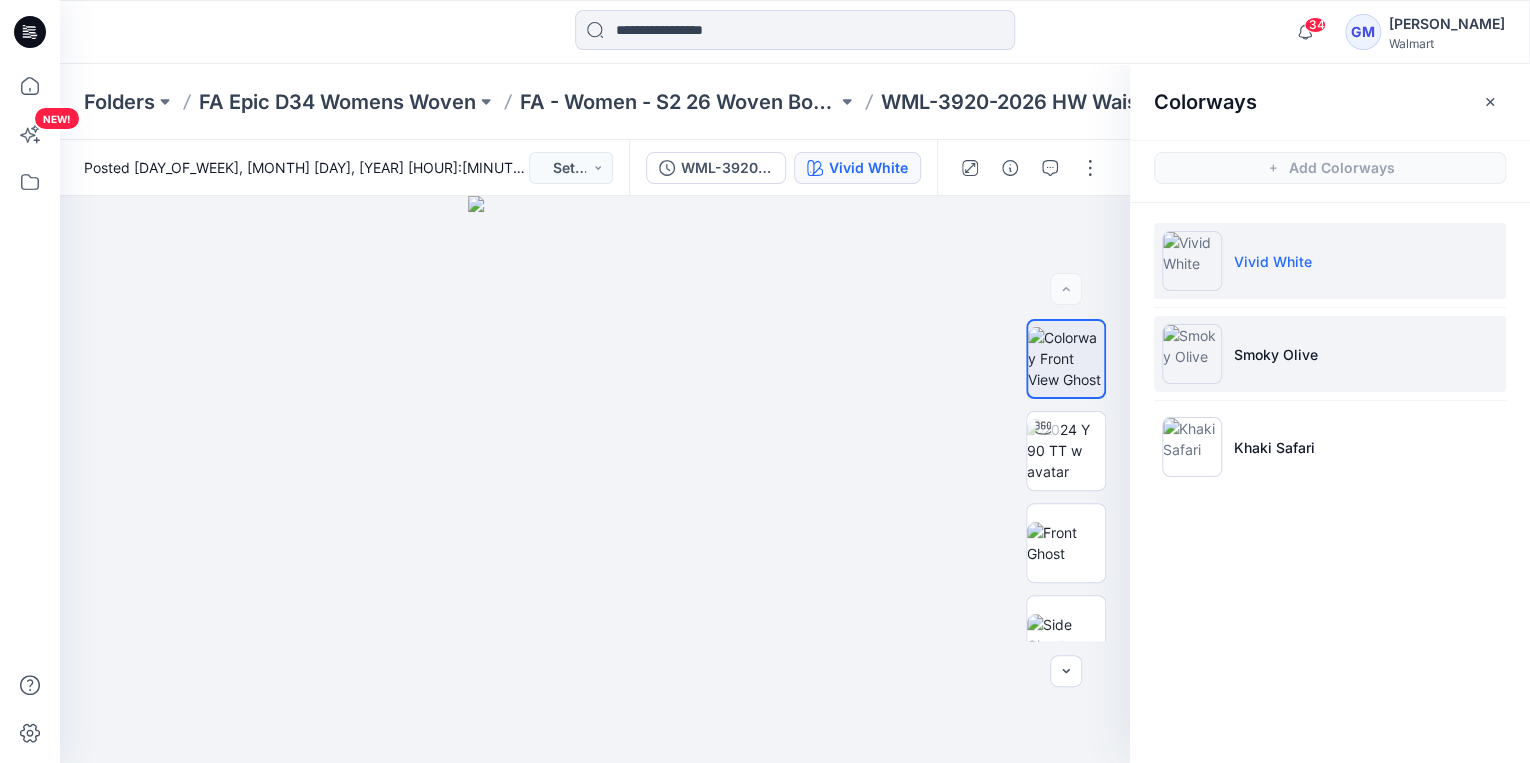 click on "Smoky Olive" at bounding box center [1276, 354] 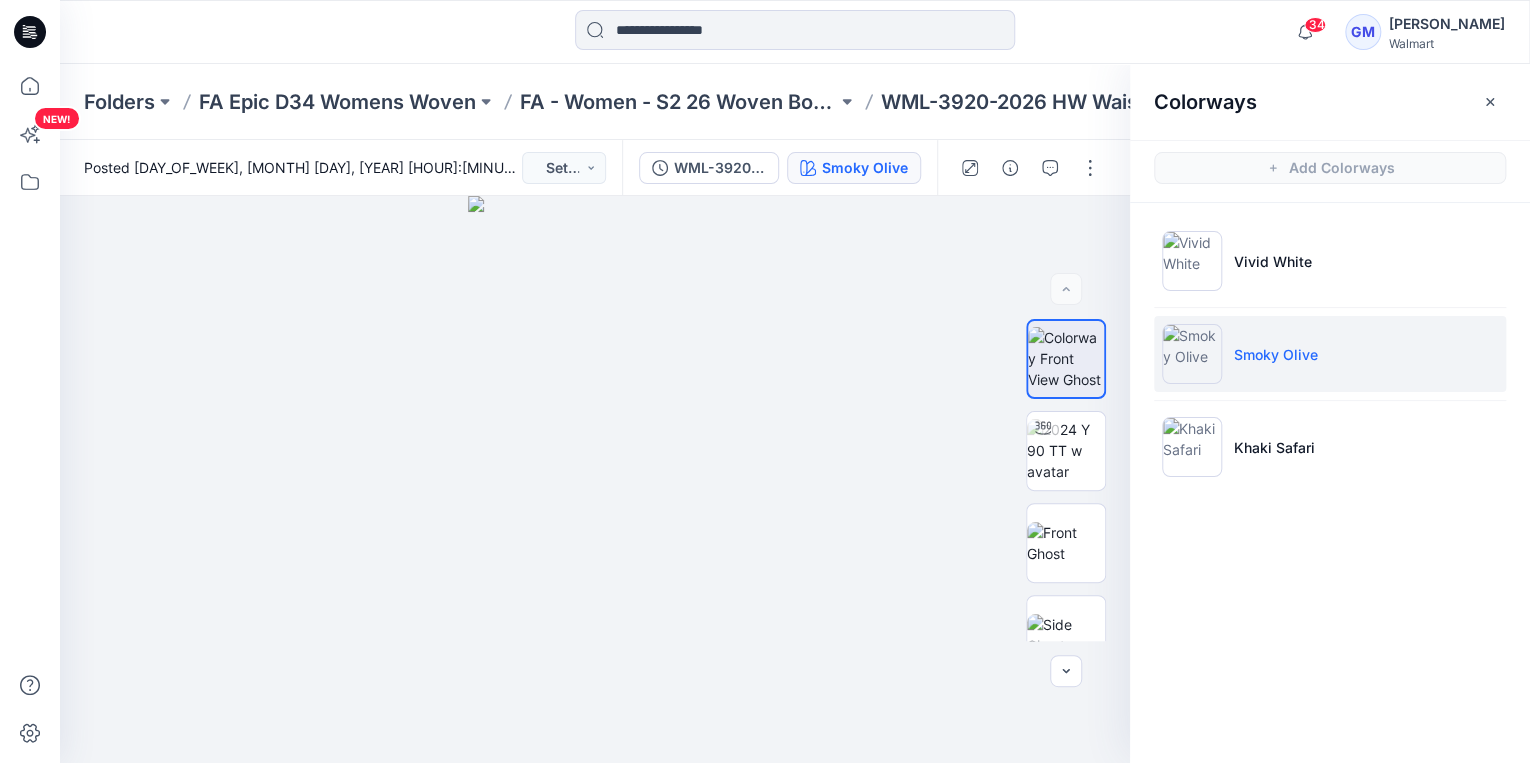 drag, startPoint x: 1300, startPoint y: 606, endPoint x: 1288, endPoint y: 561, distance: 46.572525 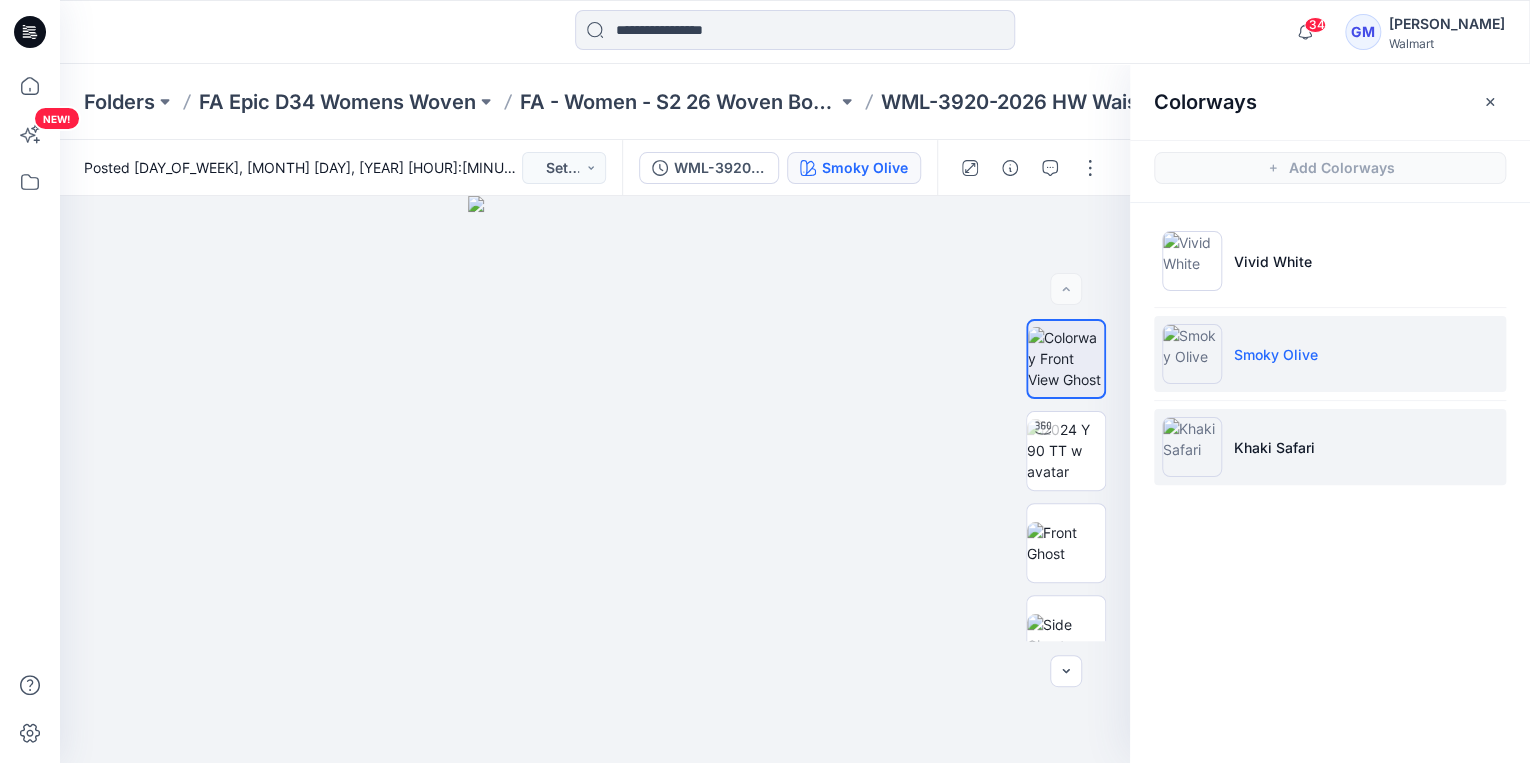 click on "Khaki Safari" at bounding box center (1274, 447) 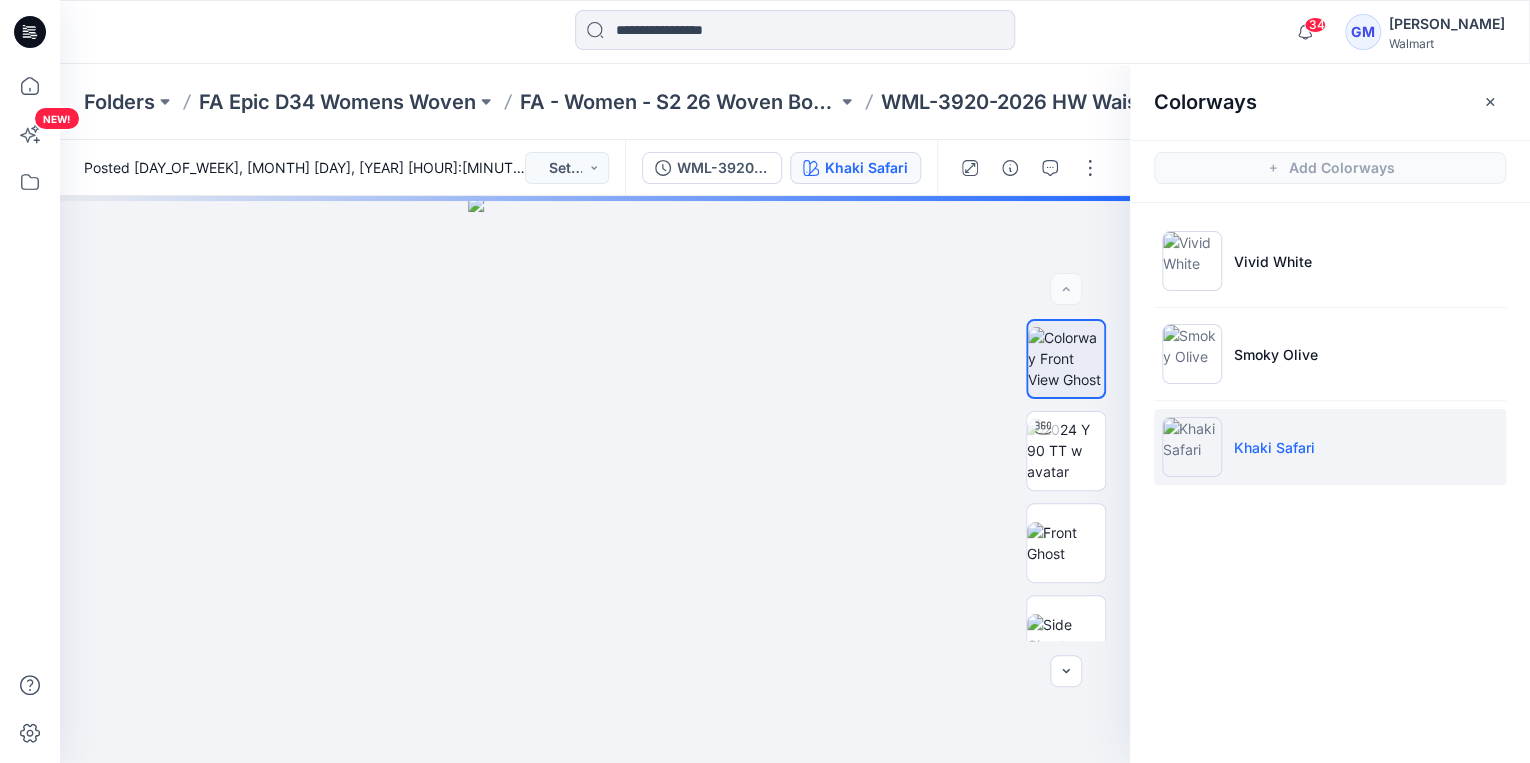 click on "Colorways Add Colorways [WASH_TYPE] [WASH_TYPE] [WASH_TYPE] [WASH_TYPE]" at bounding box center [1330, 413] 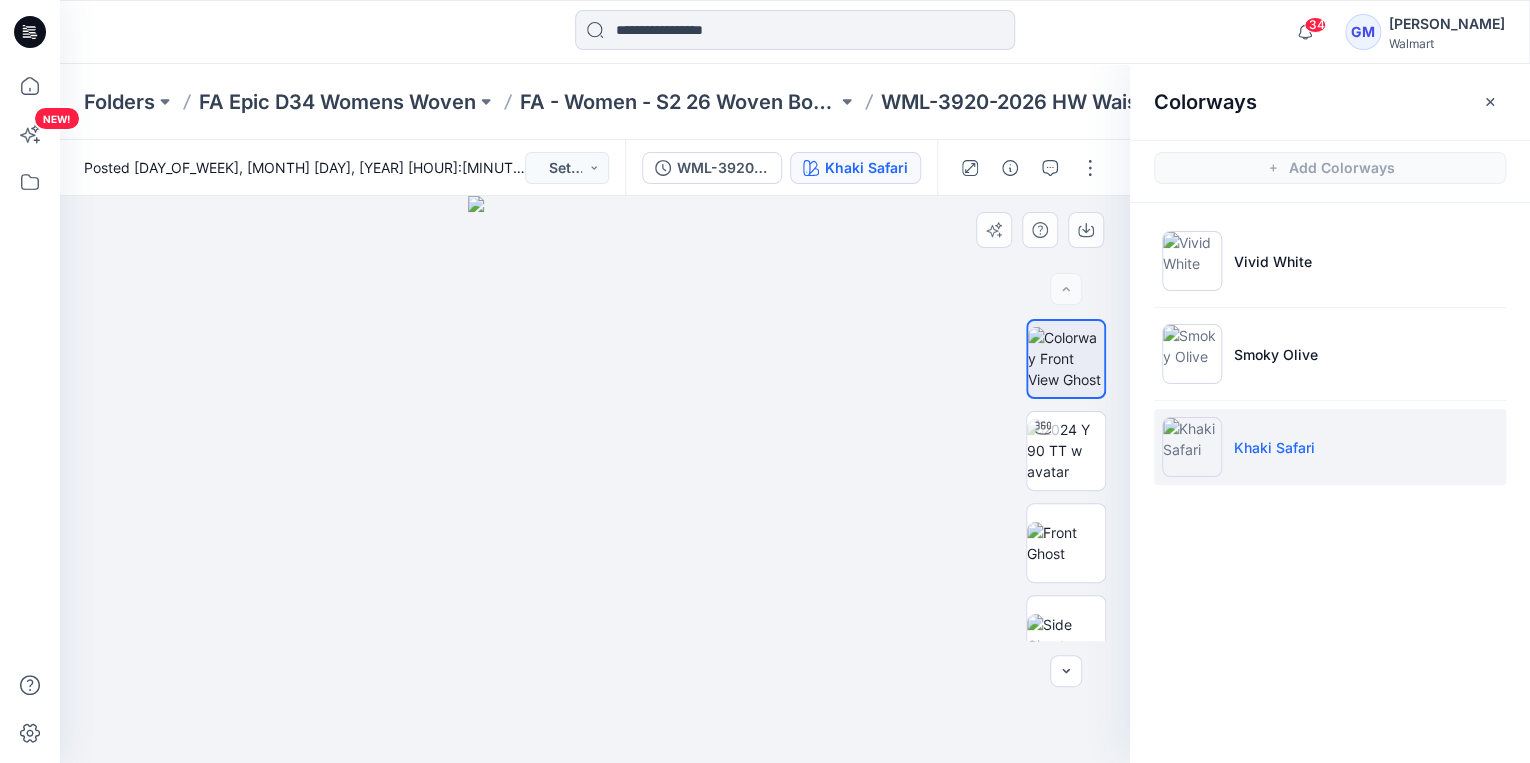 click at bounding box center [595, 479] 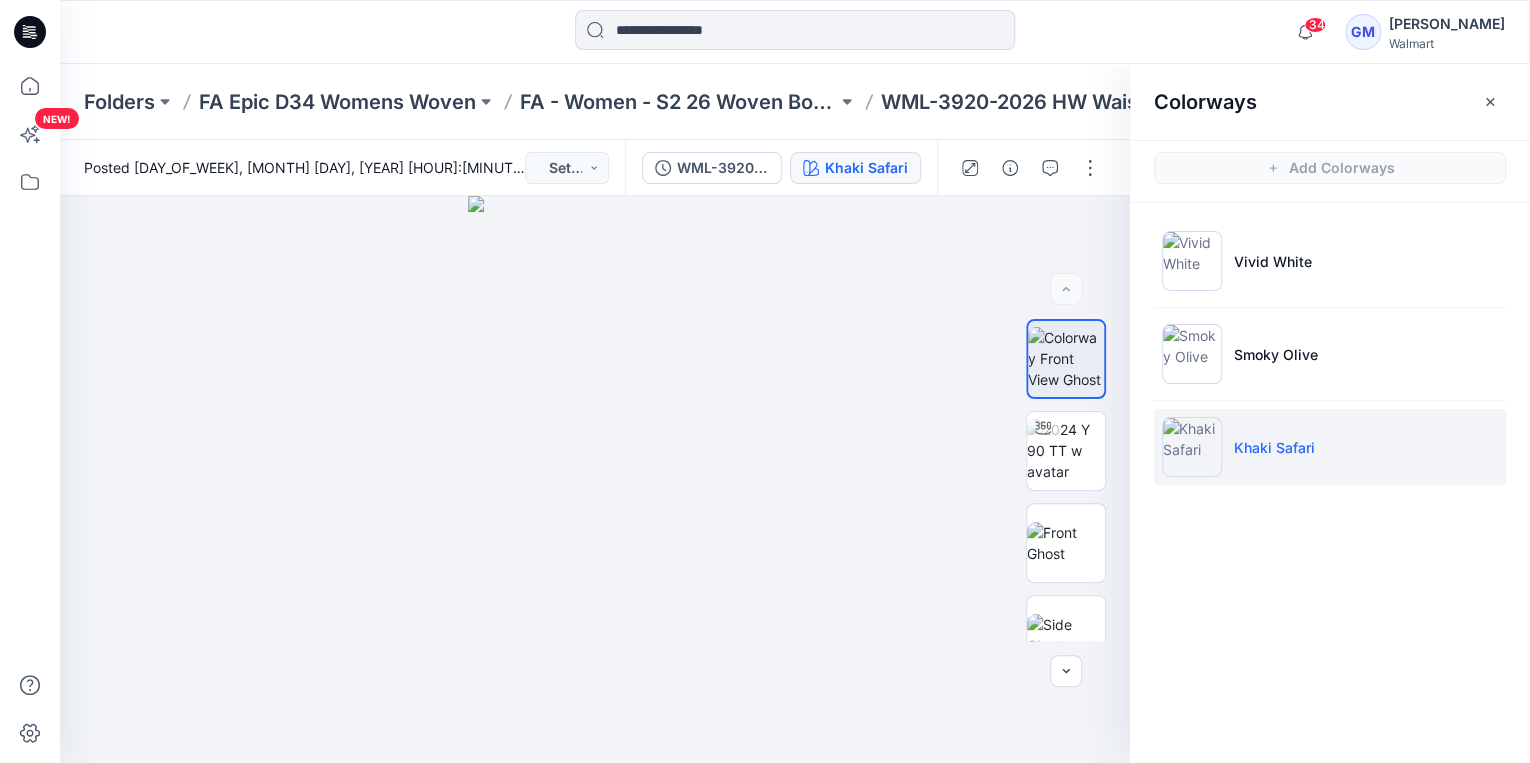 click on "Colorways Add Colorways [WASH_TYPE] [WASH_TYPE] [WASH_TYPE] [WASH_TYPE]" at bounding box center (1330, 413) 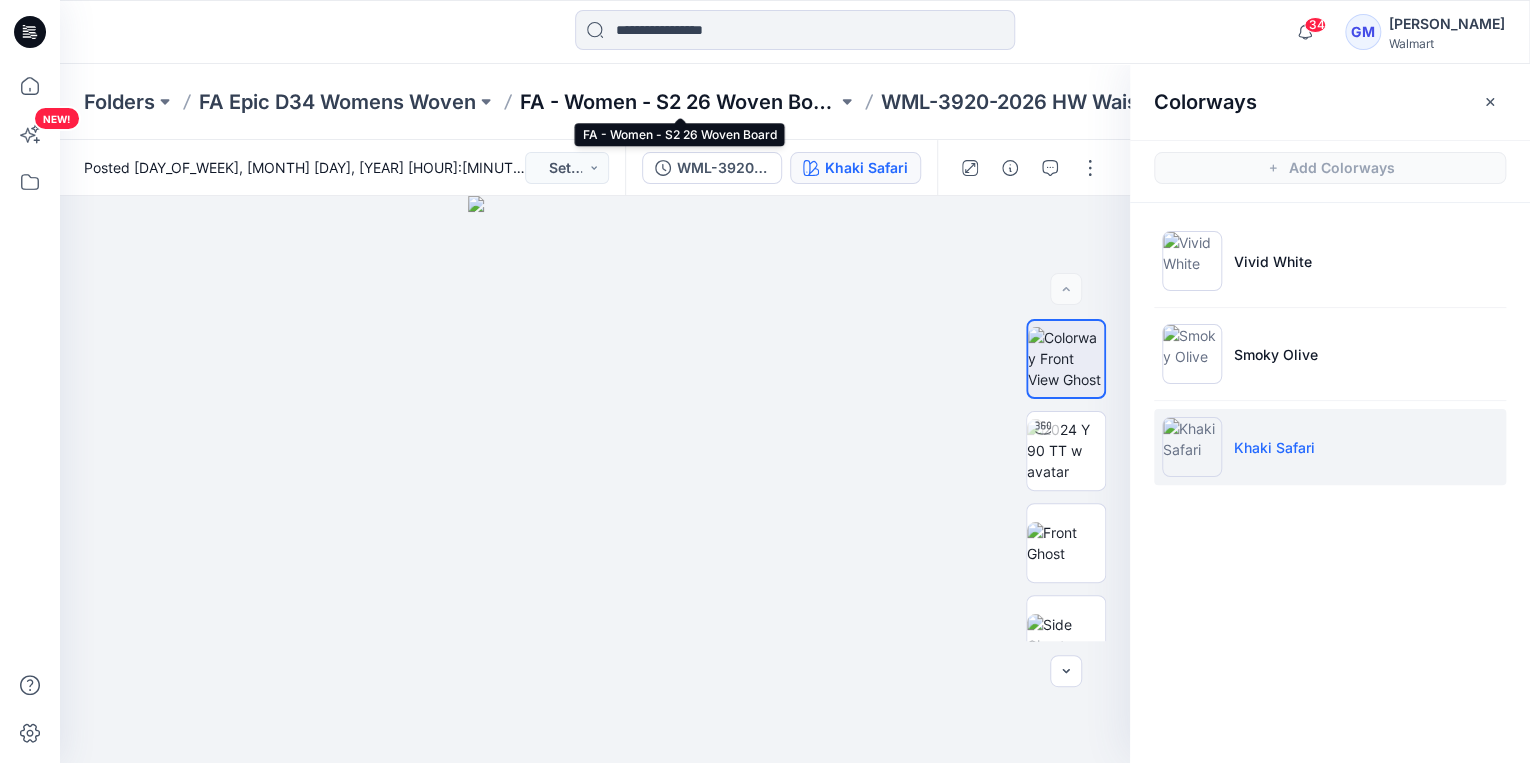 click on "FA - Women - S2 26 Woven Board" at bounding box center (678, 102) 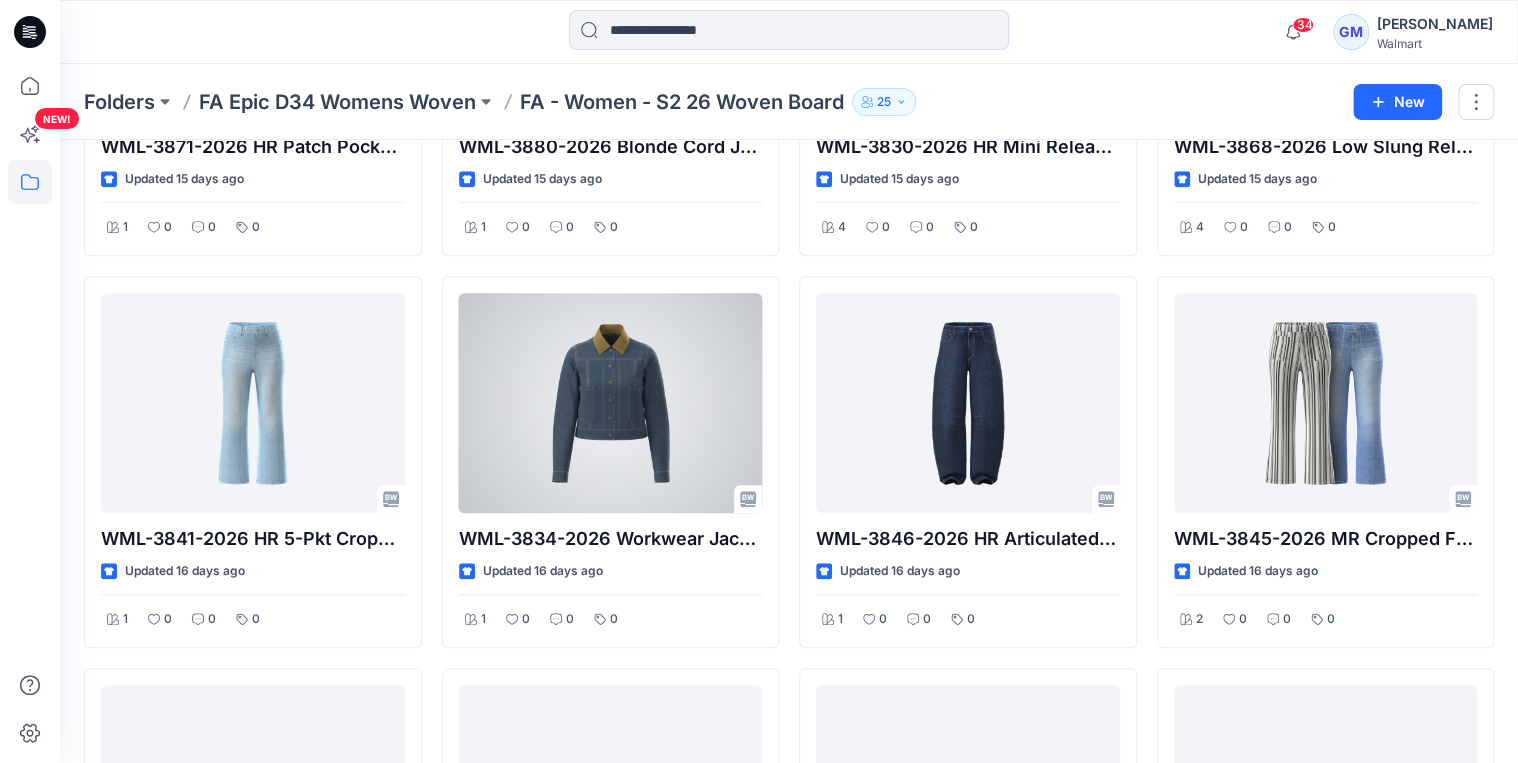 scroll, scrollTop: 960, scrollLeft: 0, axis: vertical 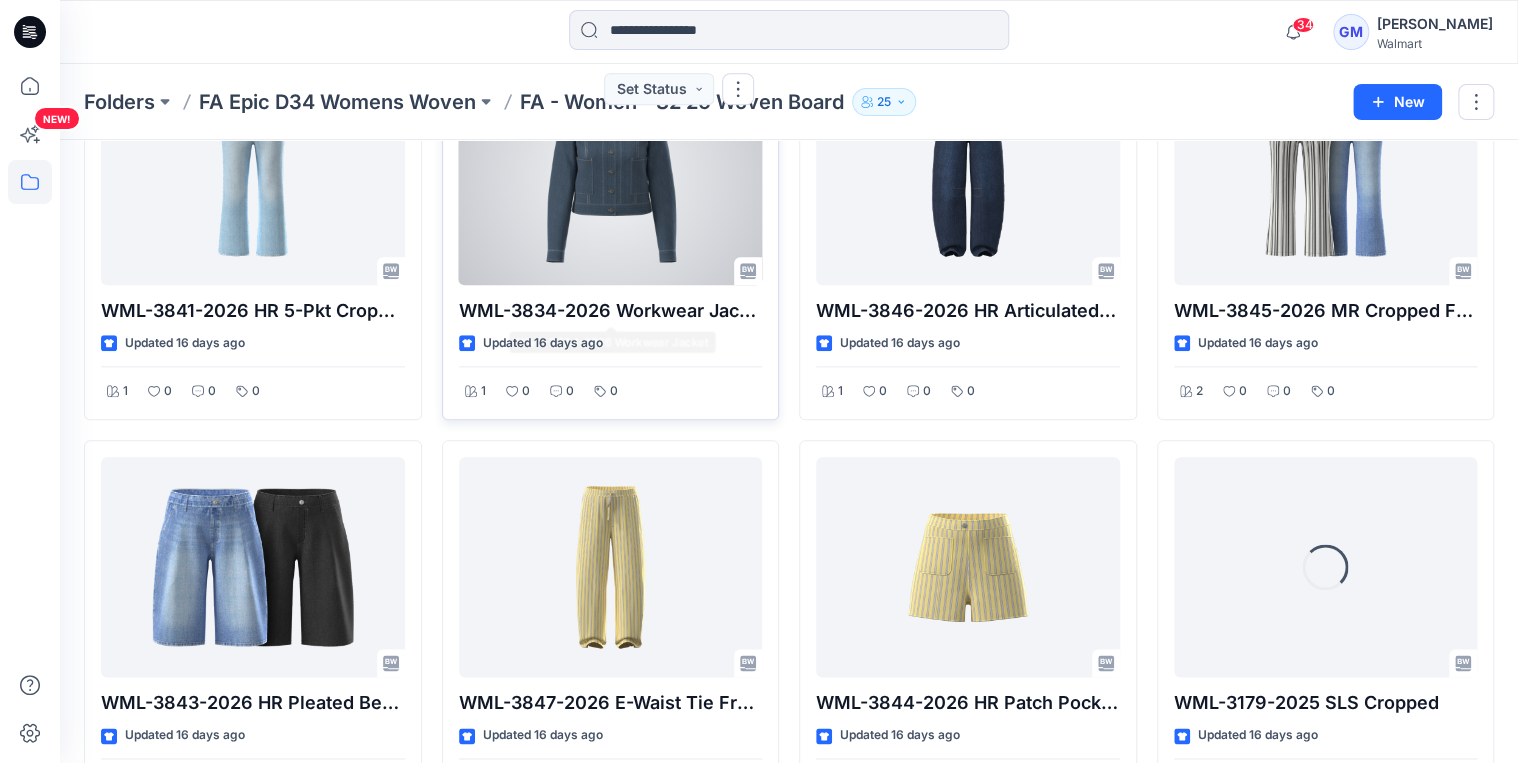 click at bounding box center (611, 175) 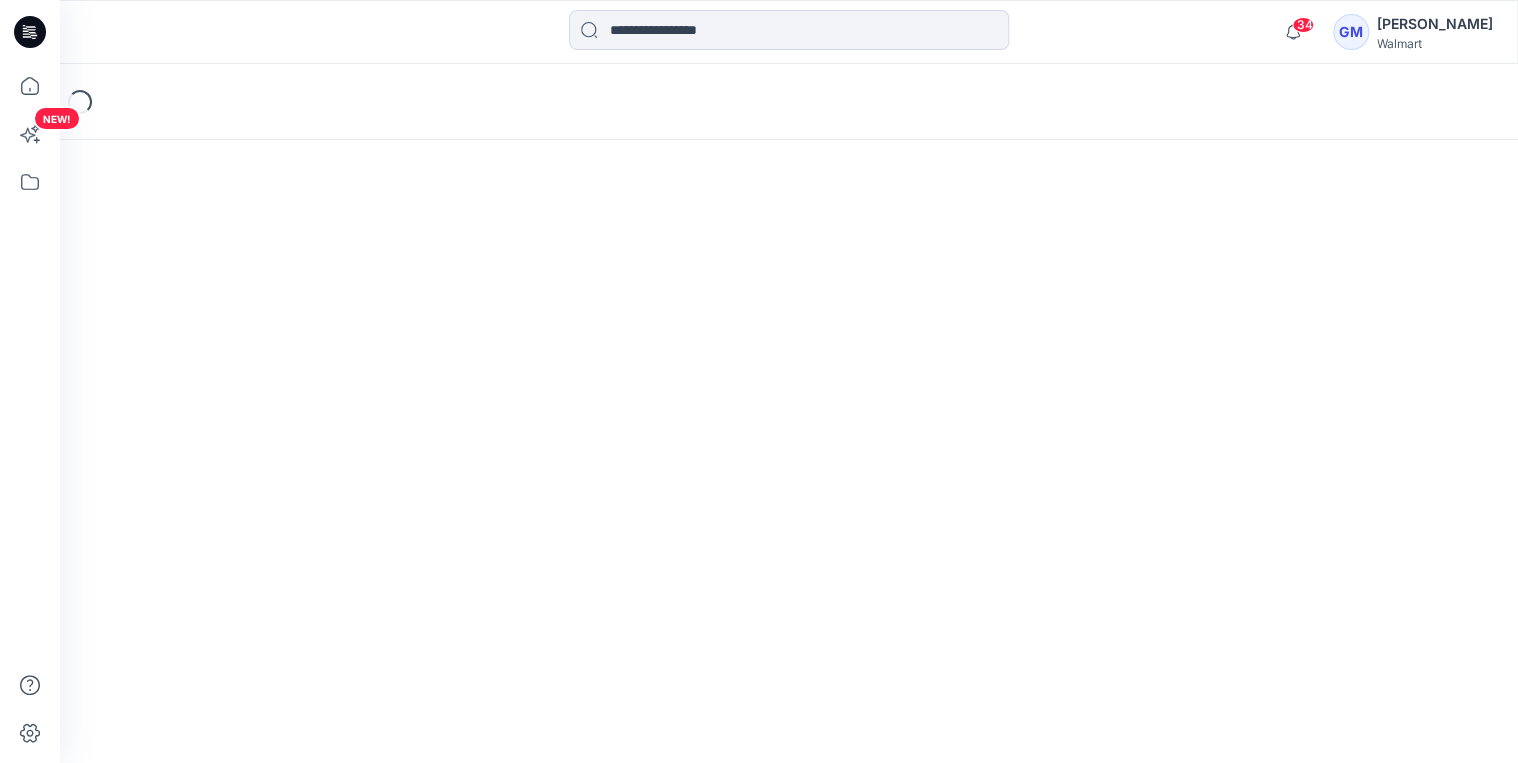 scroll, scrollTop: 0, scrollLeft: 0, axis: both 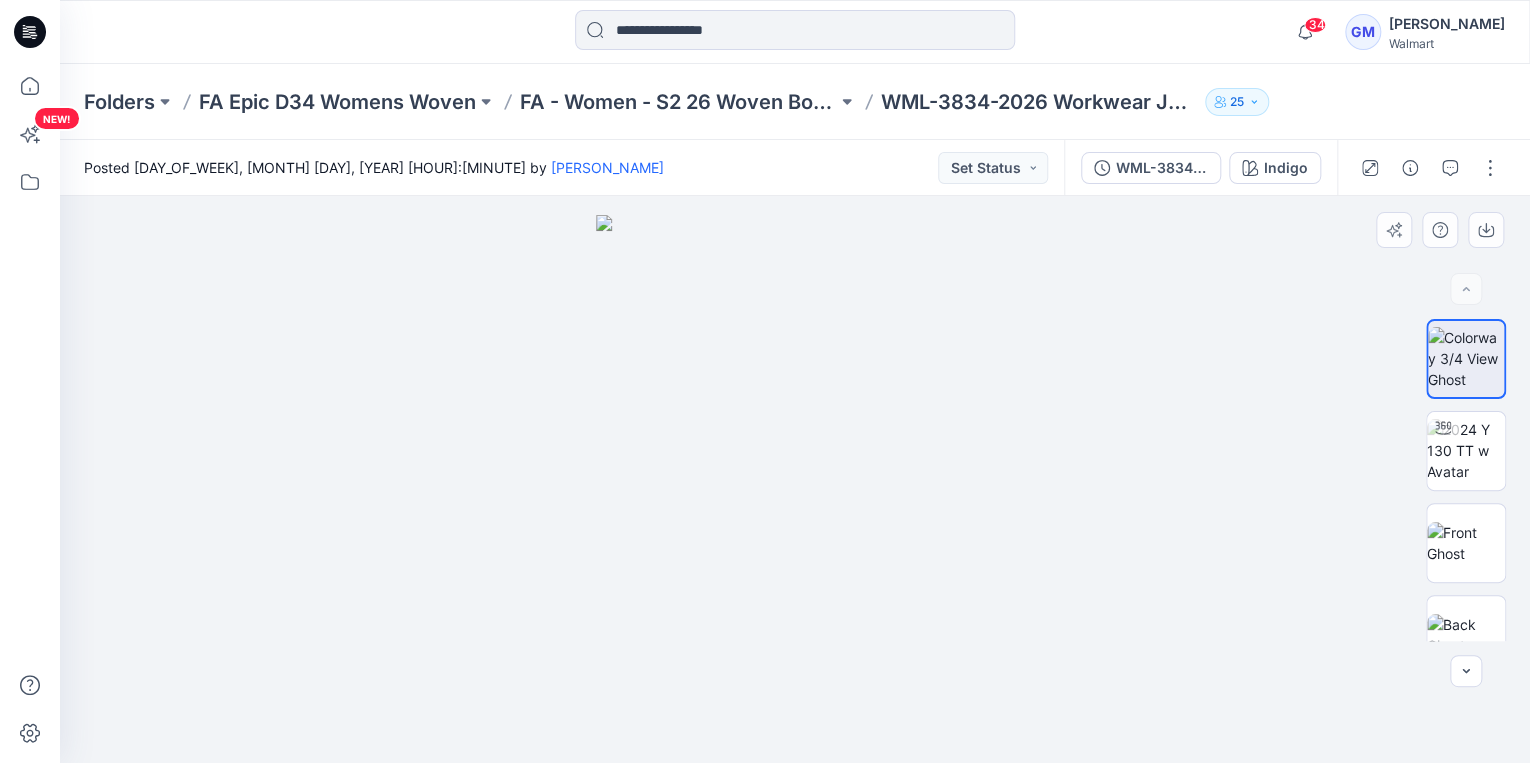 click at bounding box center [795, 479] 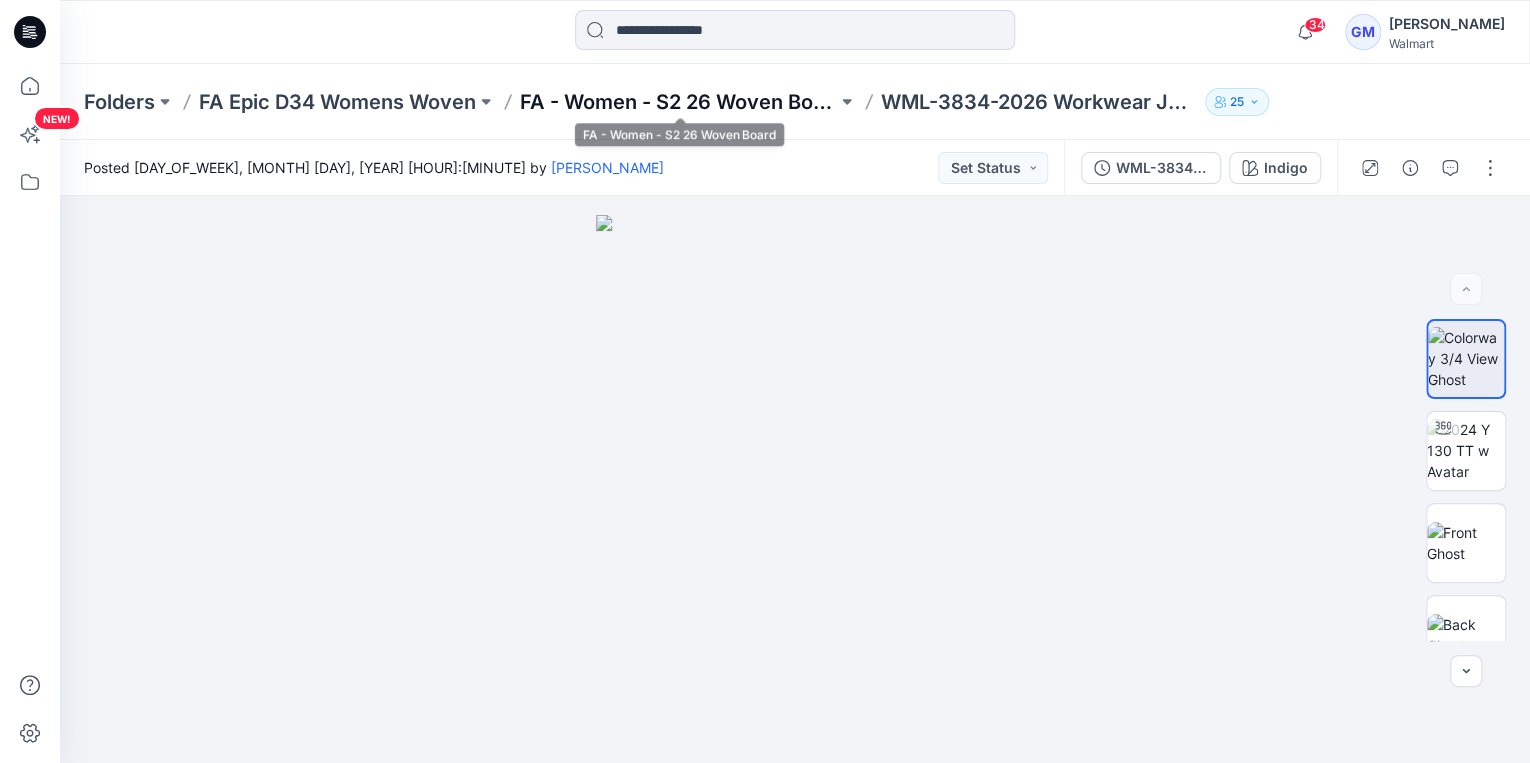 click on "FA - Women - S2 26 Woven Board" at bounding box center [678, 102] 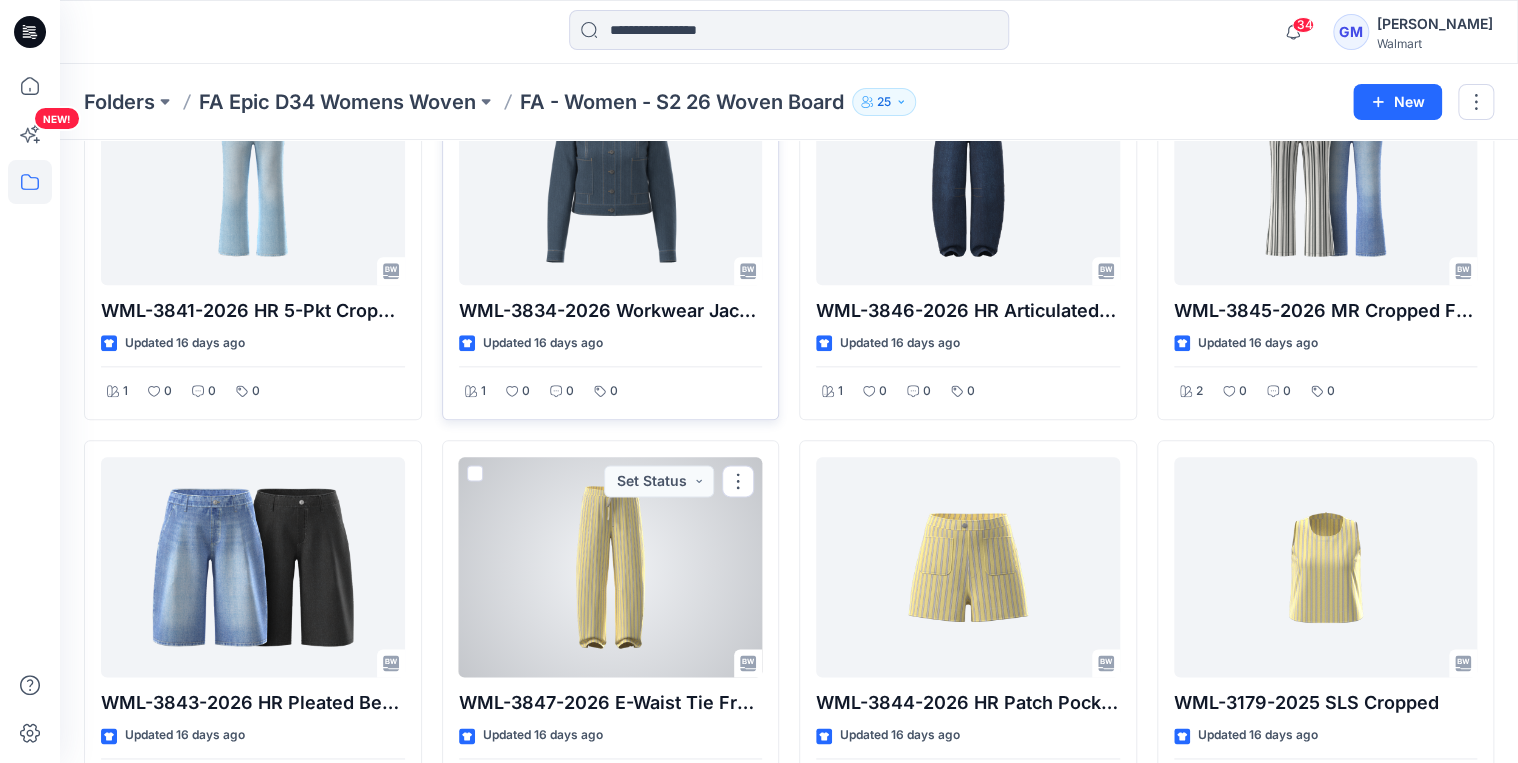 scroll, scrollTop: 1360, scrollLeft: 0, axis: vertical 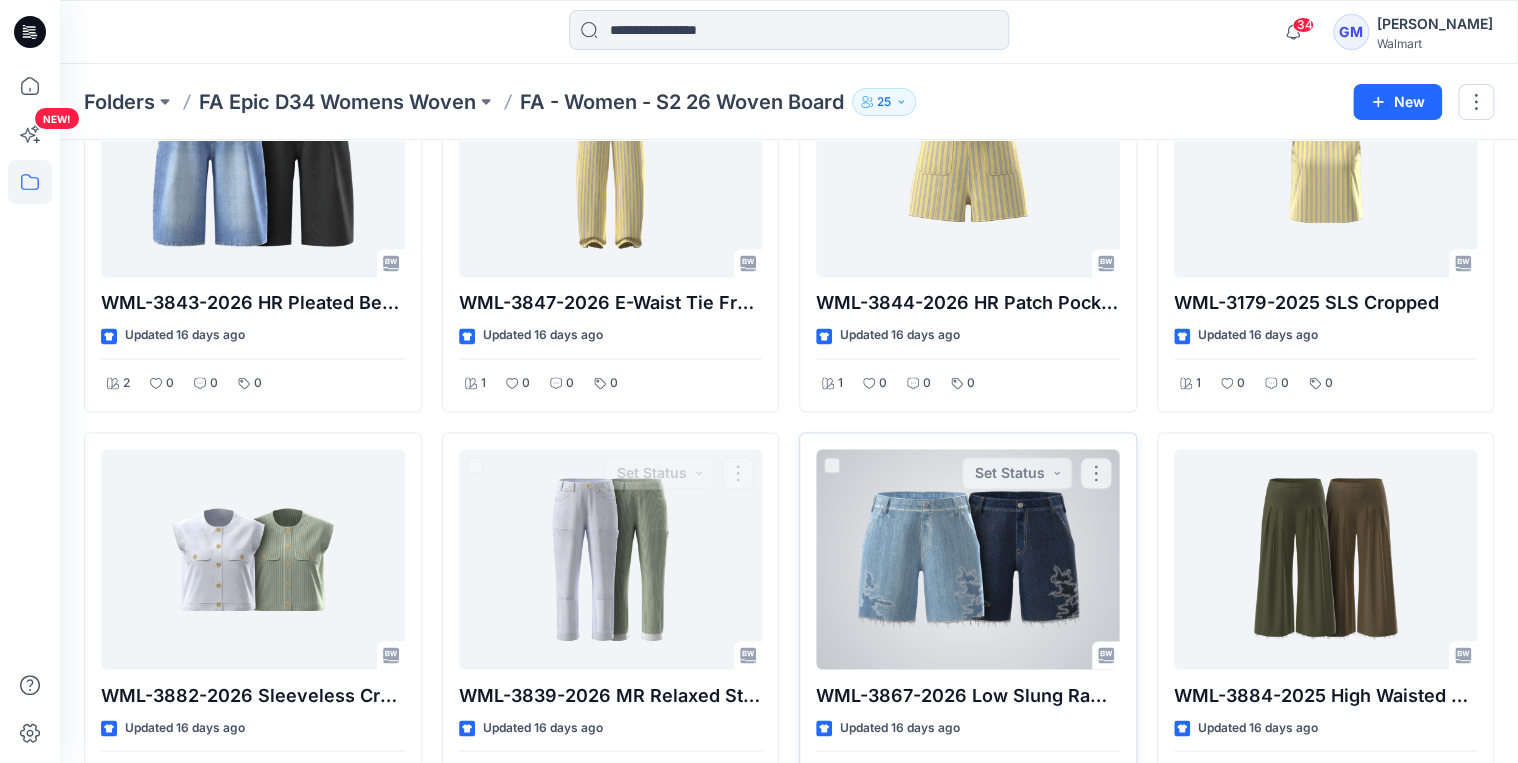 click at bounding box center (968, 559) 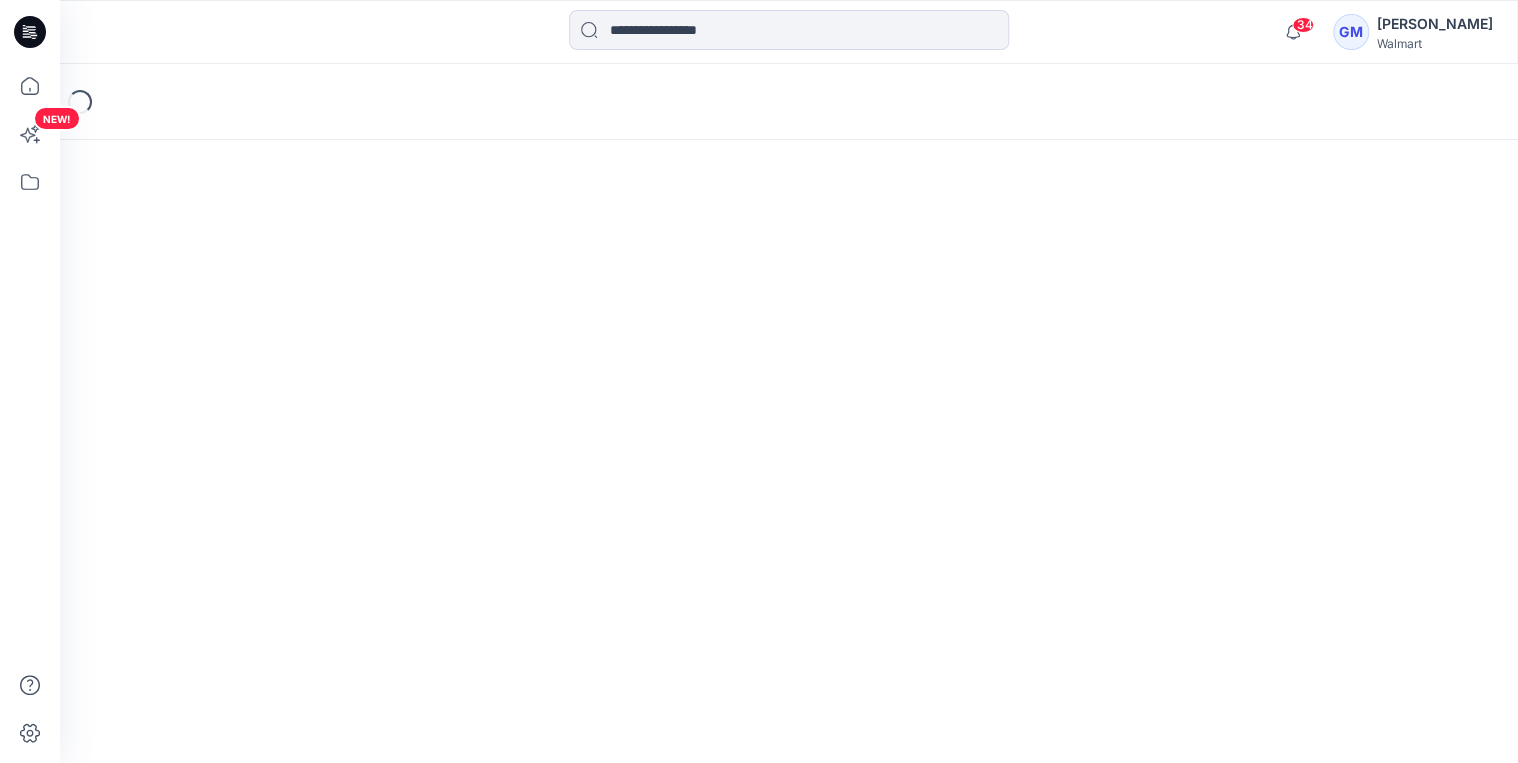 scroll, scrollTop: 0, scrollLeft: 0, axis: both 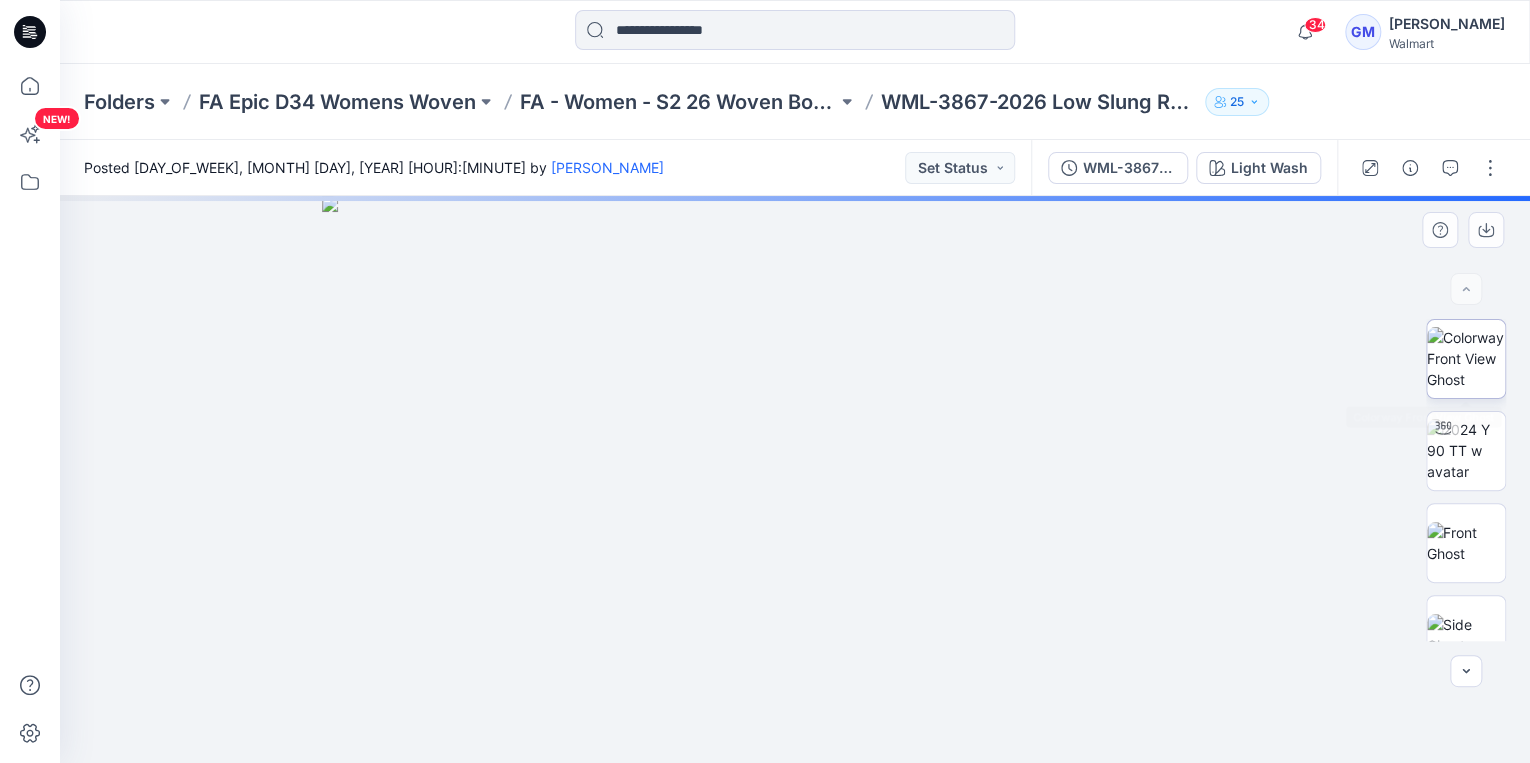 click at bounding box center (1466, 358) 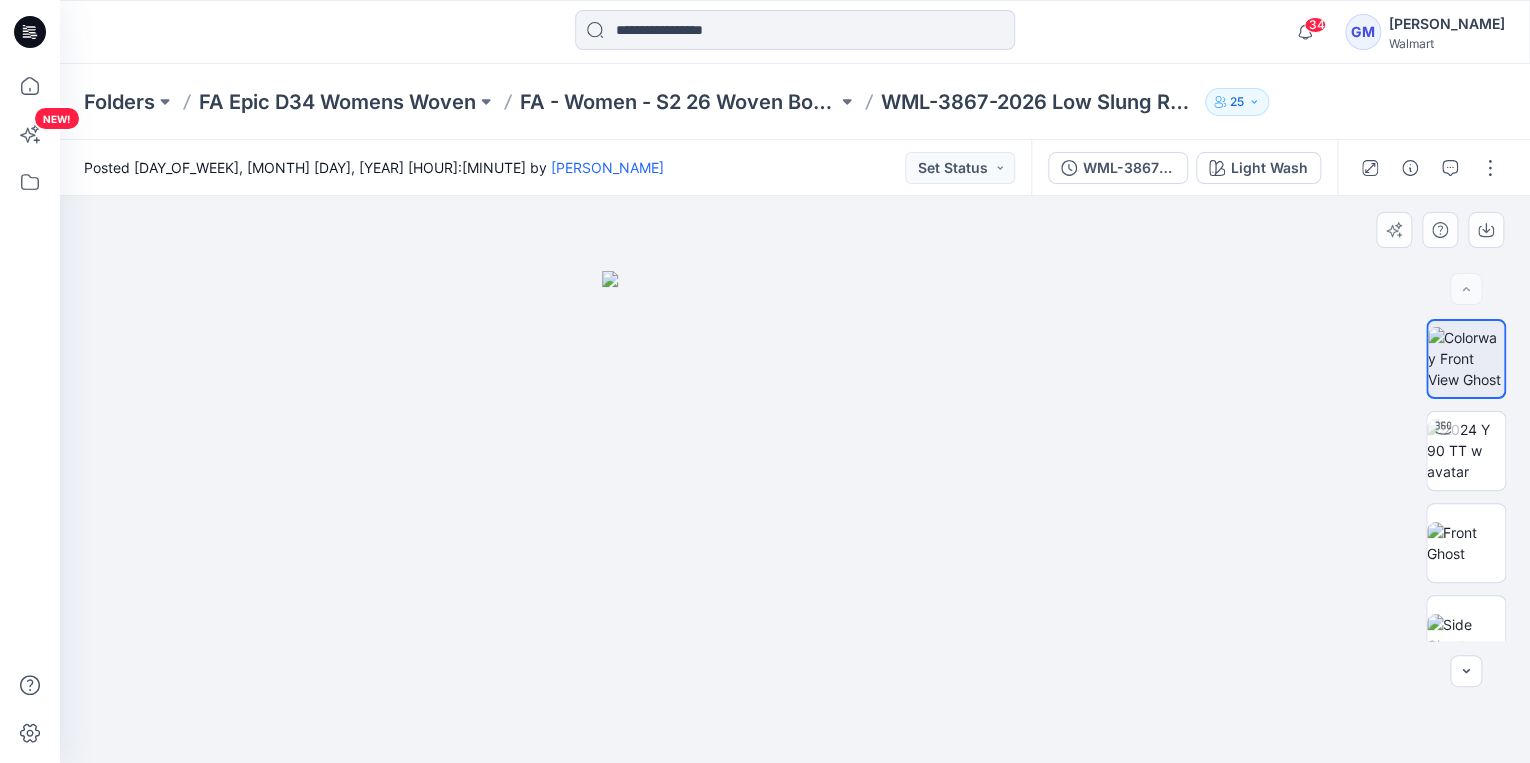 click at bounding box center (795, 479) 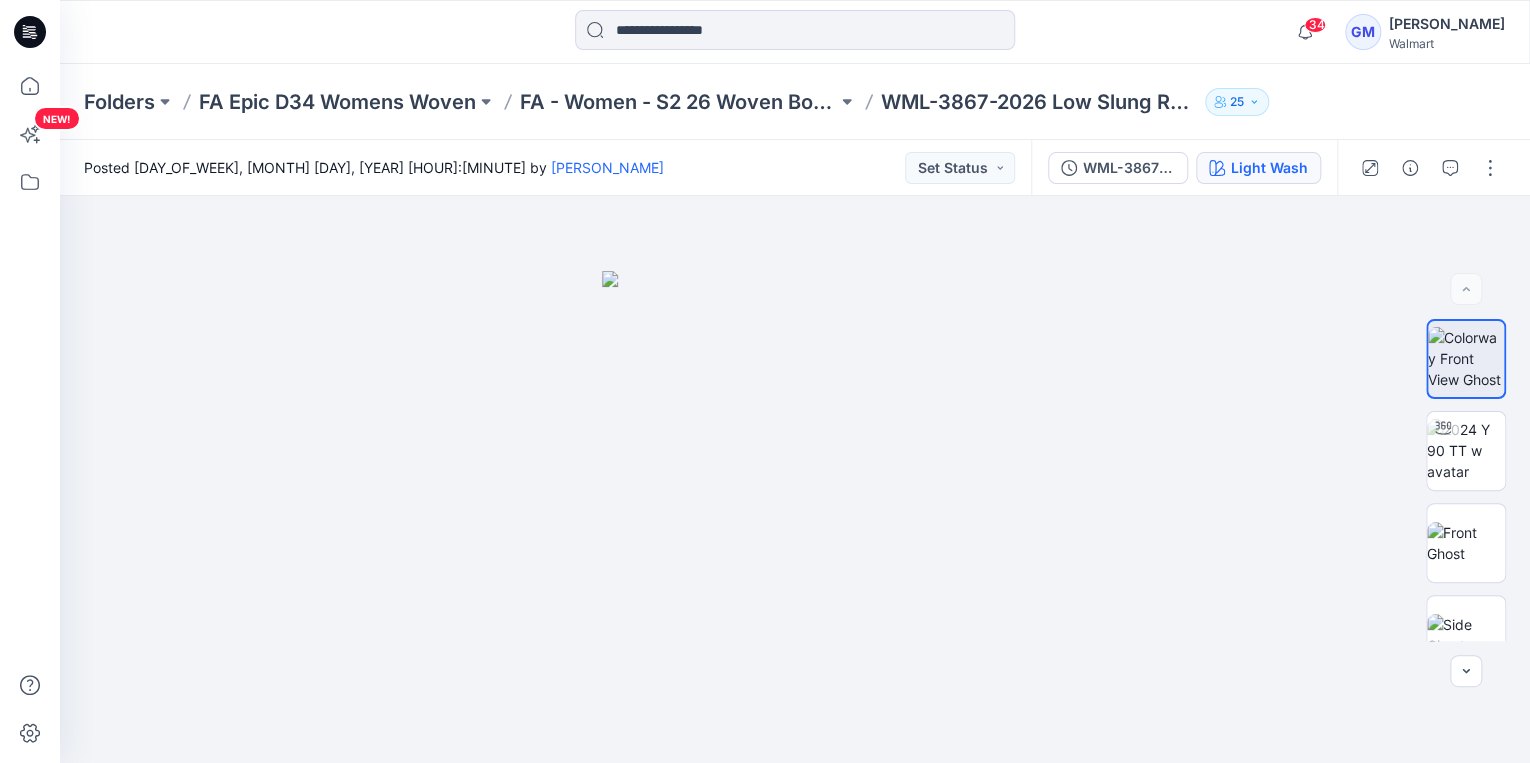 click on "Light Wash" at bounding box center (1269, 168) 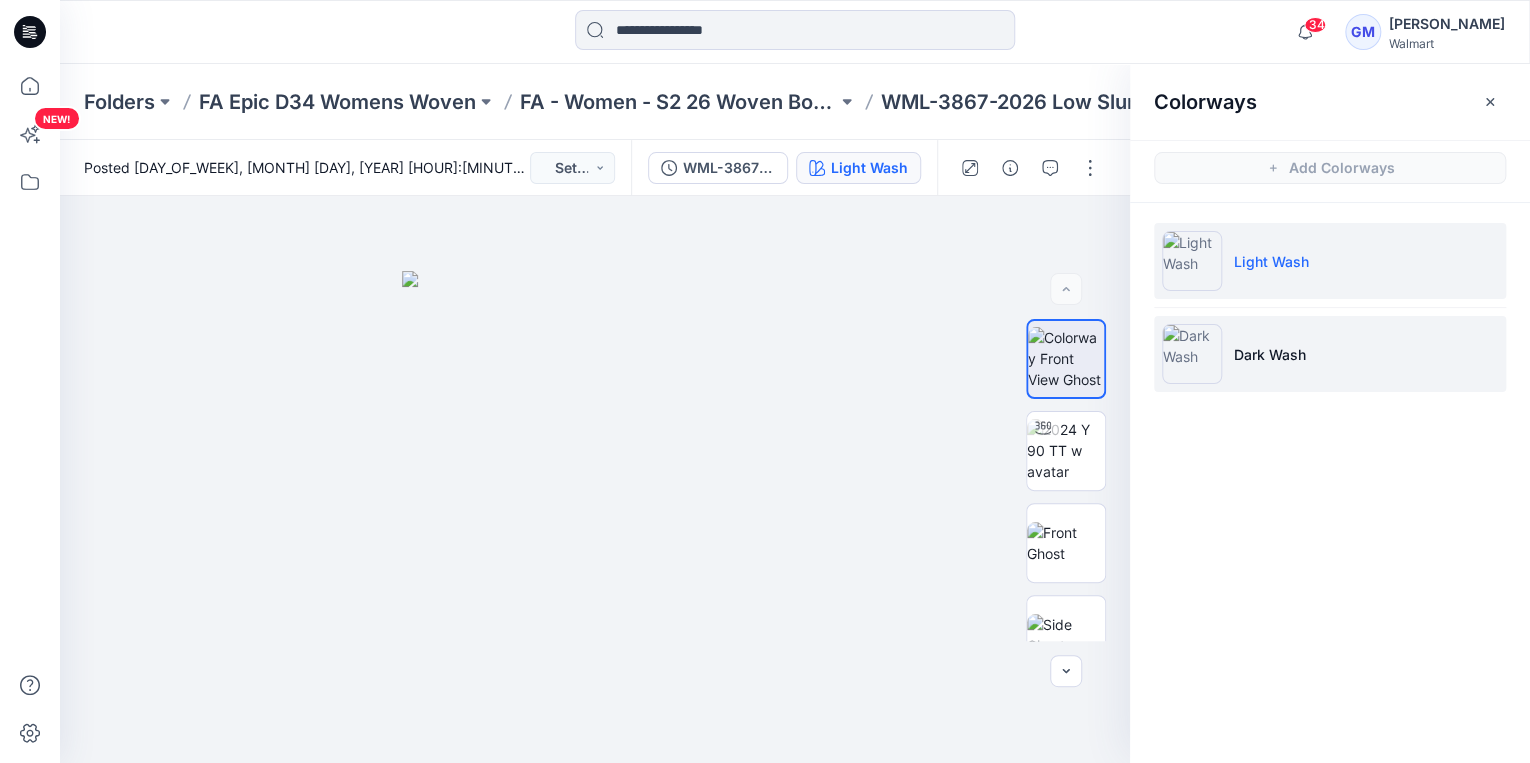 click on "Dark Wash" at bounding box center (1330, 354) 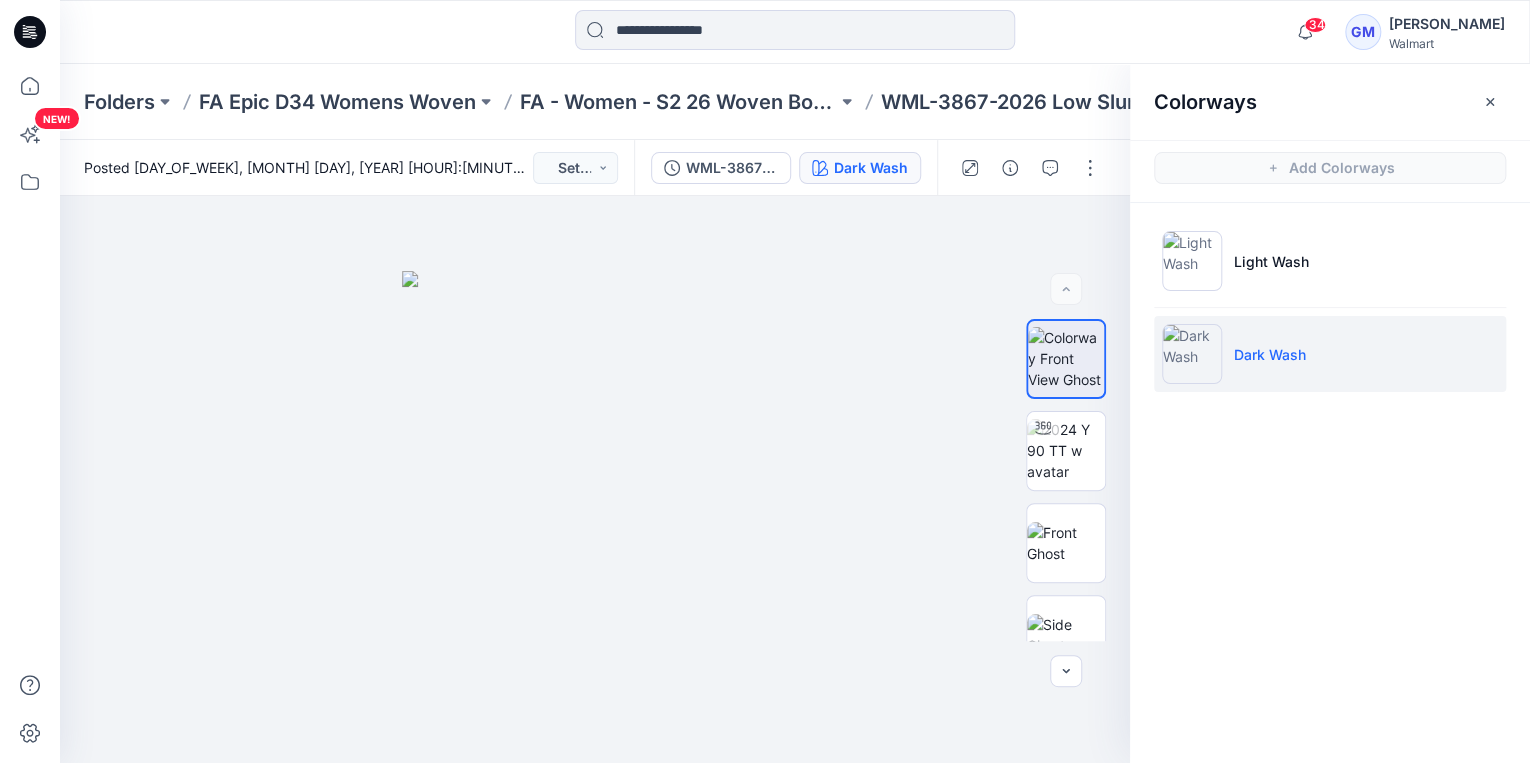 click on "Colorways Add Colorways [WASH_TYPE]  [WASH_TYPE]" at bounding box center [1330, 413] 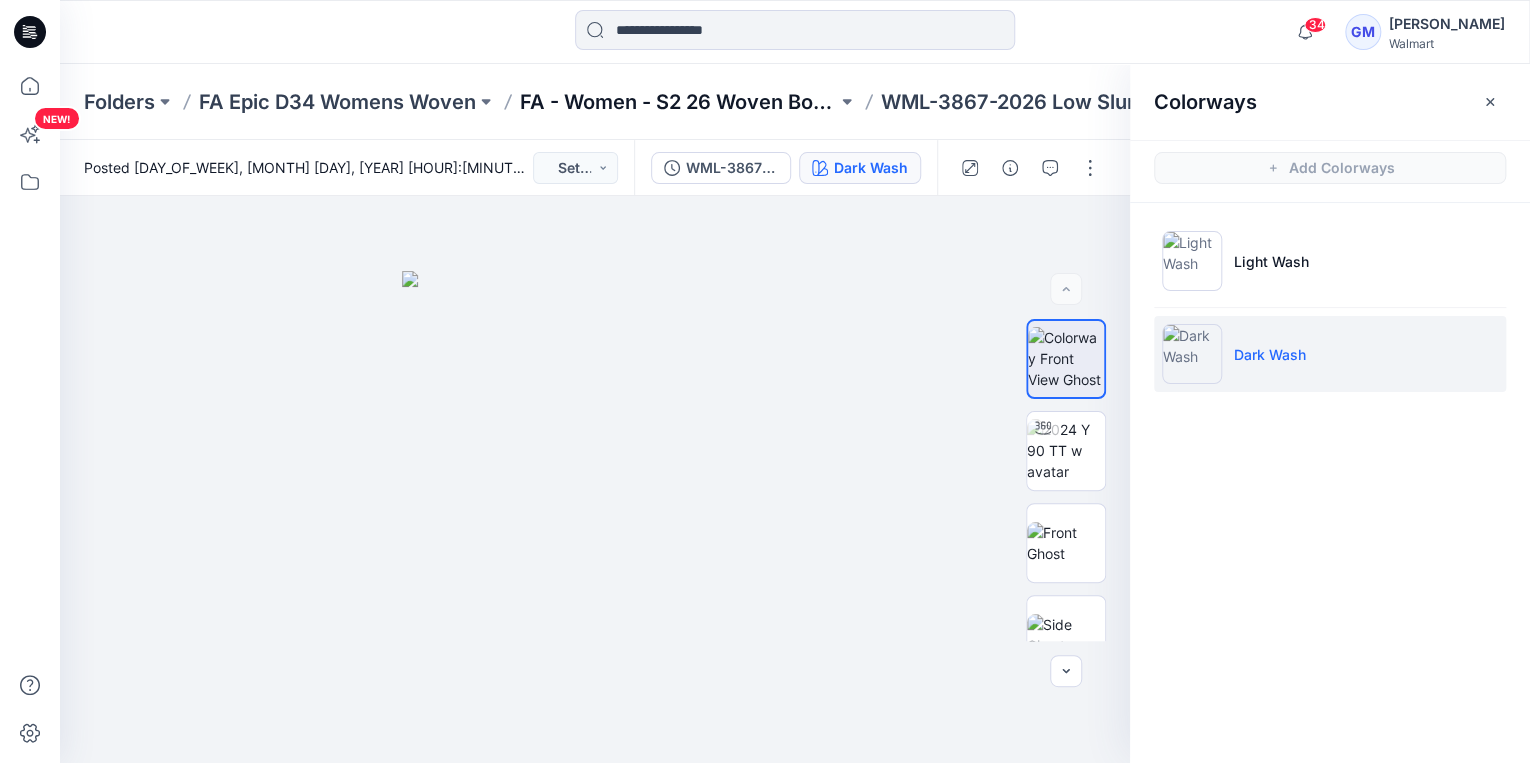 click on "FA - Women - S2 26 Woven Board" at bounding box center (678, 102) 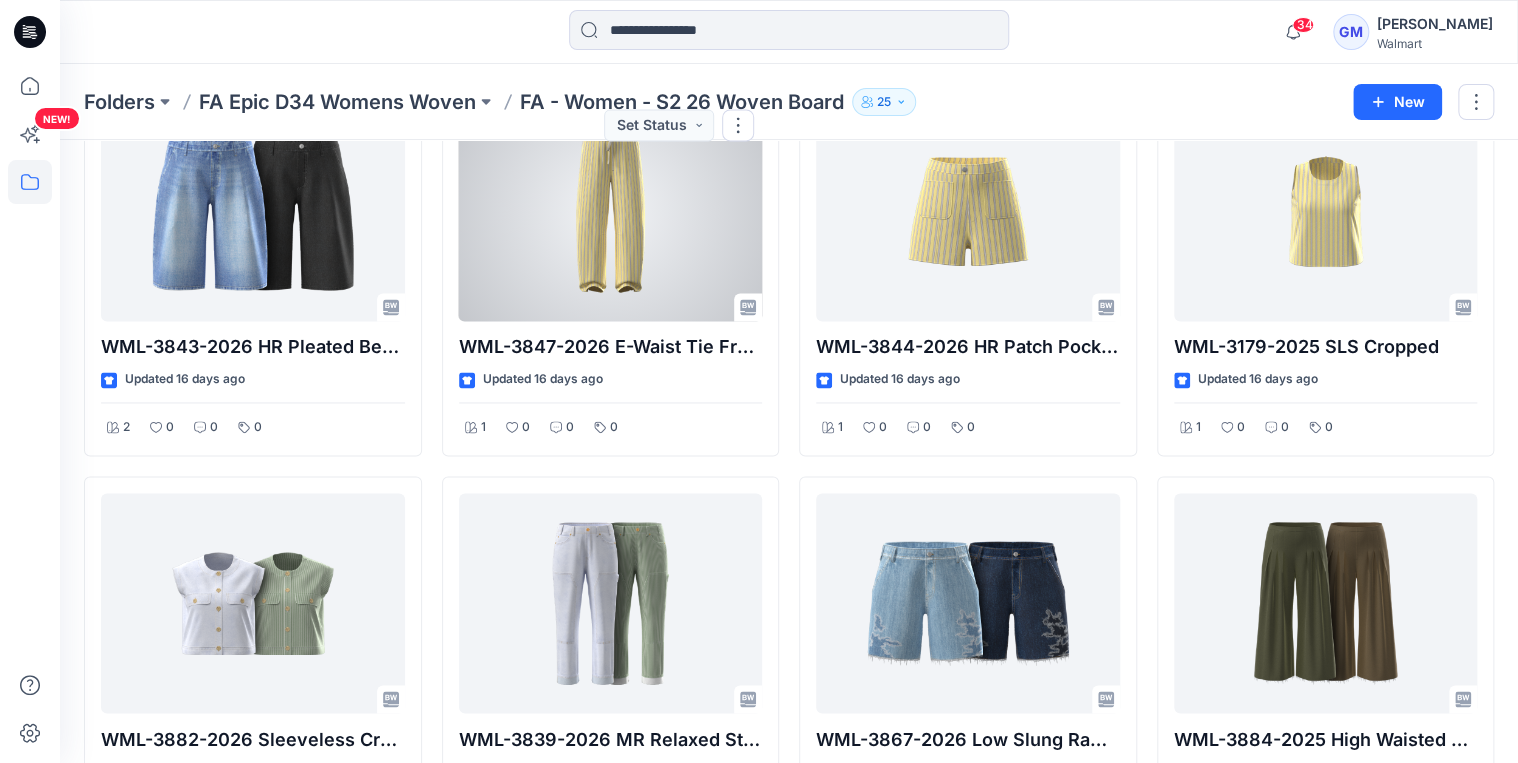 scroll, scrollTop: 1520, scrollLeft: 0, axis: vertical 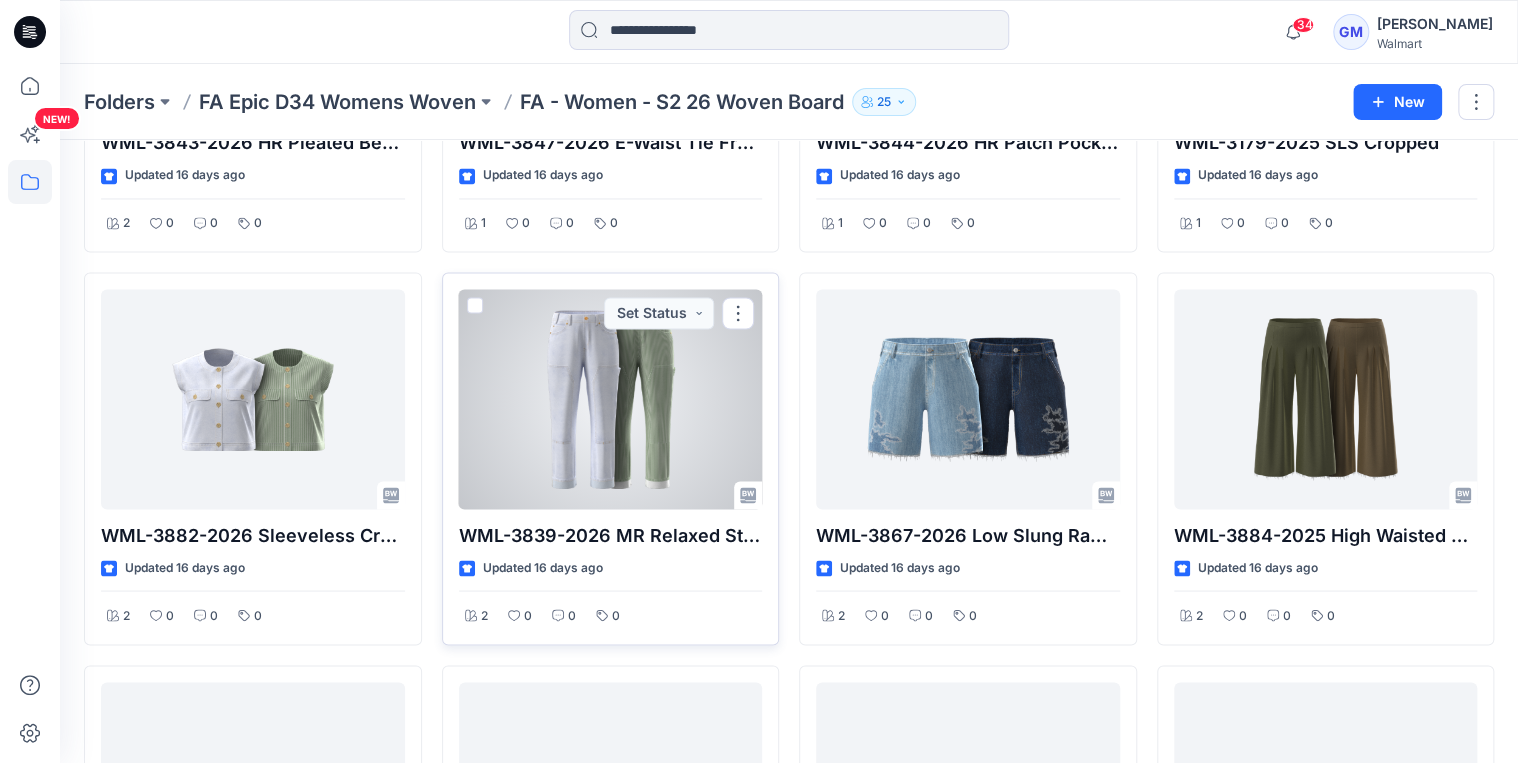 click at bounding box center [611, 399] 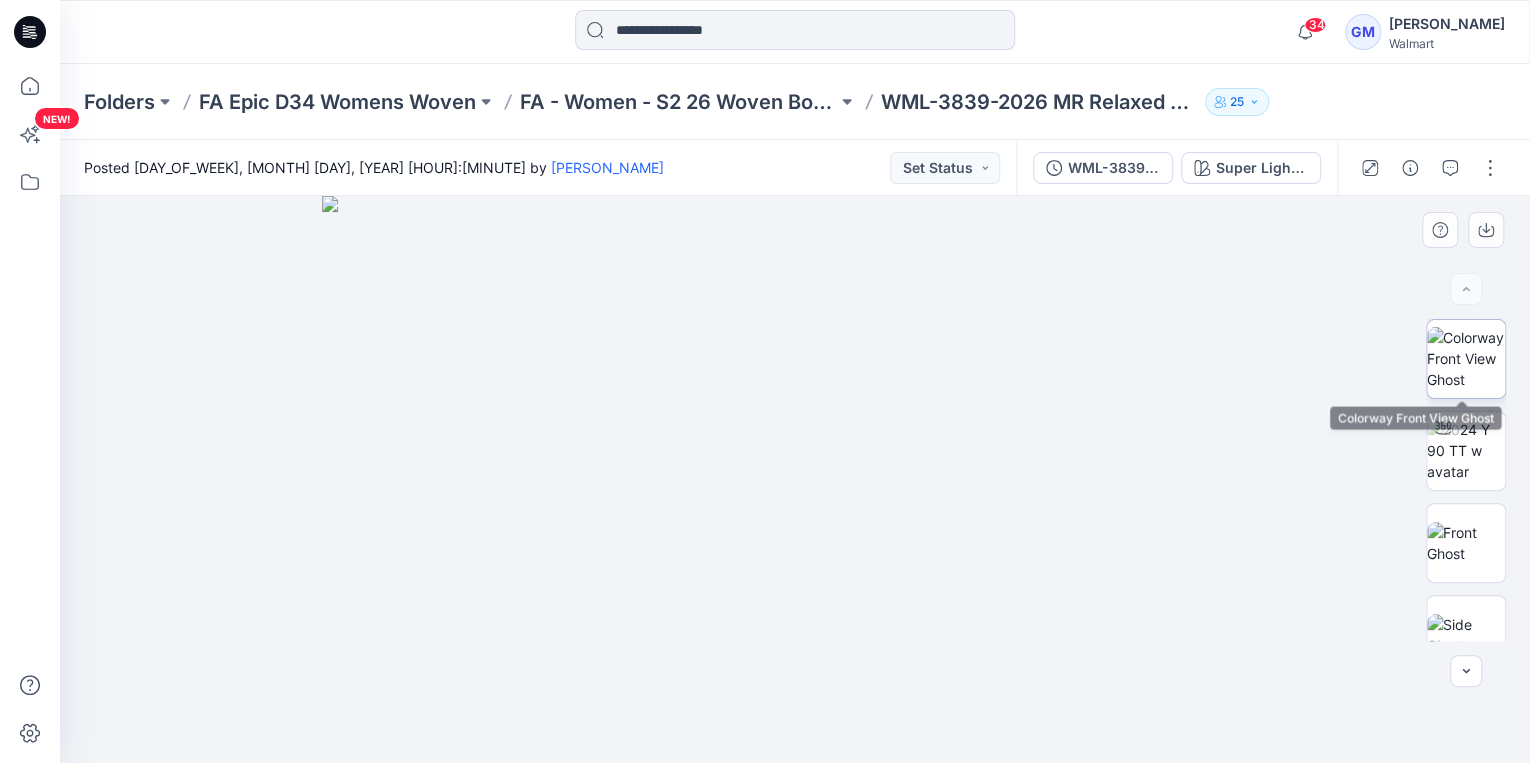 click at bounding box center (1466, 358) 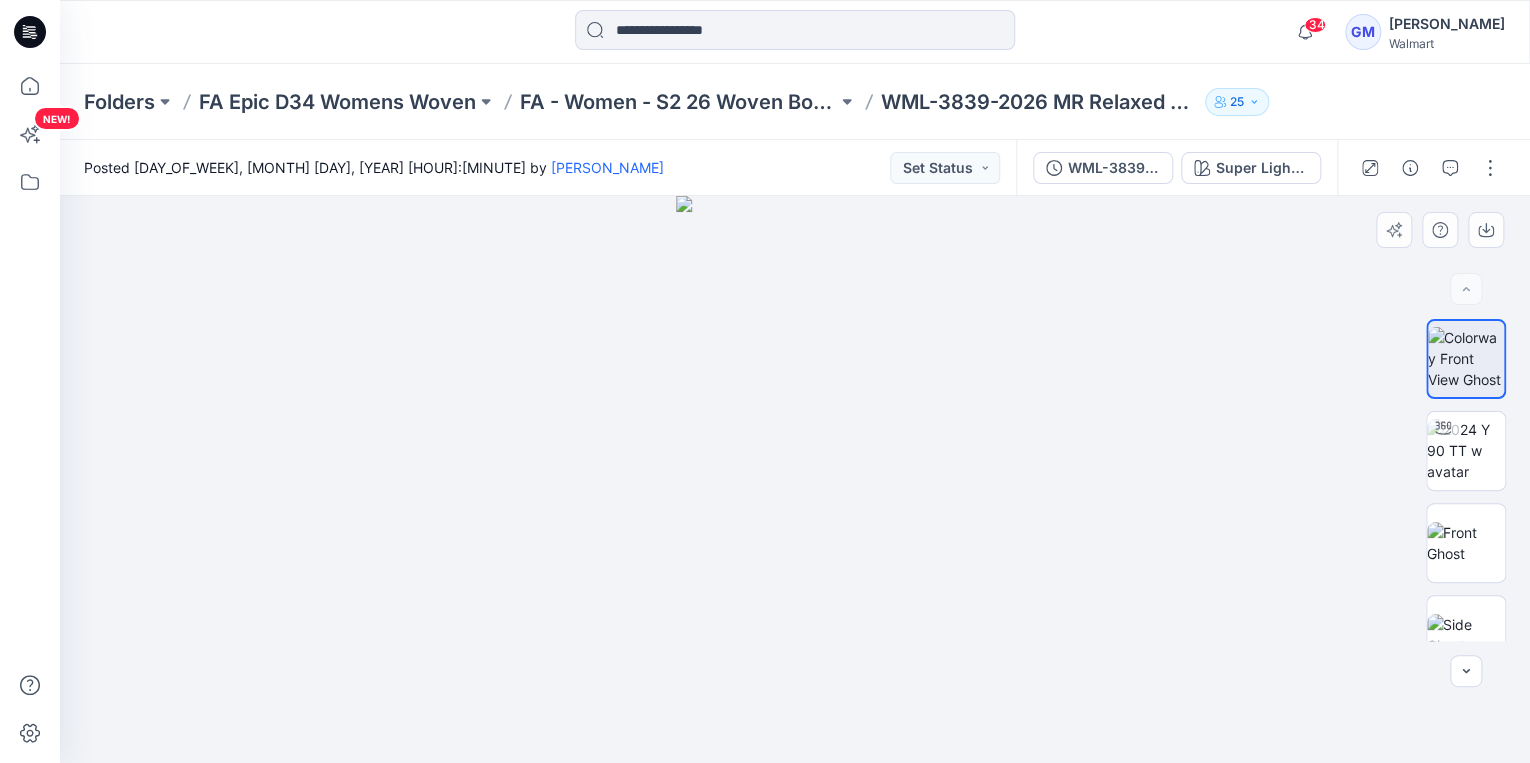 click at bounding box center [795, 479] 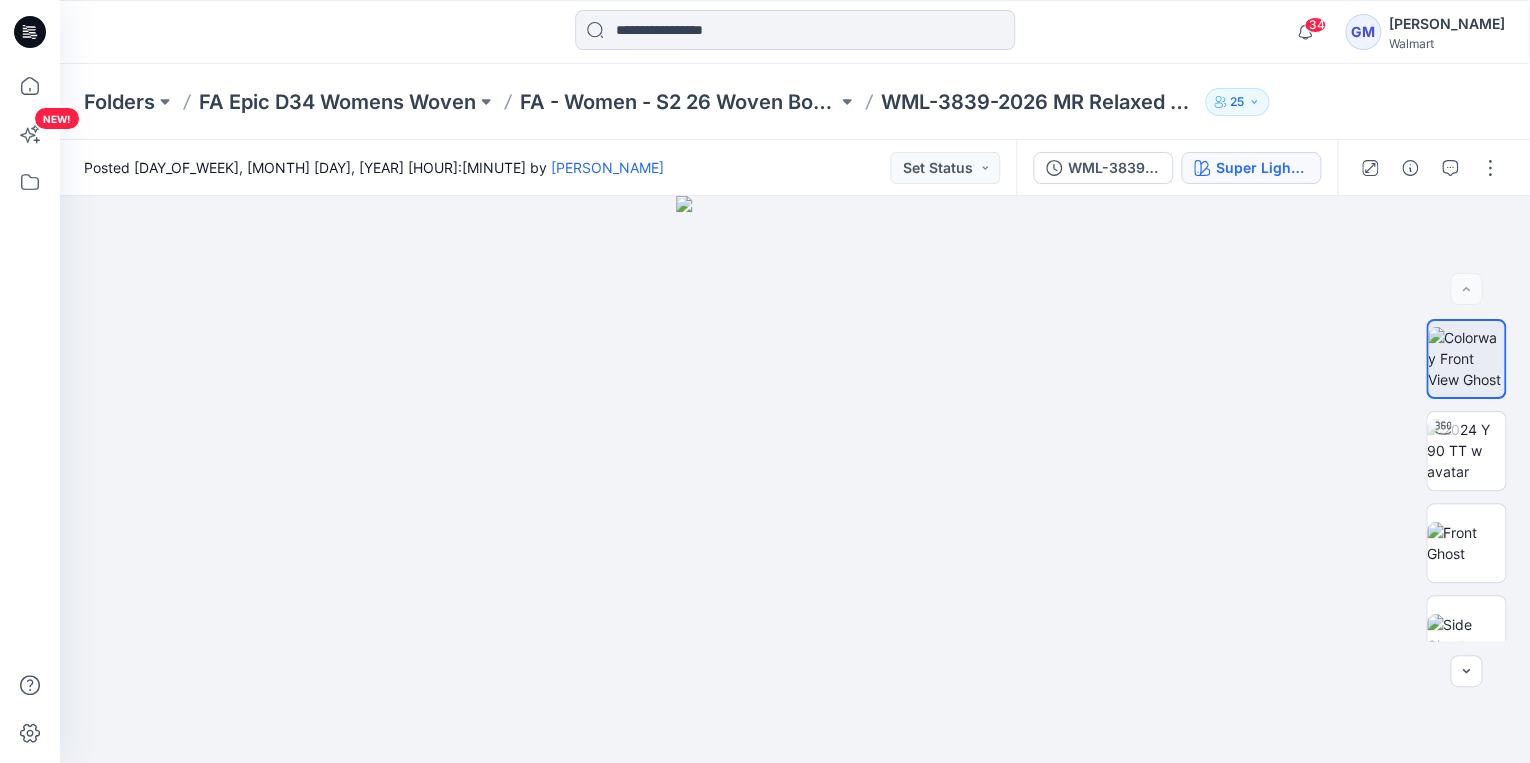 click on "Super Light Wash" at bounding box center (1262, 168) 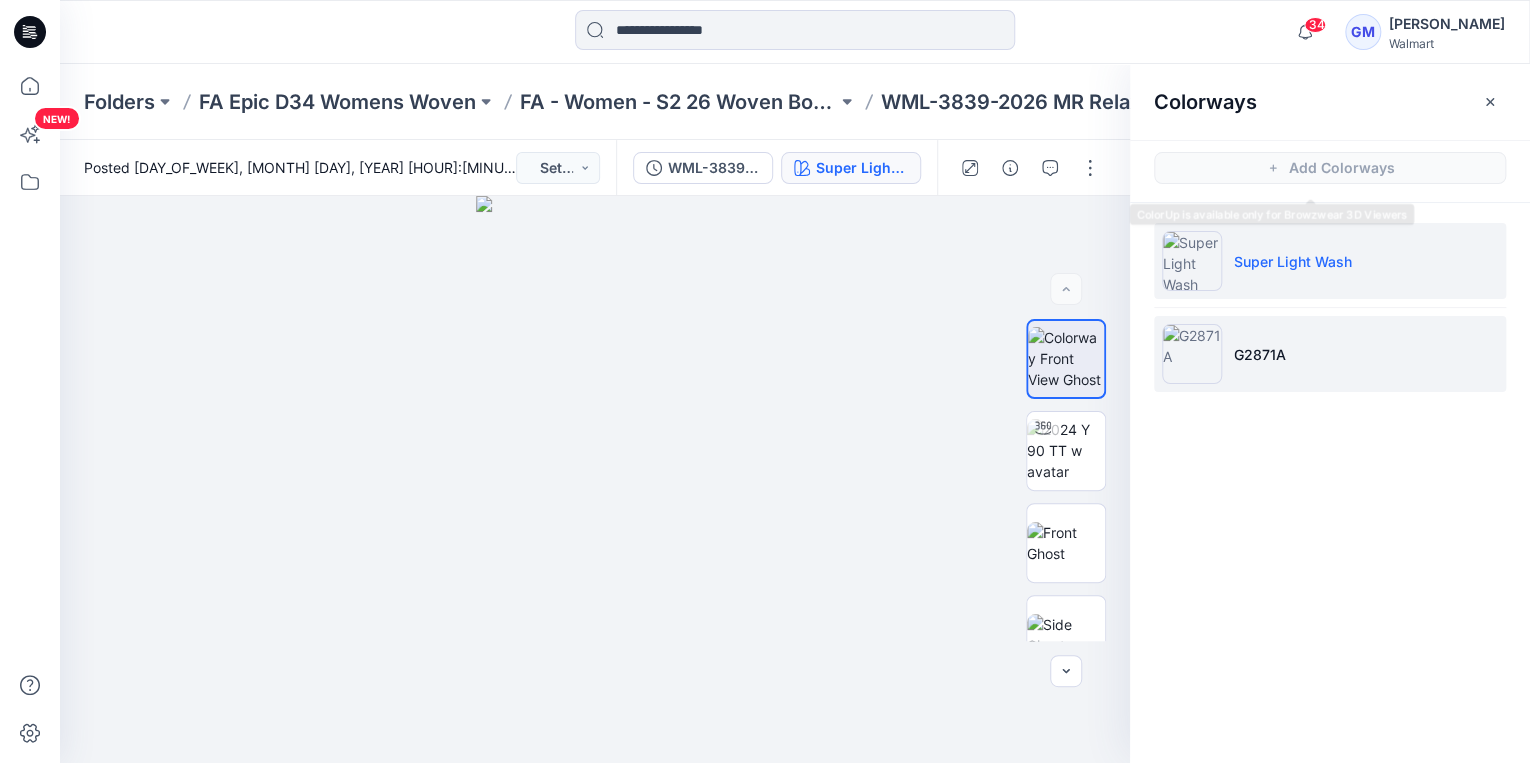 click at bounding box center (1192, 354) 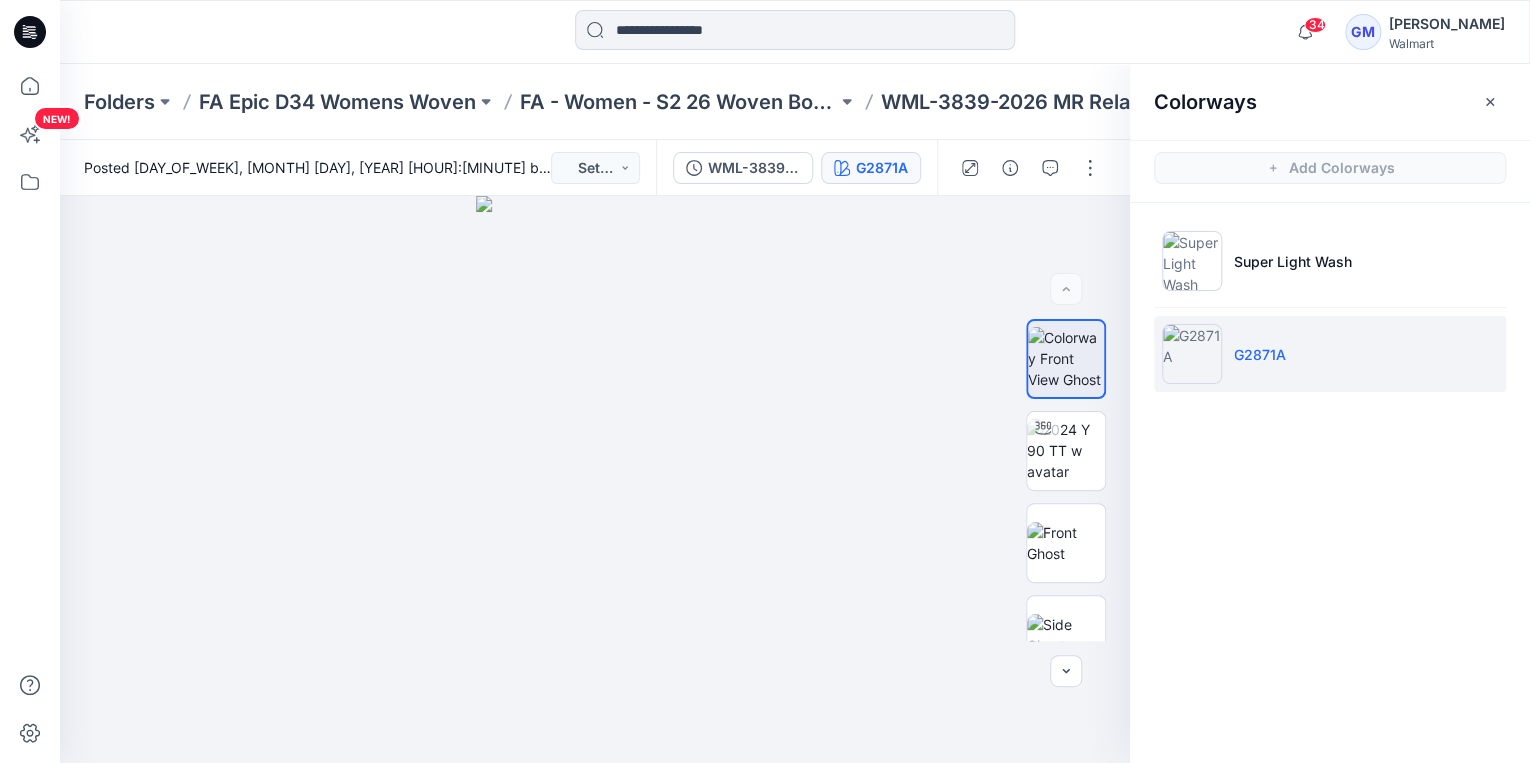 click on "Colorways Add Colorways Super Light Wash G2871A" at bounding box center [1330, 413] 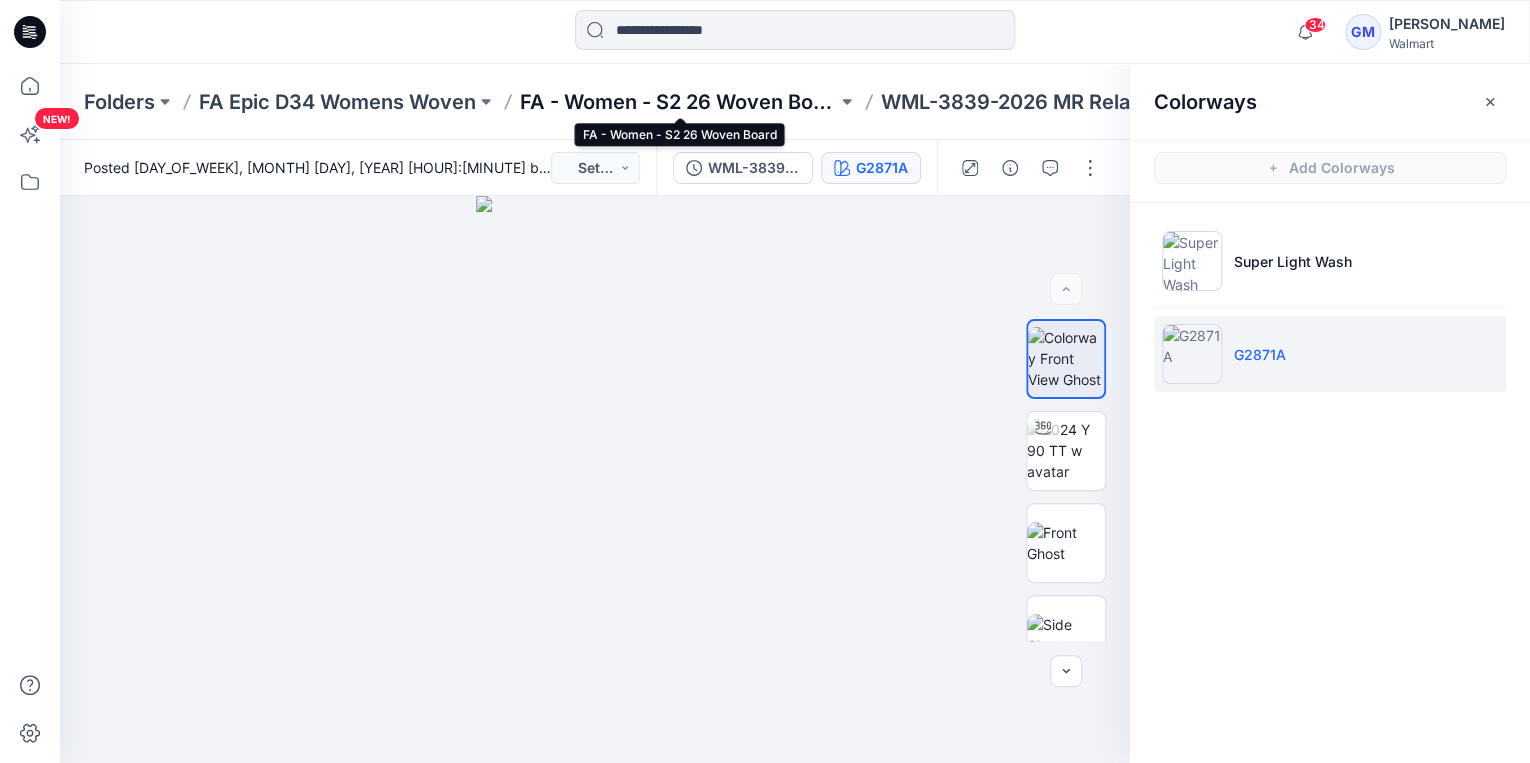 click on "FA - Women - S2 26 Woven Board" at bounding box center [678, 102] 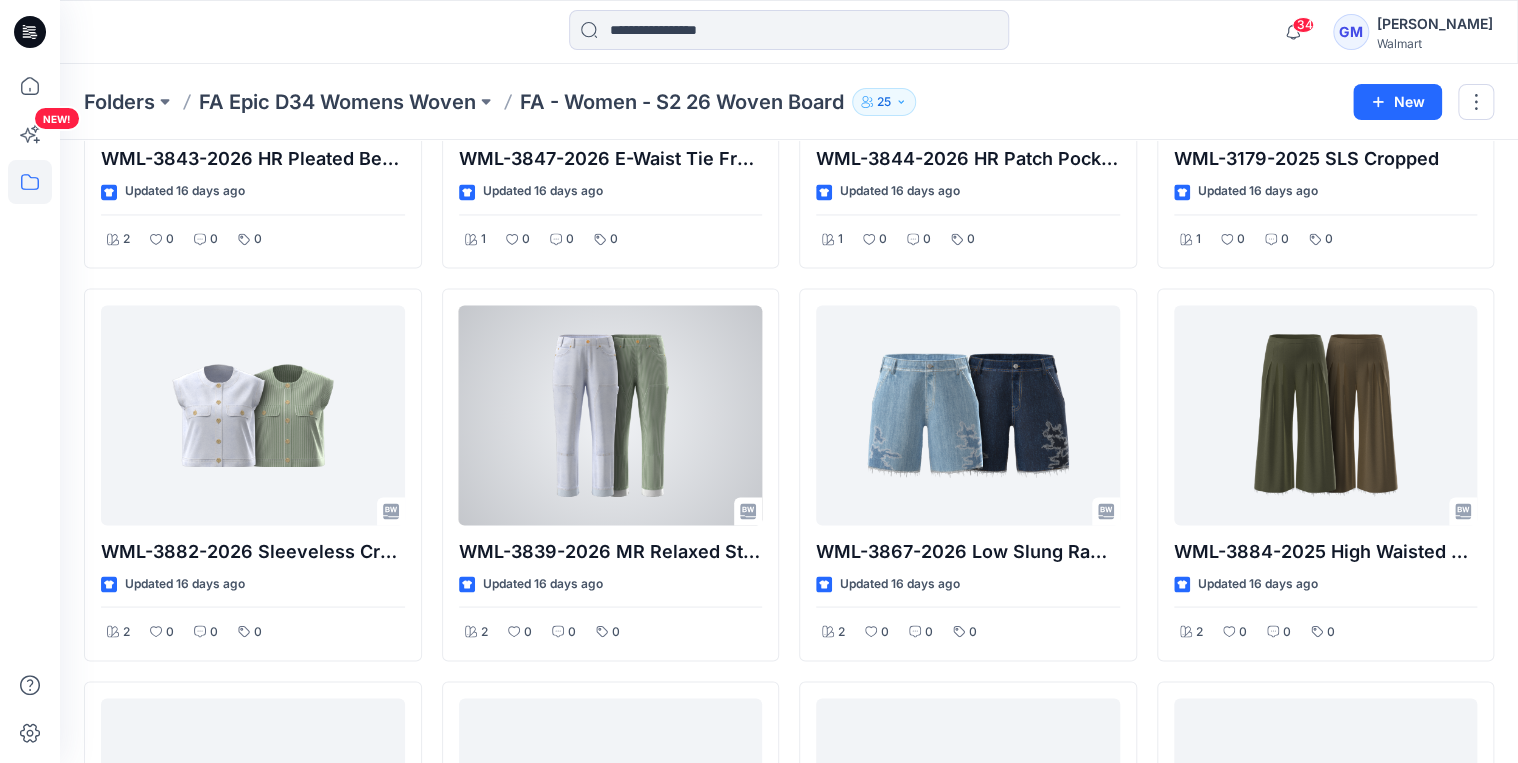 scroll, scrollTop: 1511, scrollLeft: 0, axis: vertical 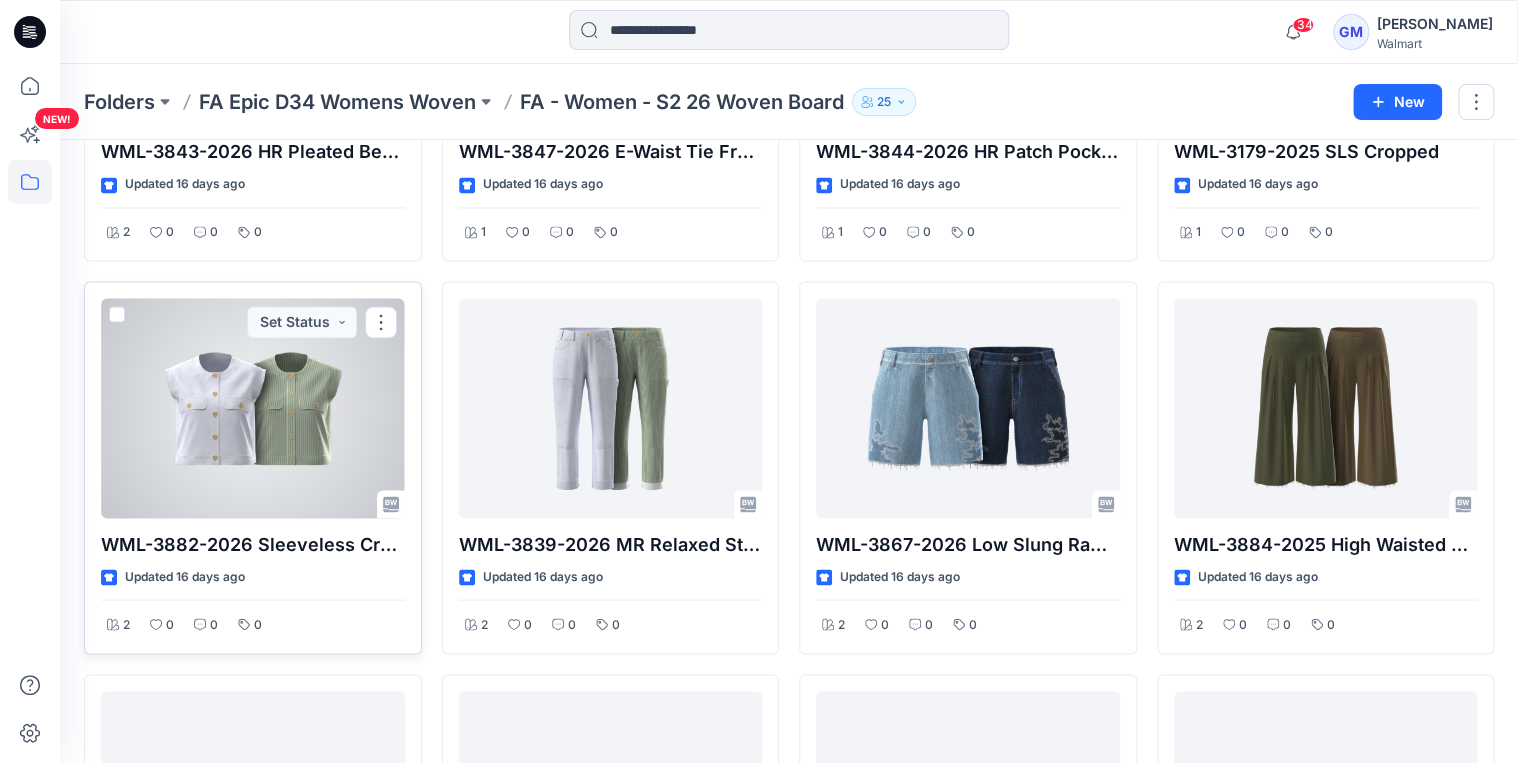 click at bounding box center [253, 408] 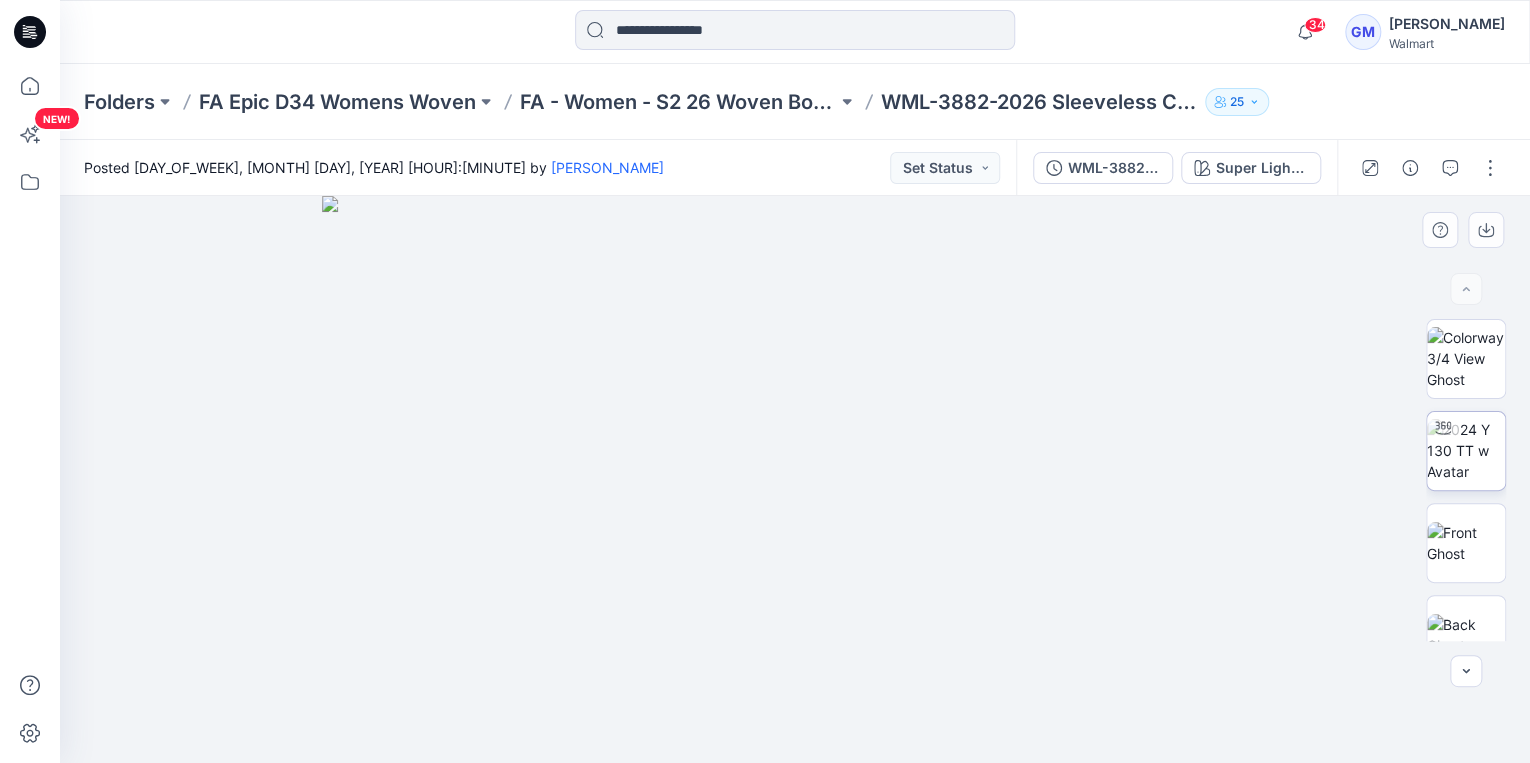 click 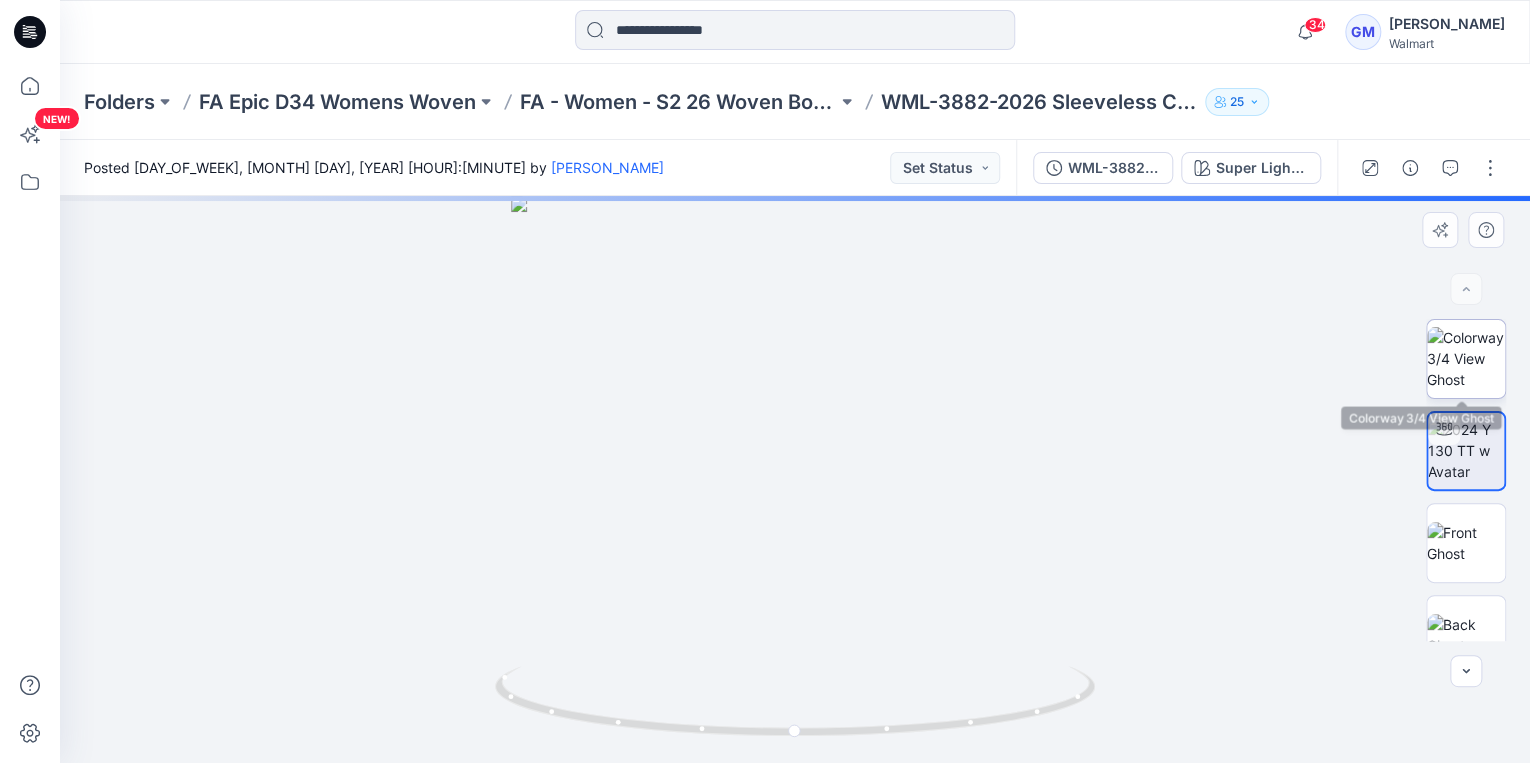 click at bounding box center [1466, 358] 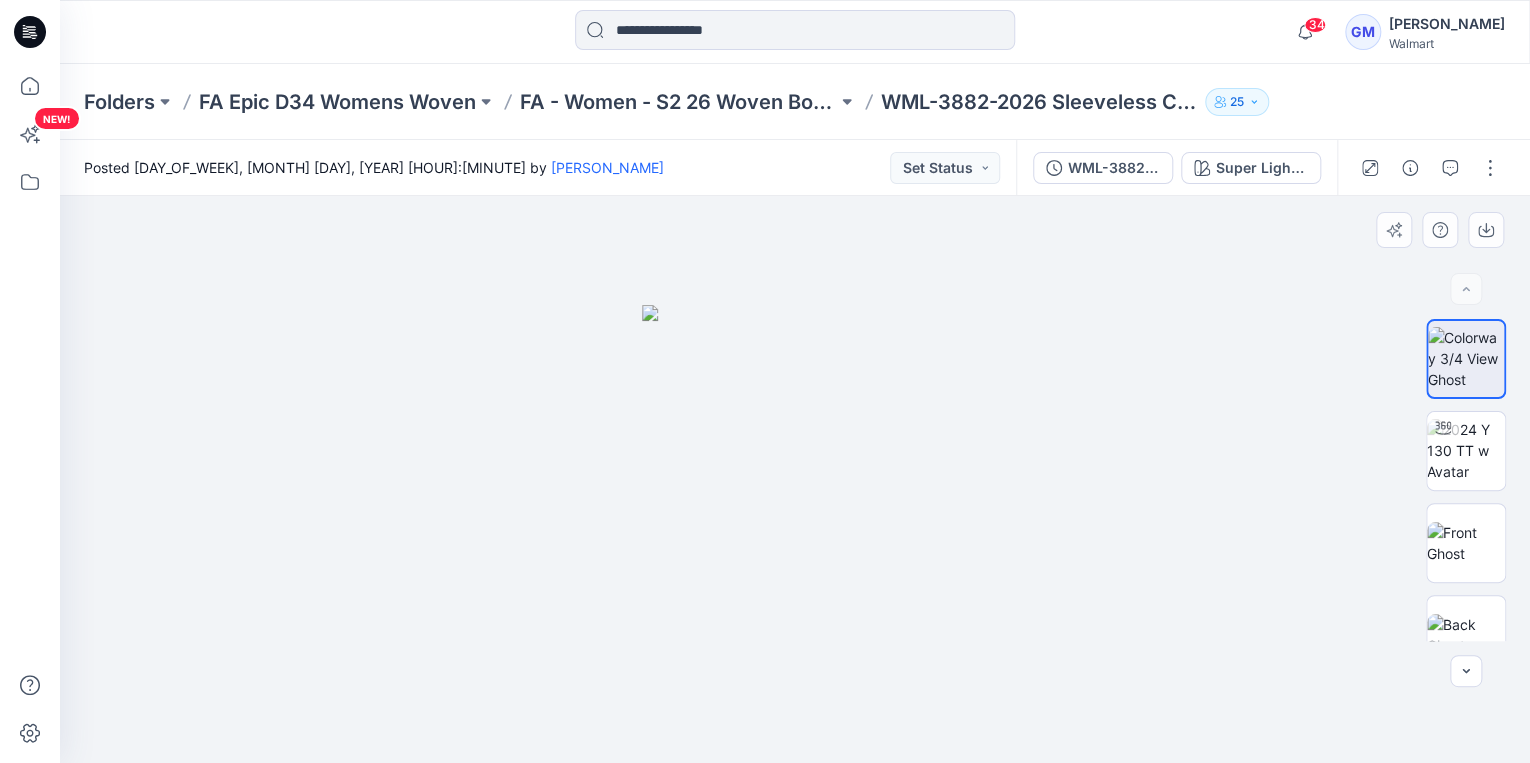 click at bounding box center [795, 479] 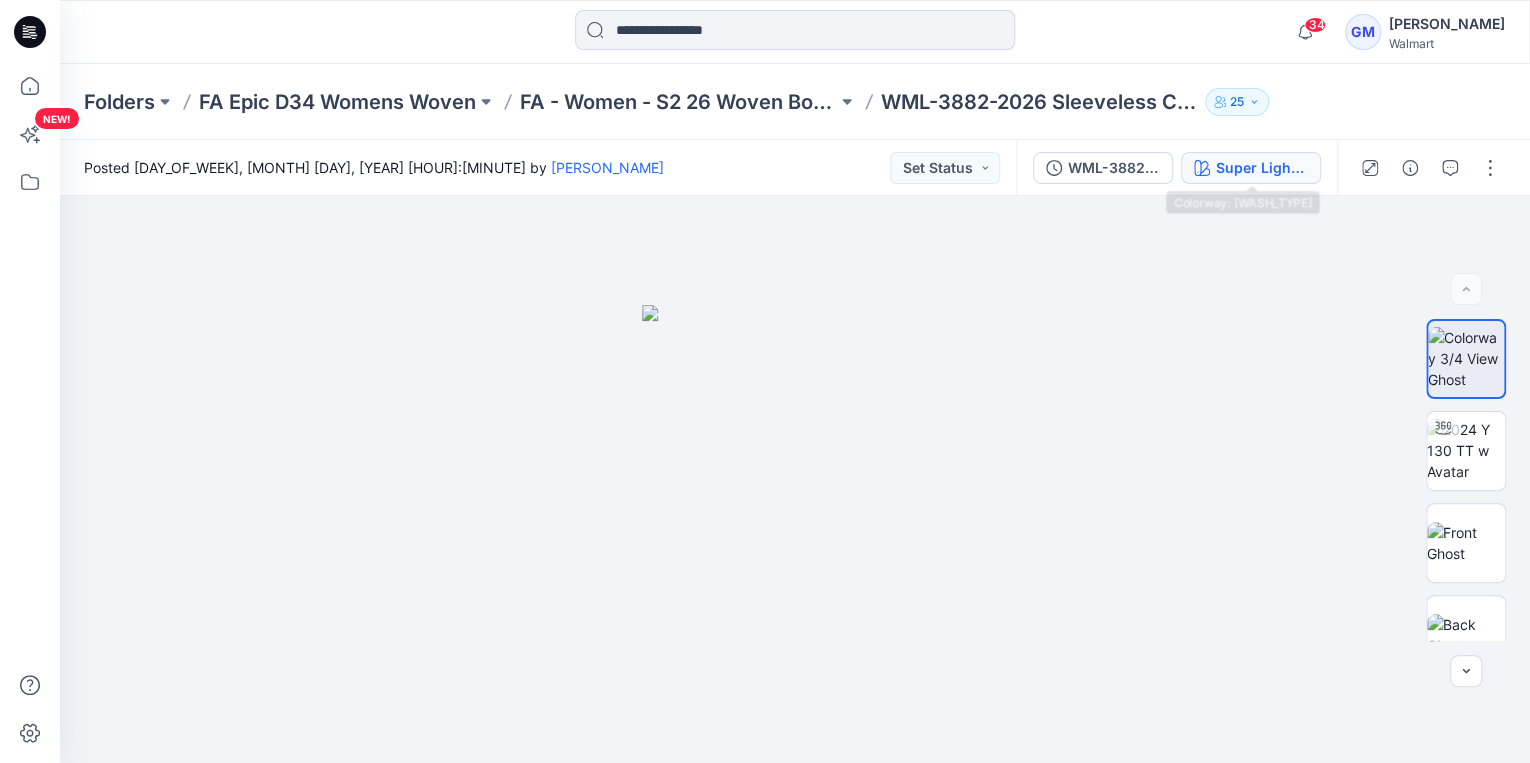 click on "Super Light Wash" at bounding box center [1262, 168] 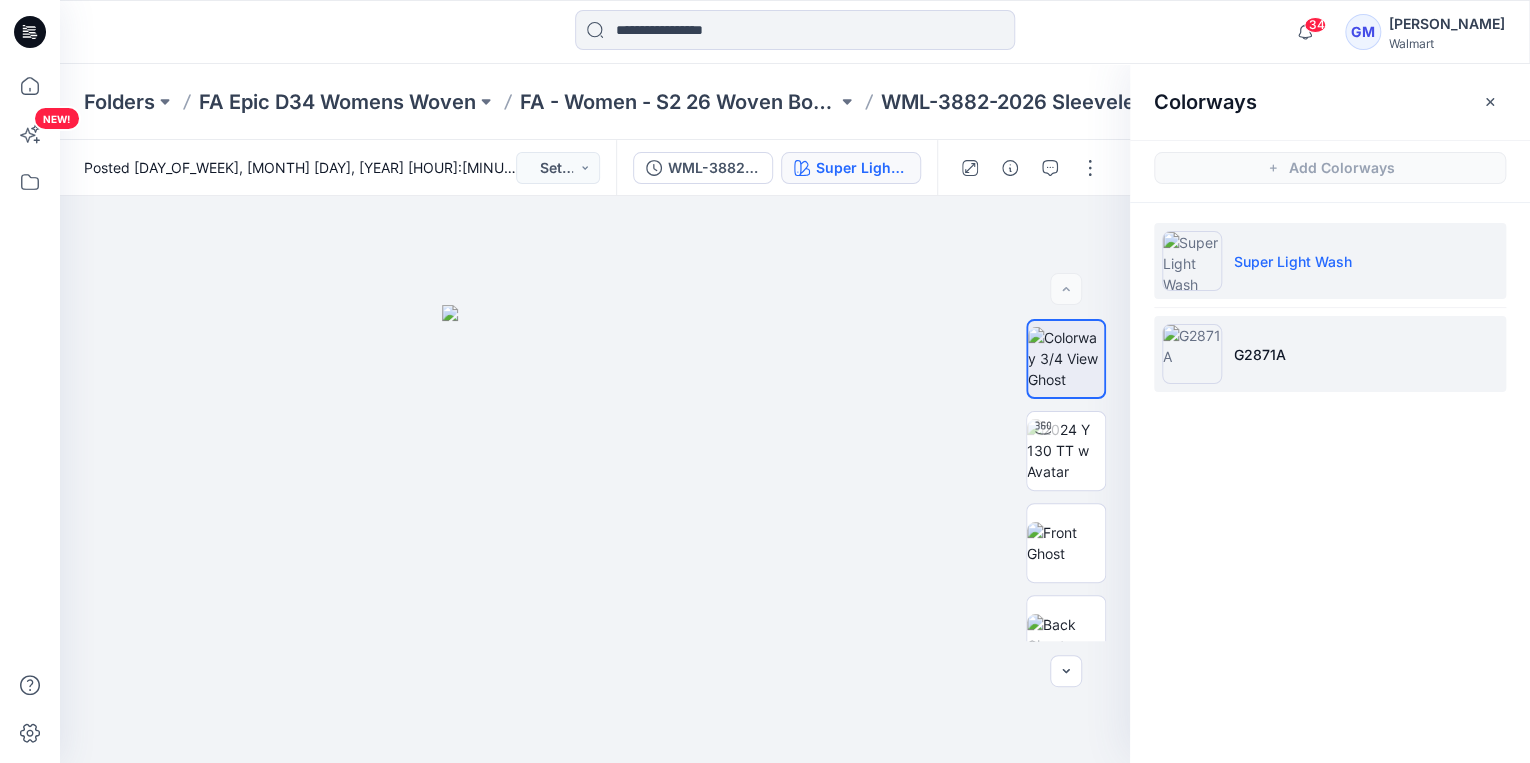 click on "G2871A" at bounding box center [1260, 354] 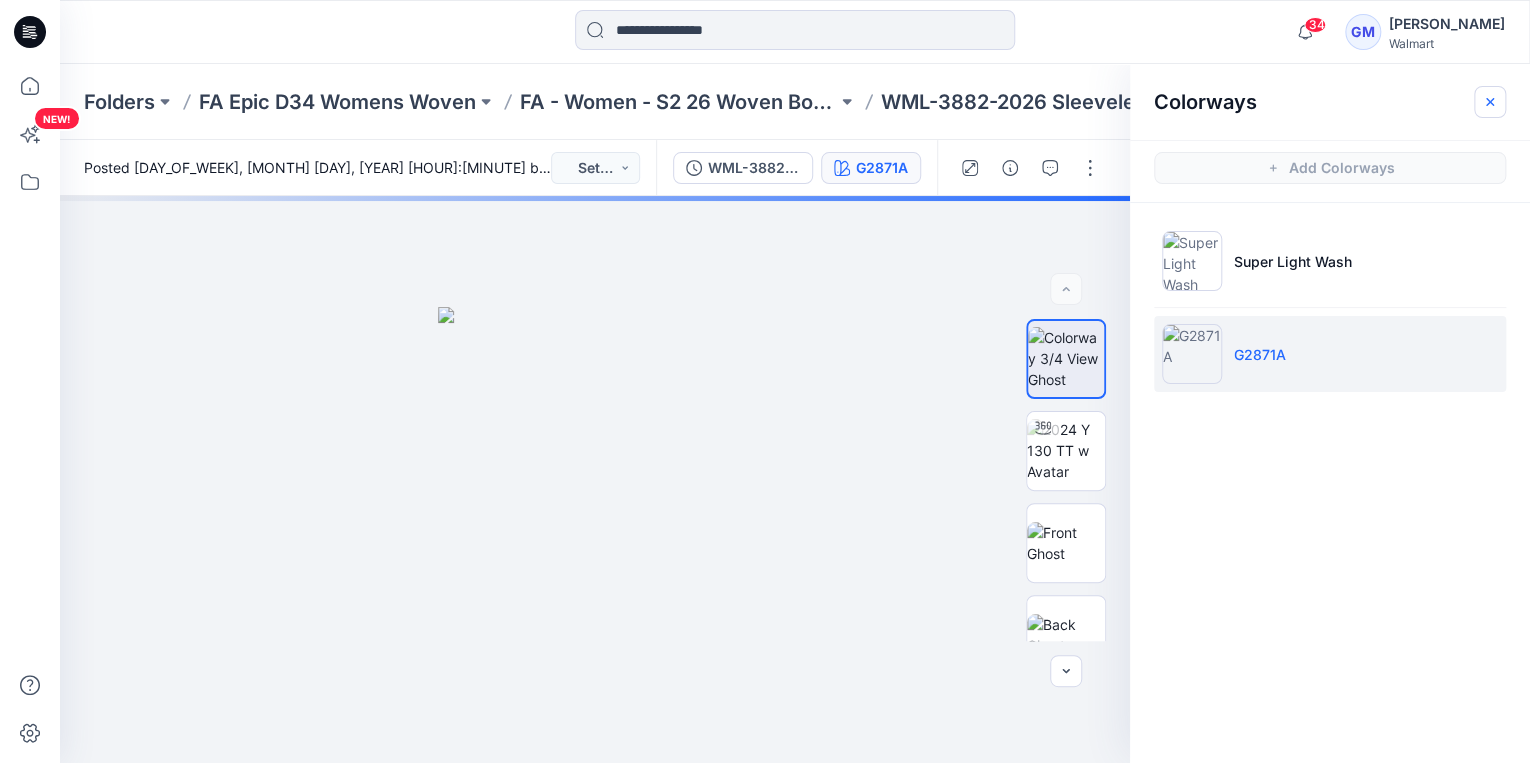 click 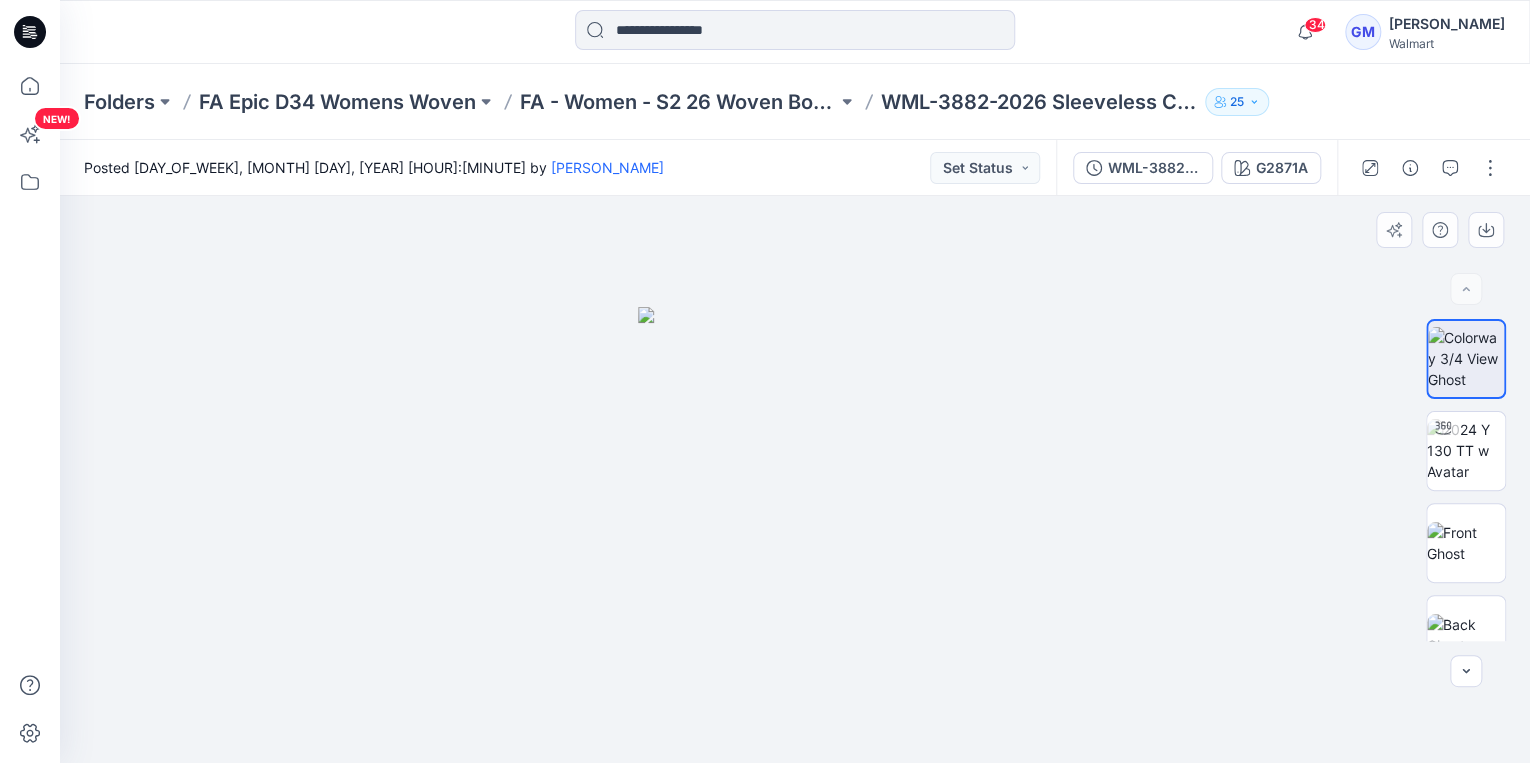 click at bounding box center (795, 479) 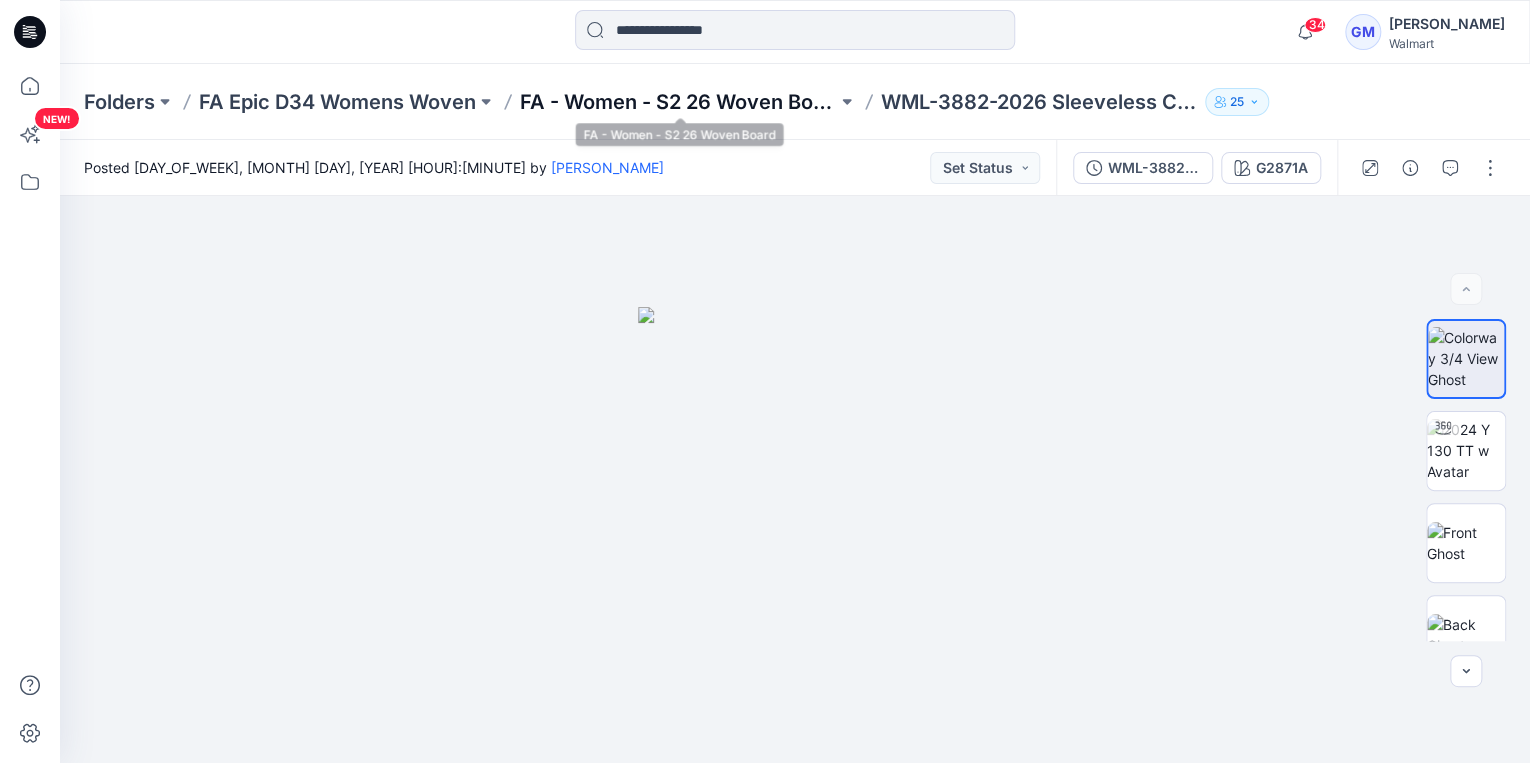 click on "FA - Women - S2 26 Woven Board" at bounding box center [678, 102] 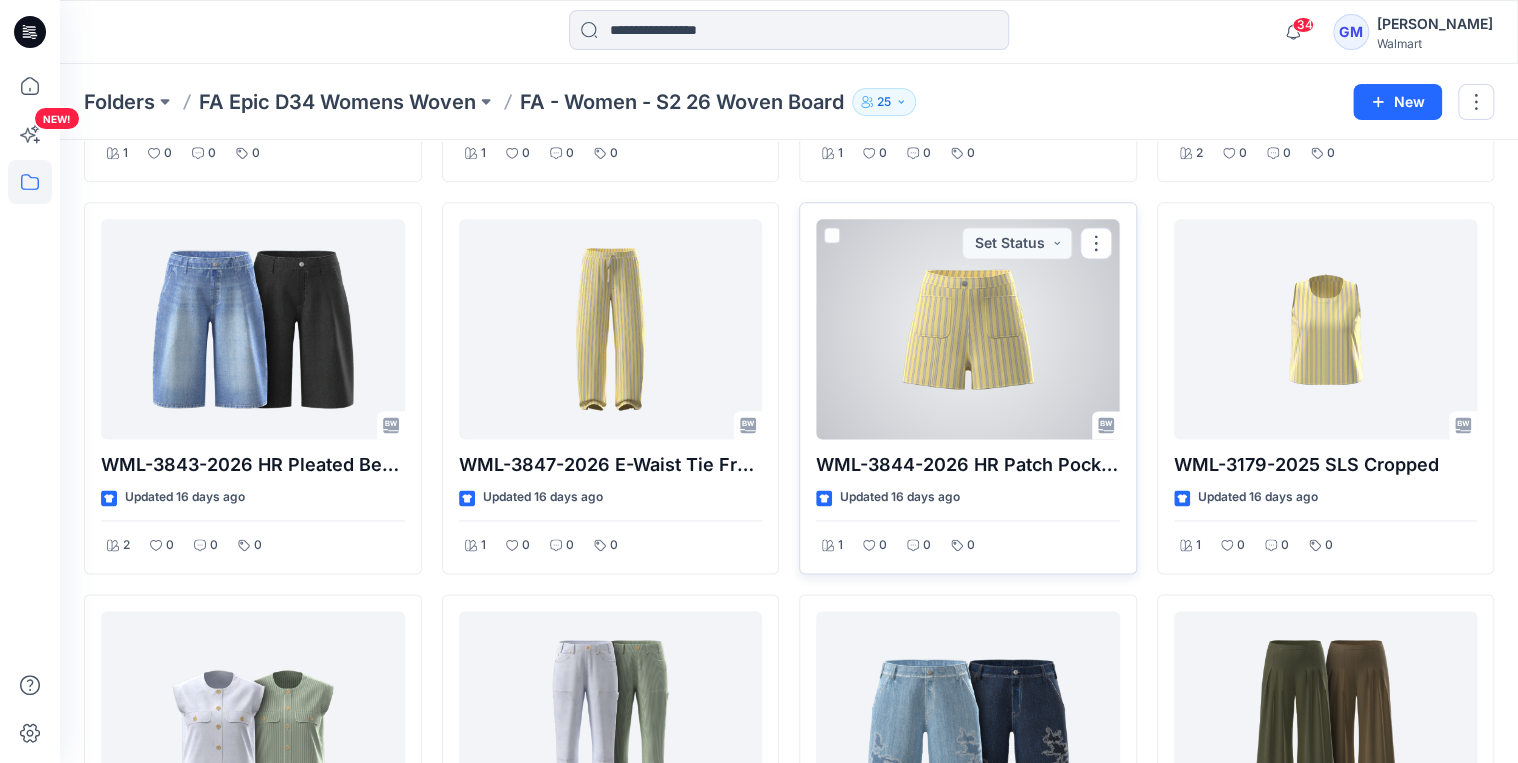 scroll, scrollTop: 1200, scrollLeft: 0, axis: vertical 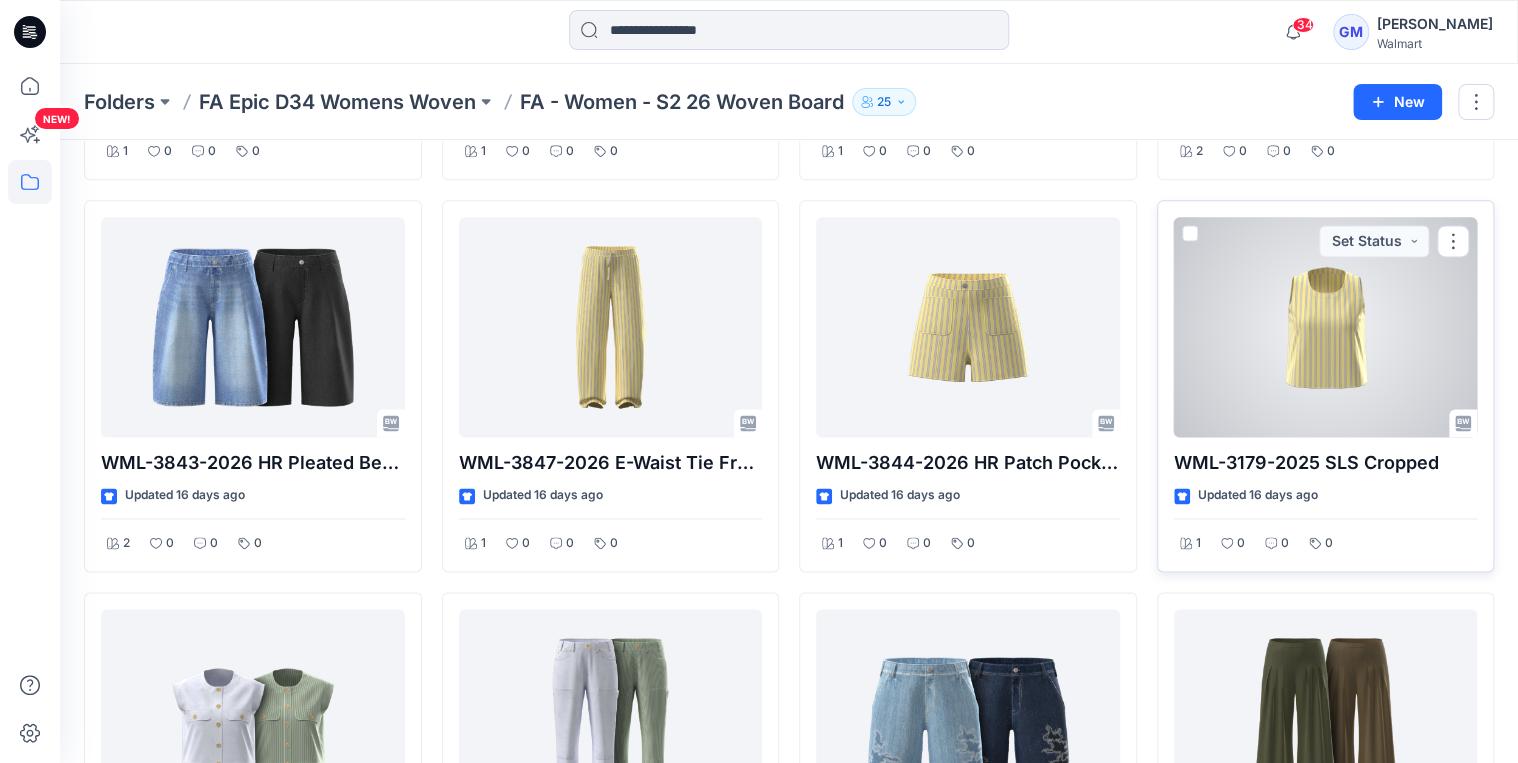 click at bounding box center (1326, 327) 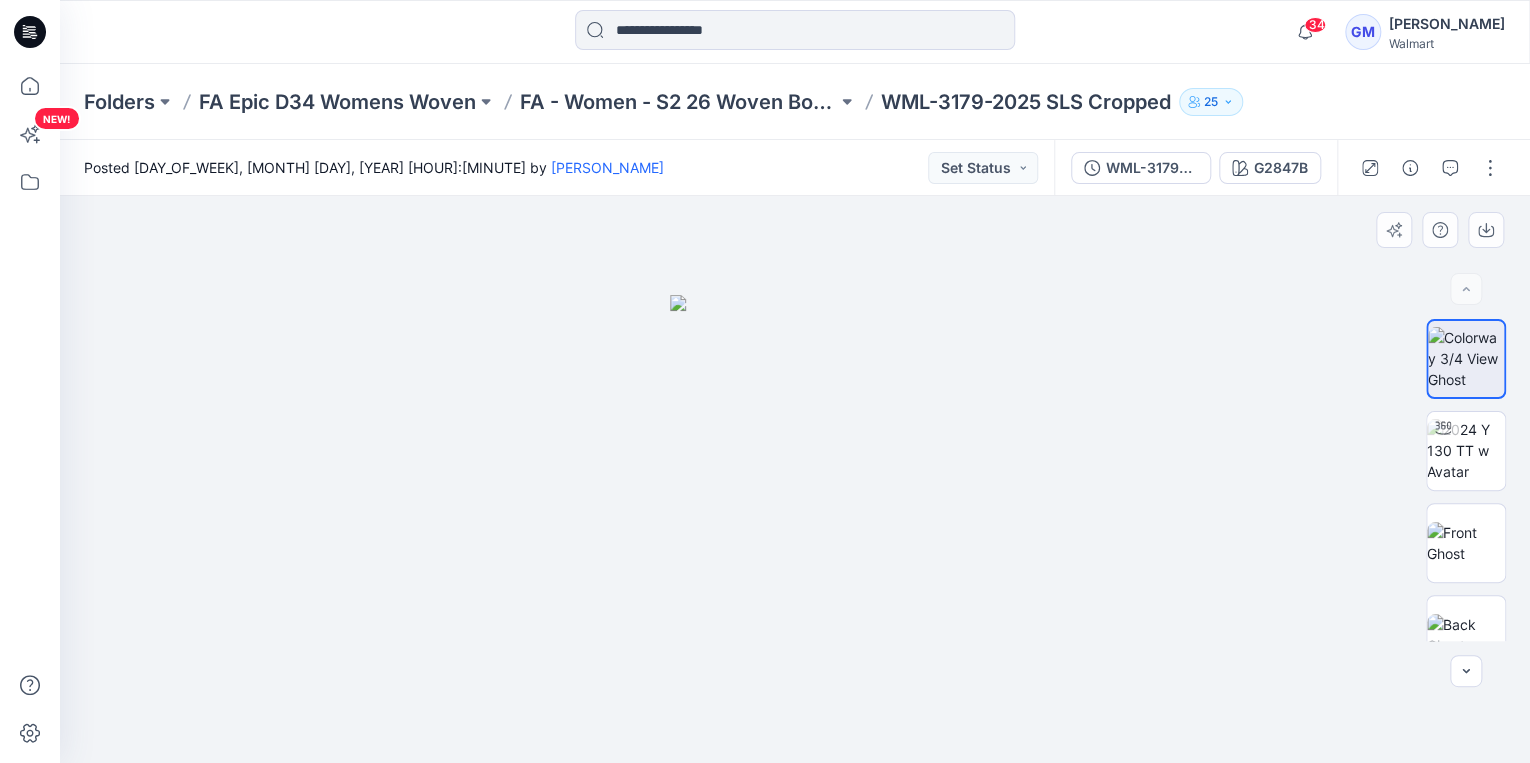 click at bounding box center [795, 479] 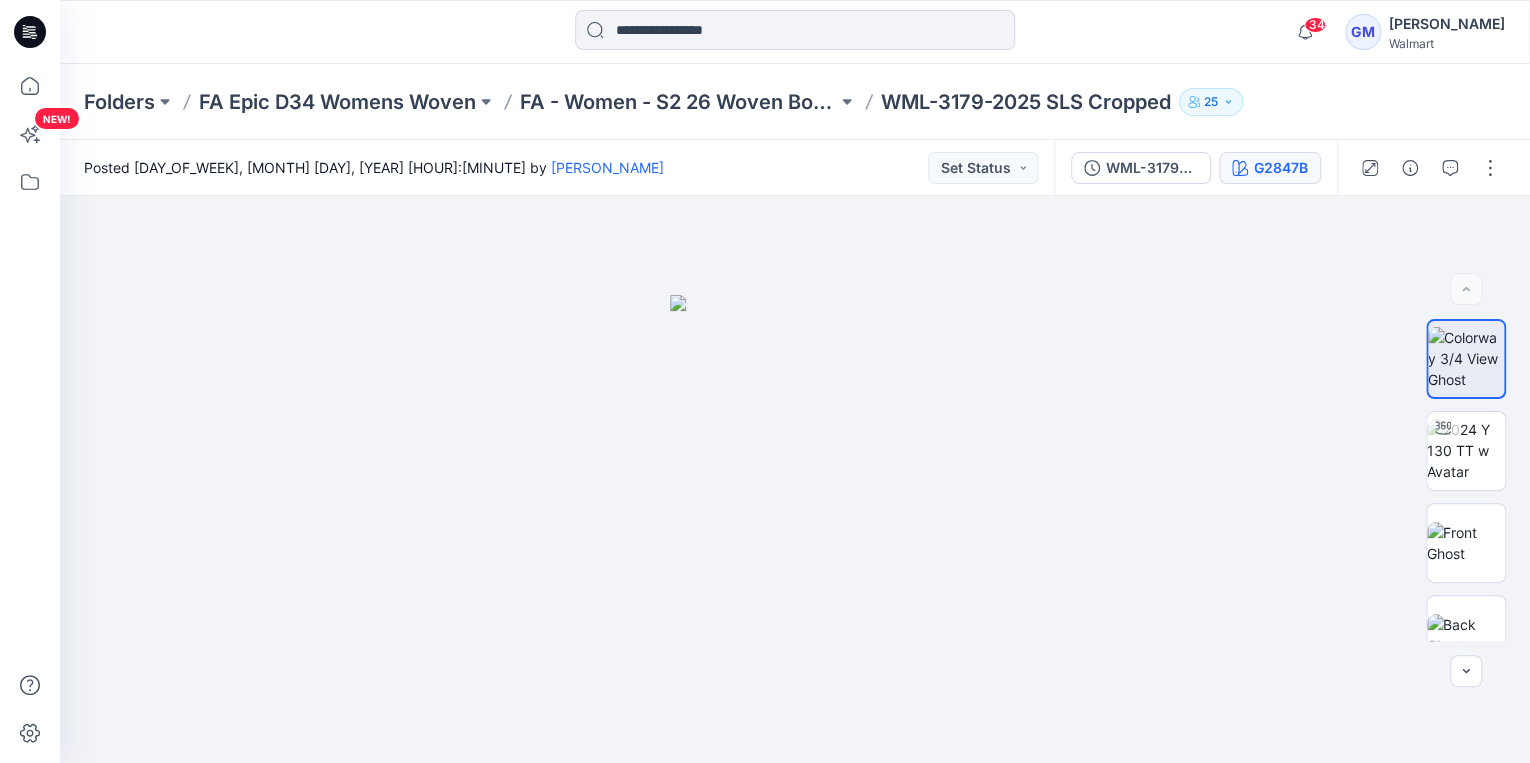 click on "G2847B" at bounding box center (1281, 168) 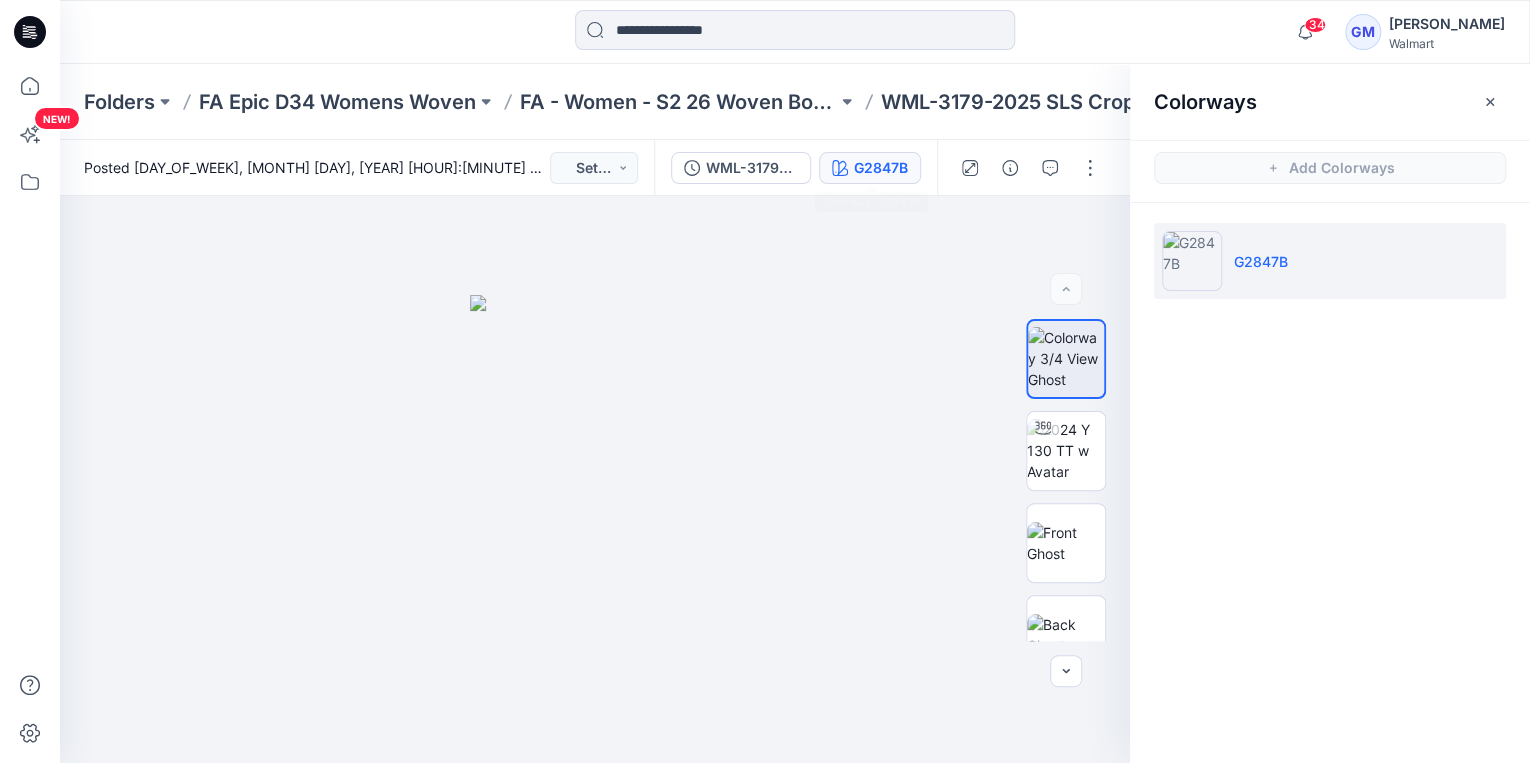 click on "Colorways Add Colorways [CODE]" at bounding box center [1330, 413] 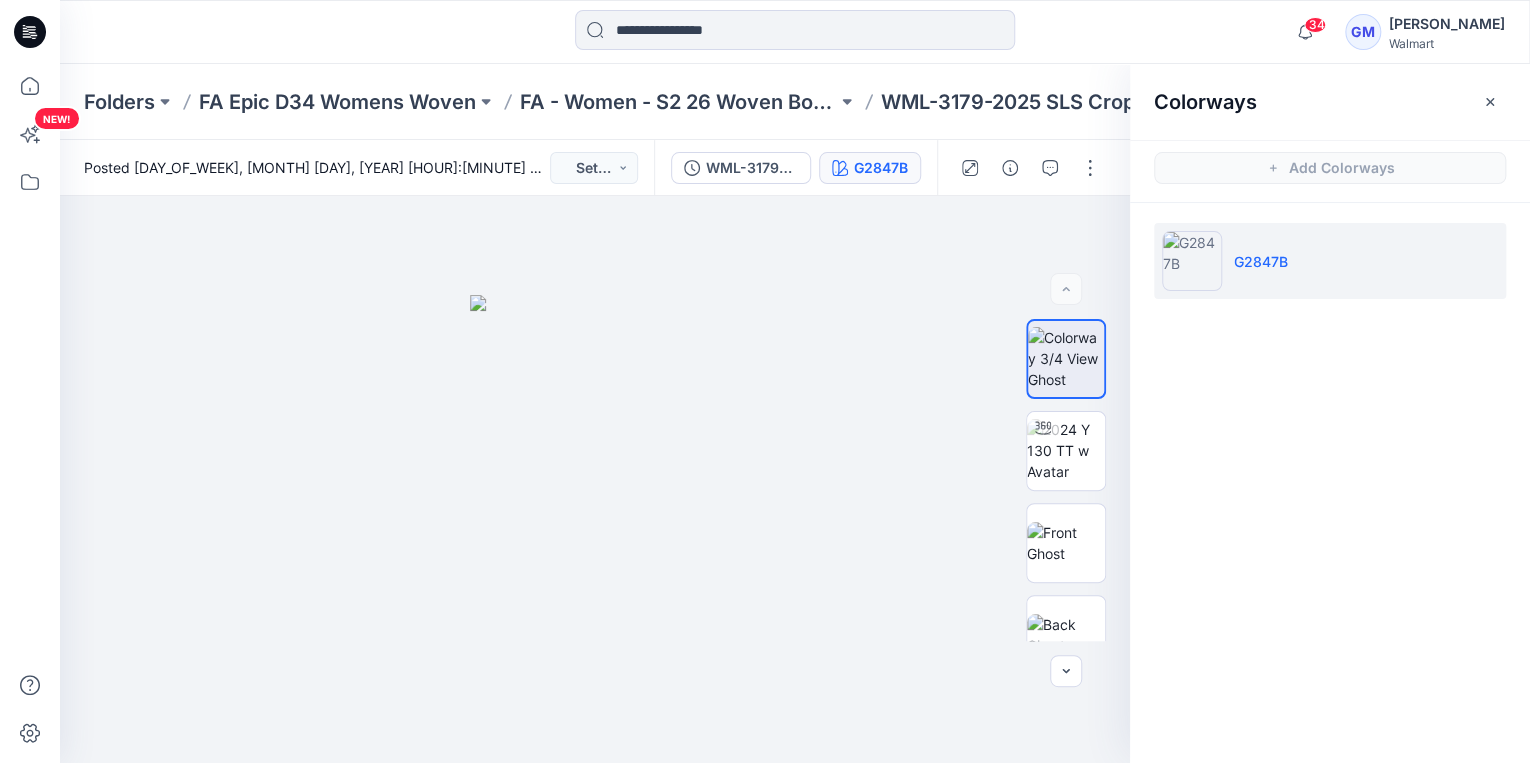 click on "WML-3179-2025 SLS Cropped" at bounding box center (1026, 102) 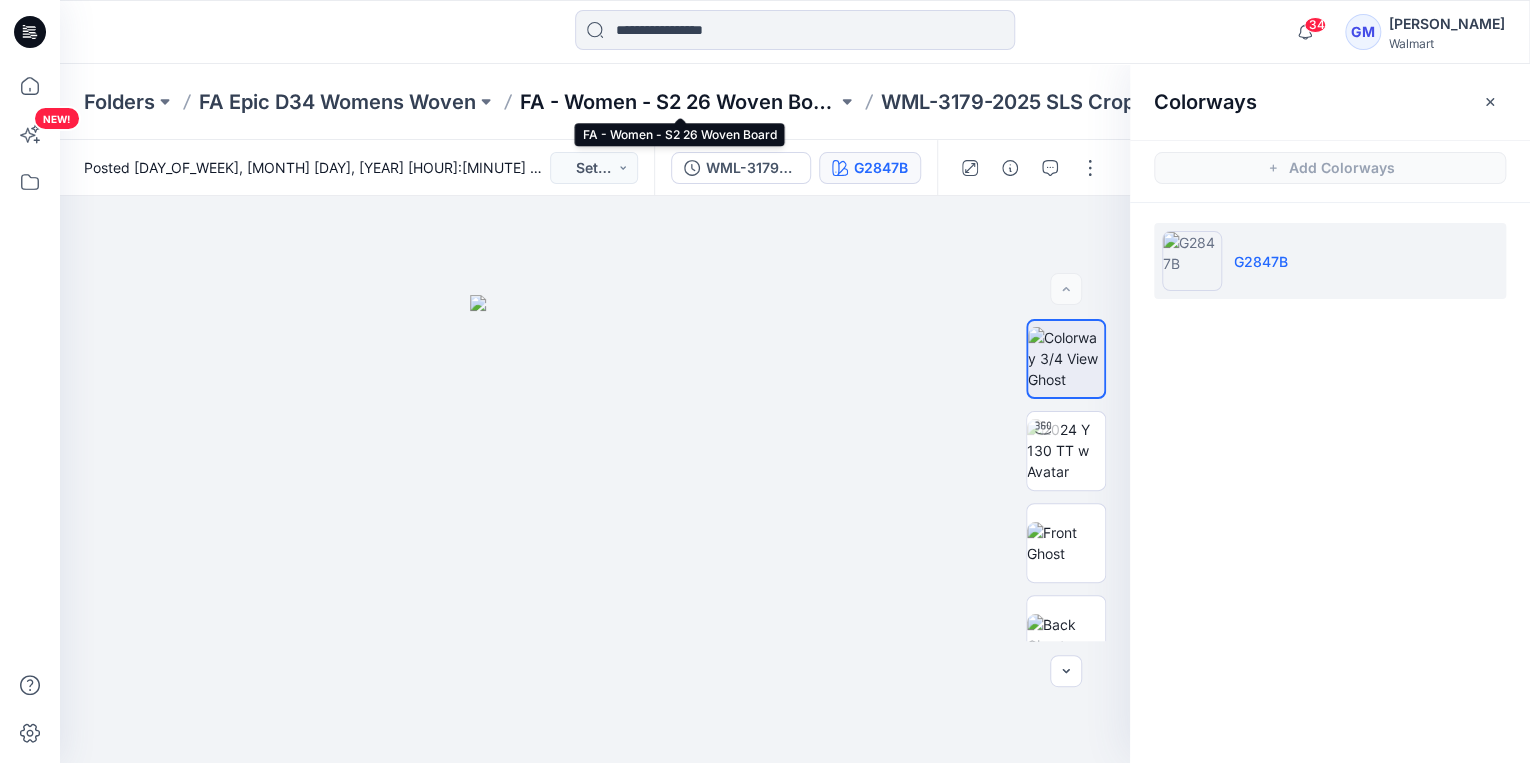 click on "FA - Women - S2 26 Woven Board" at bounding box center [678, 102] 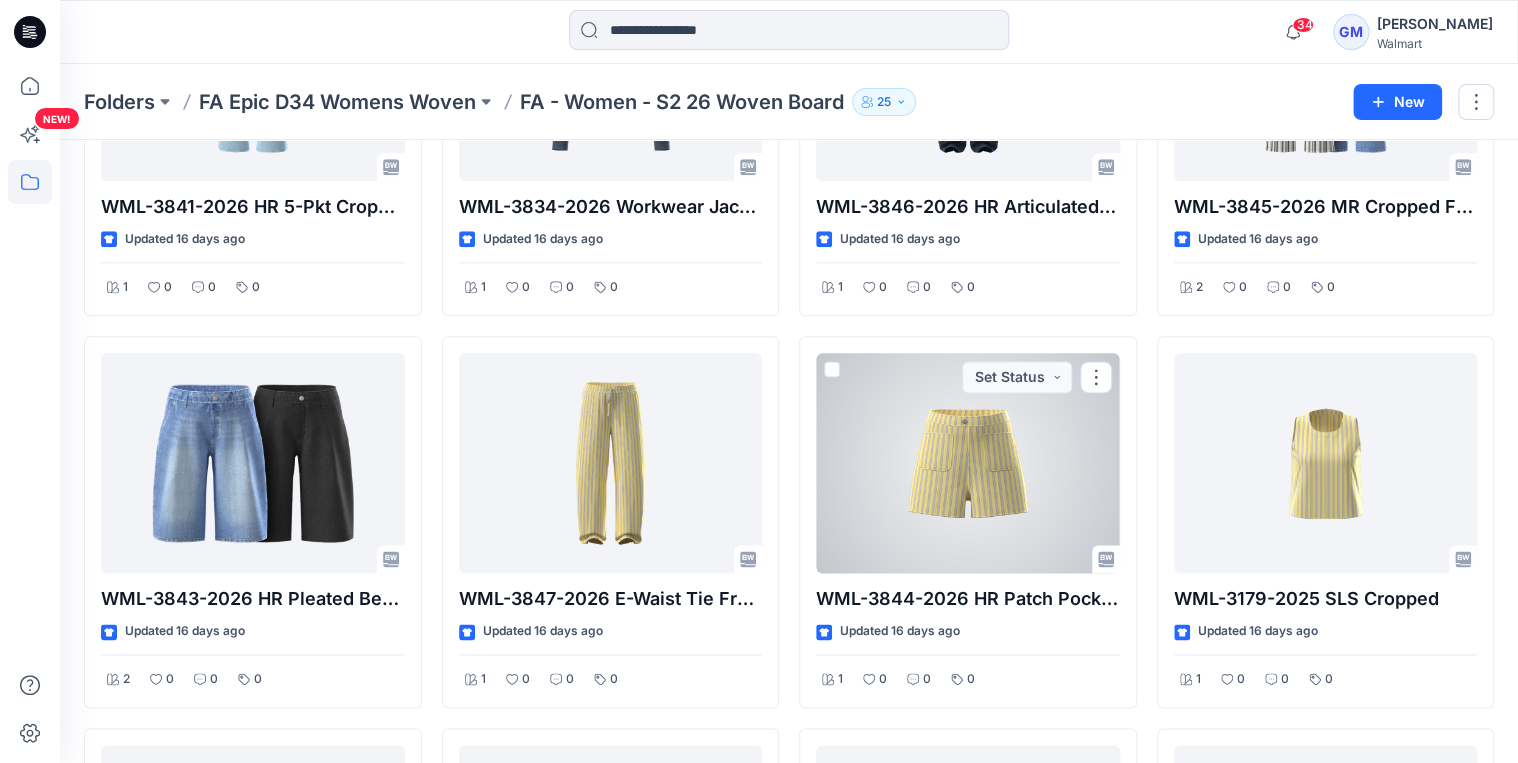 scroll, scrollTop: 1200, scrollLeft: 0, axis: vertical 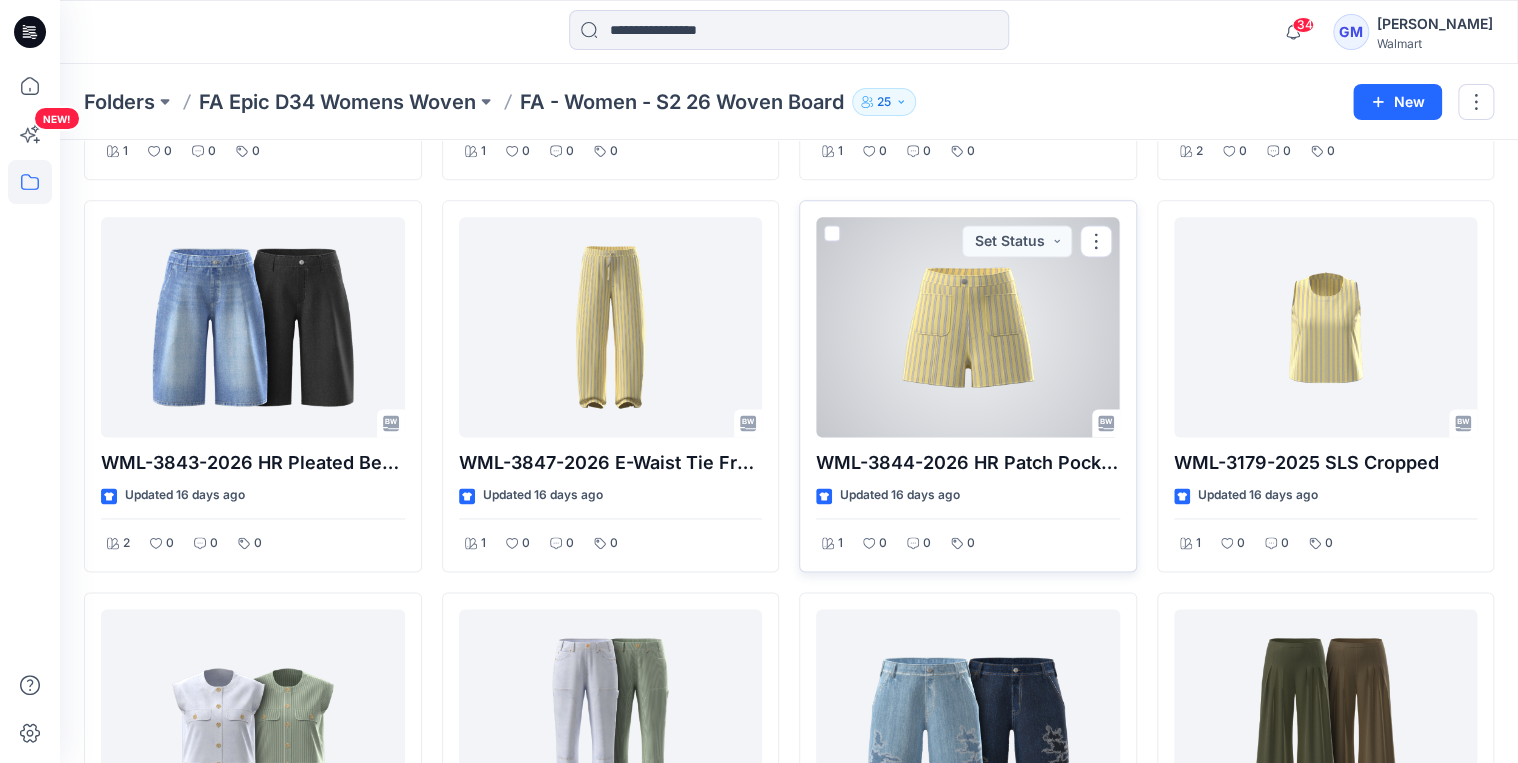 click at bounding box center (968, 327) 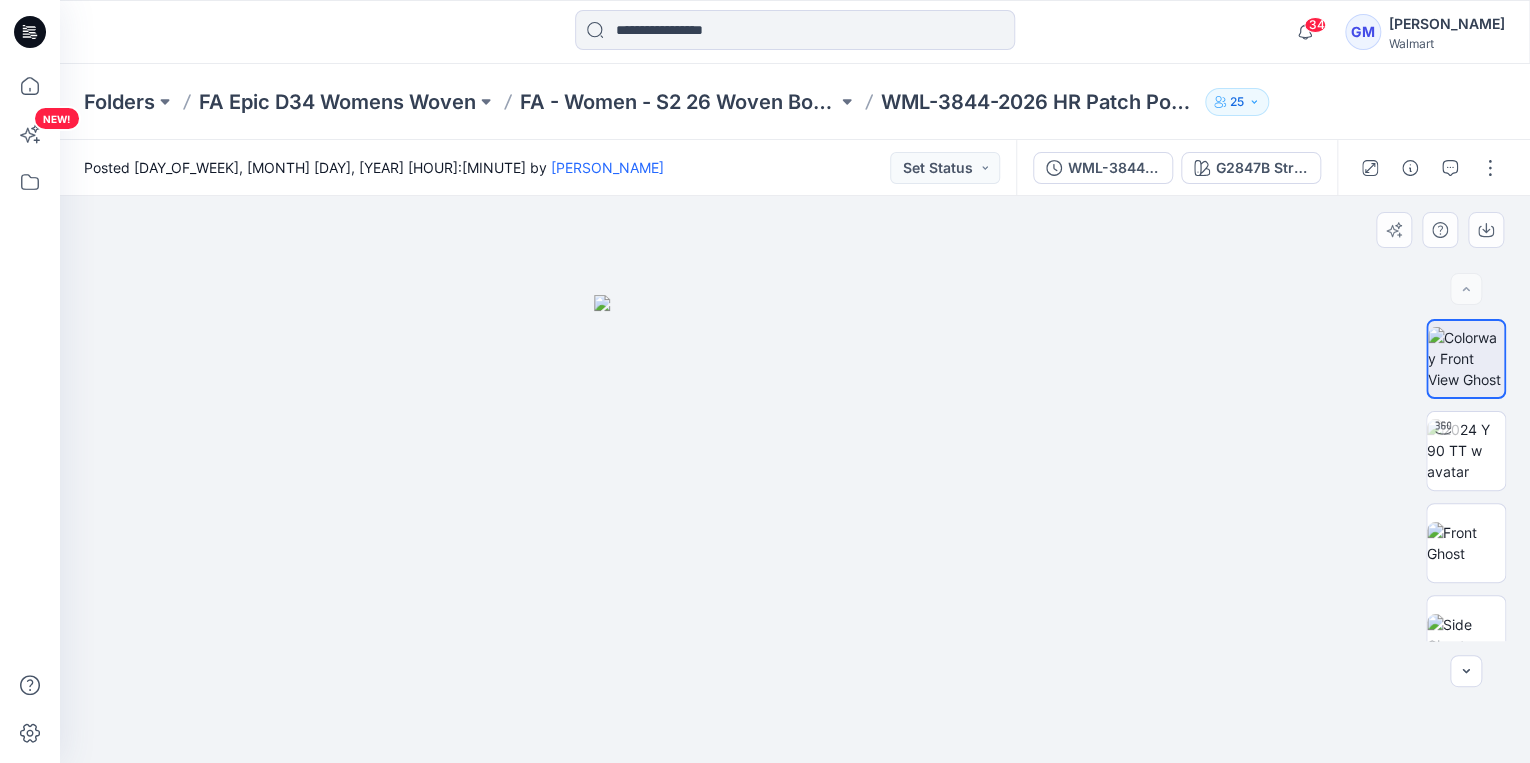 drag, startPoint x: 1155, startPoint y: 401, endPoint x: 1101, endPoint y: 444, distance: 69.02898 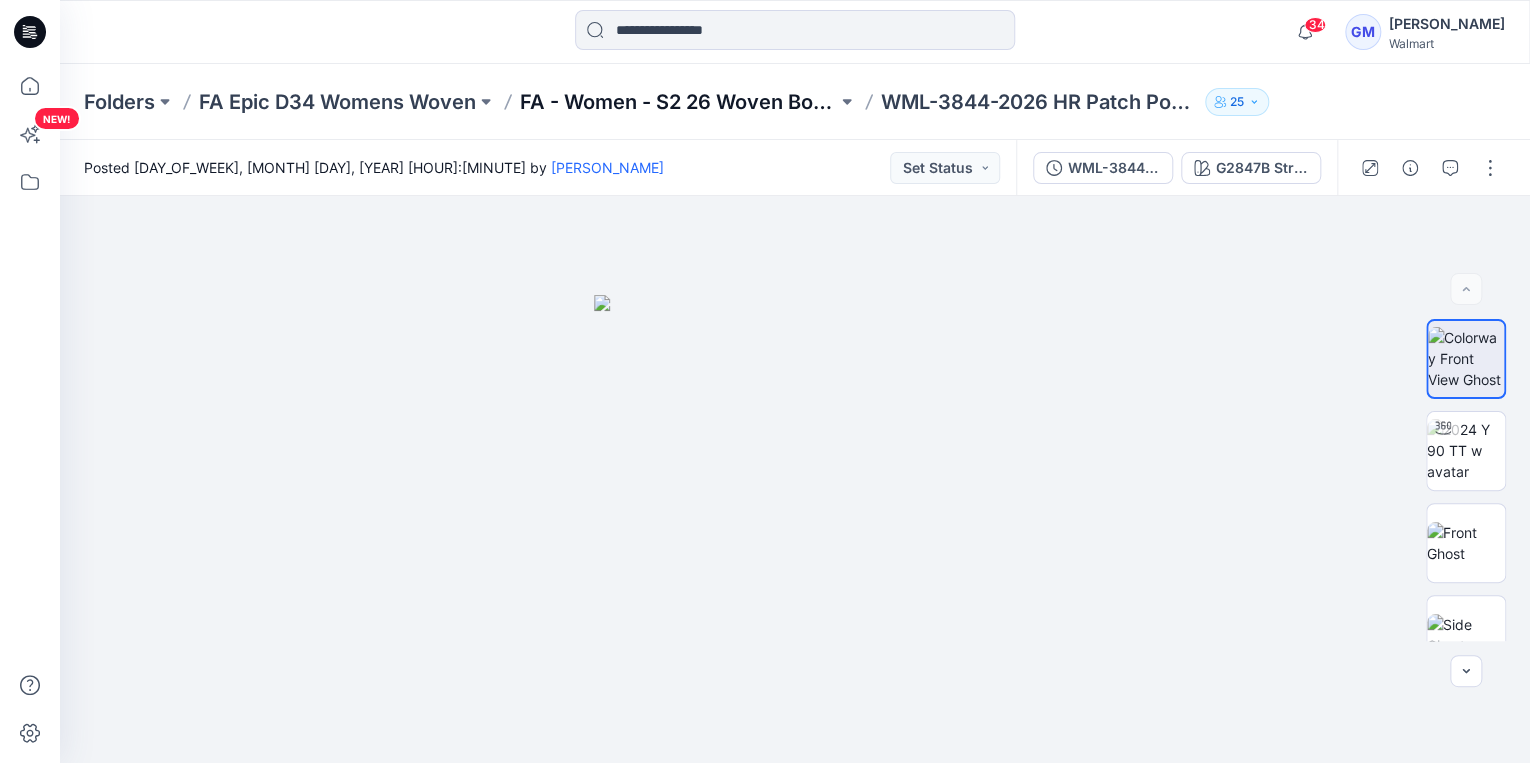 click on "FA - Women - S2 26 Woven Board" at bounding box center [678, 102] 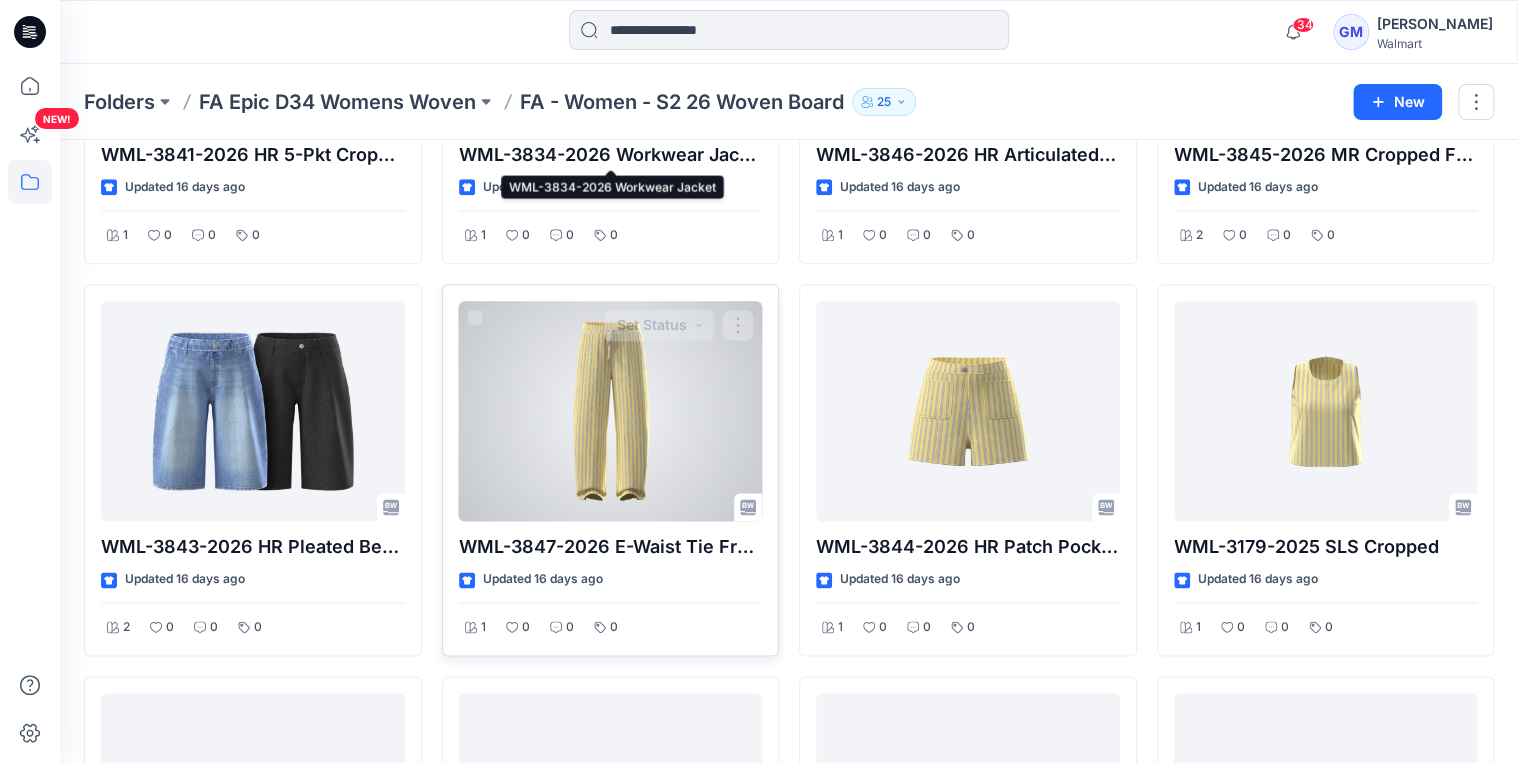scroll, scrollTop: 1120, scrollLeft: 0, axis: vertical 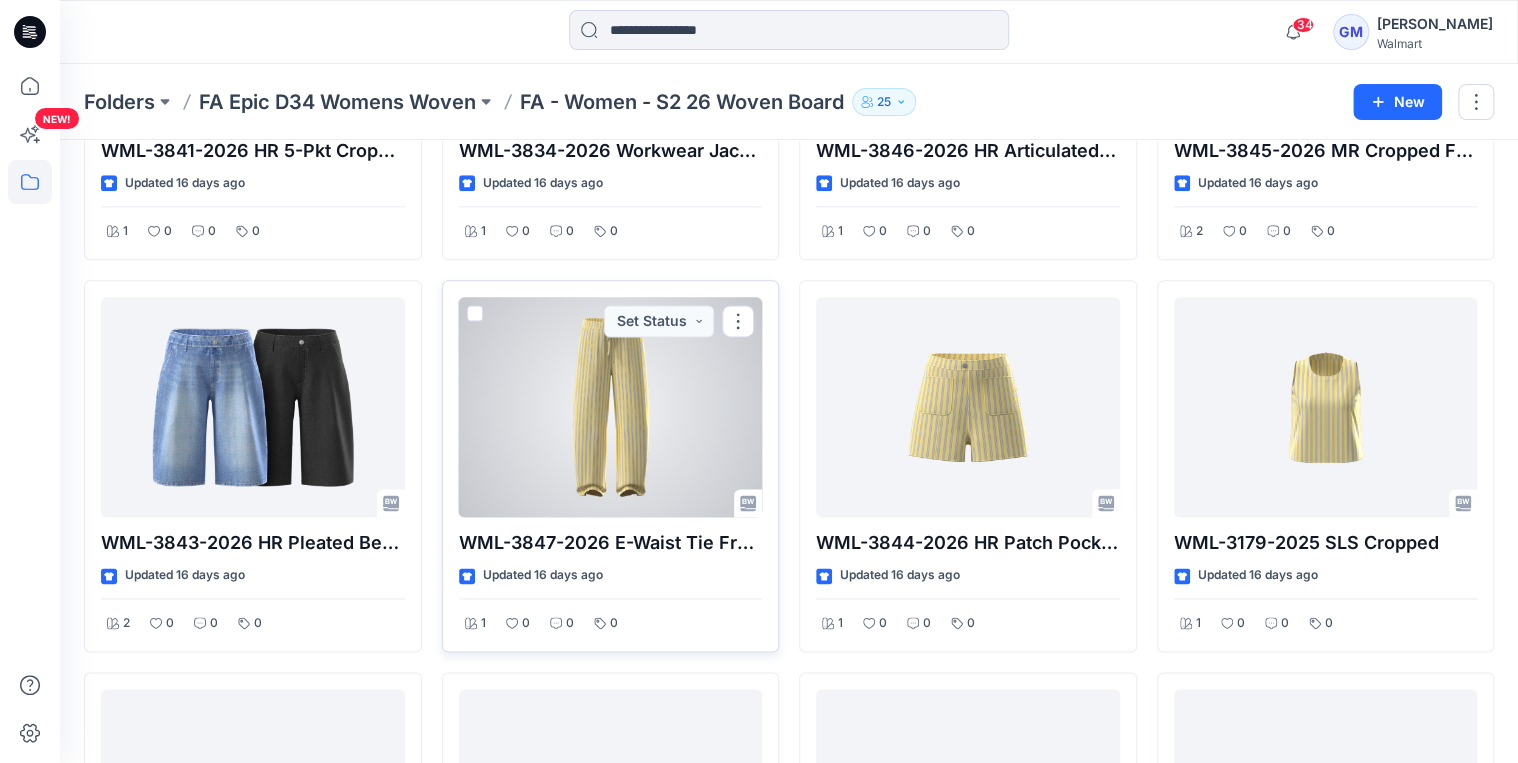 click at bounding box center (611, 407) 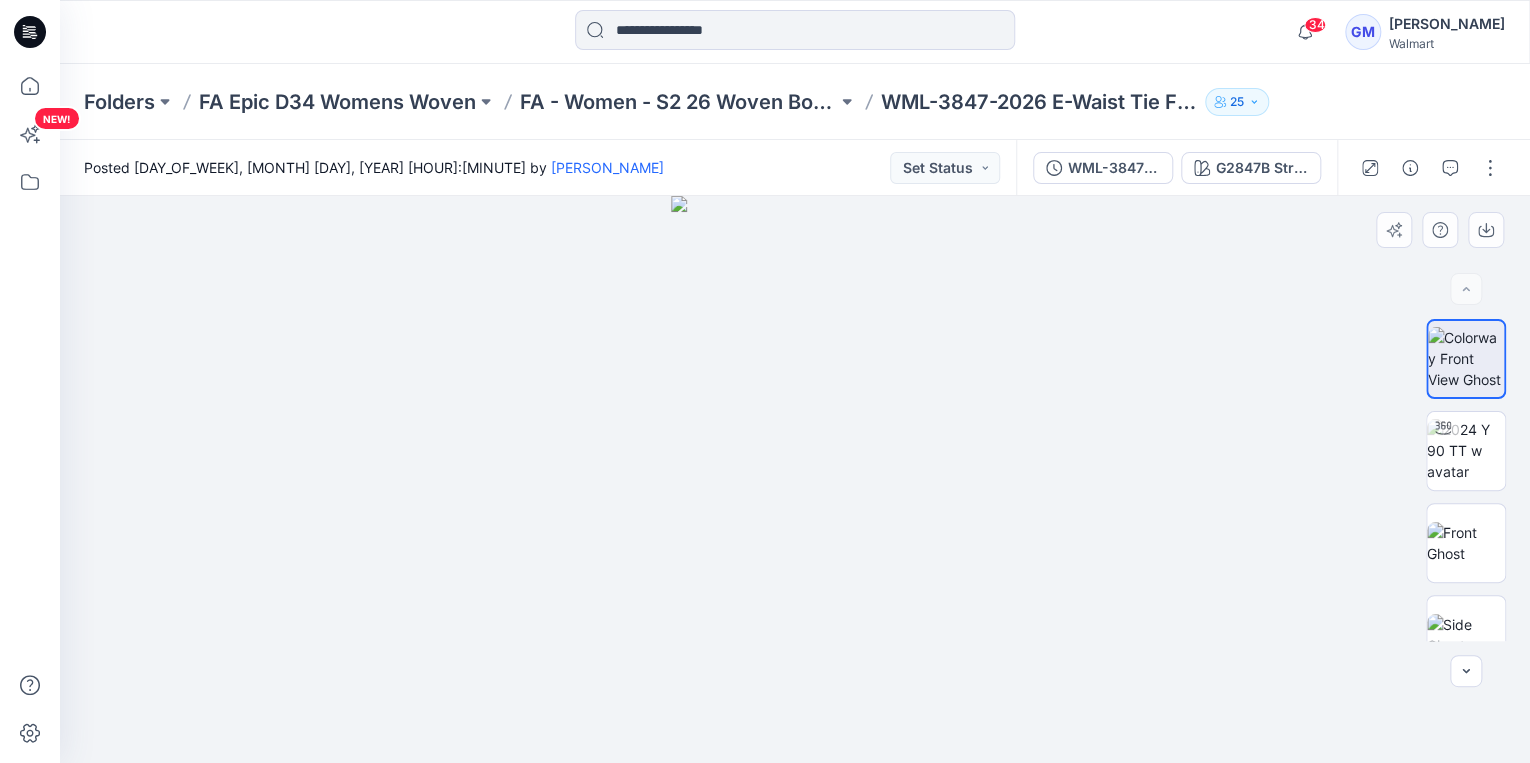click at bounding box center [795, 479] 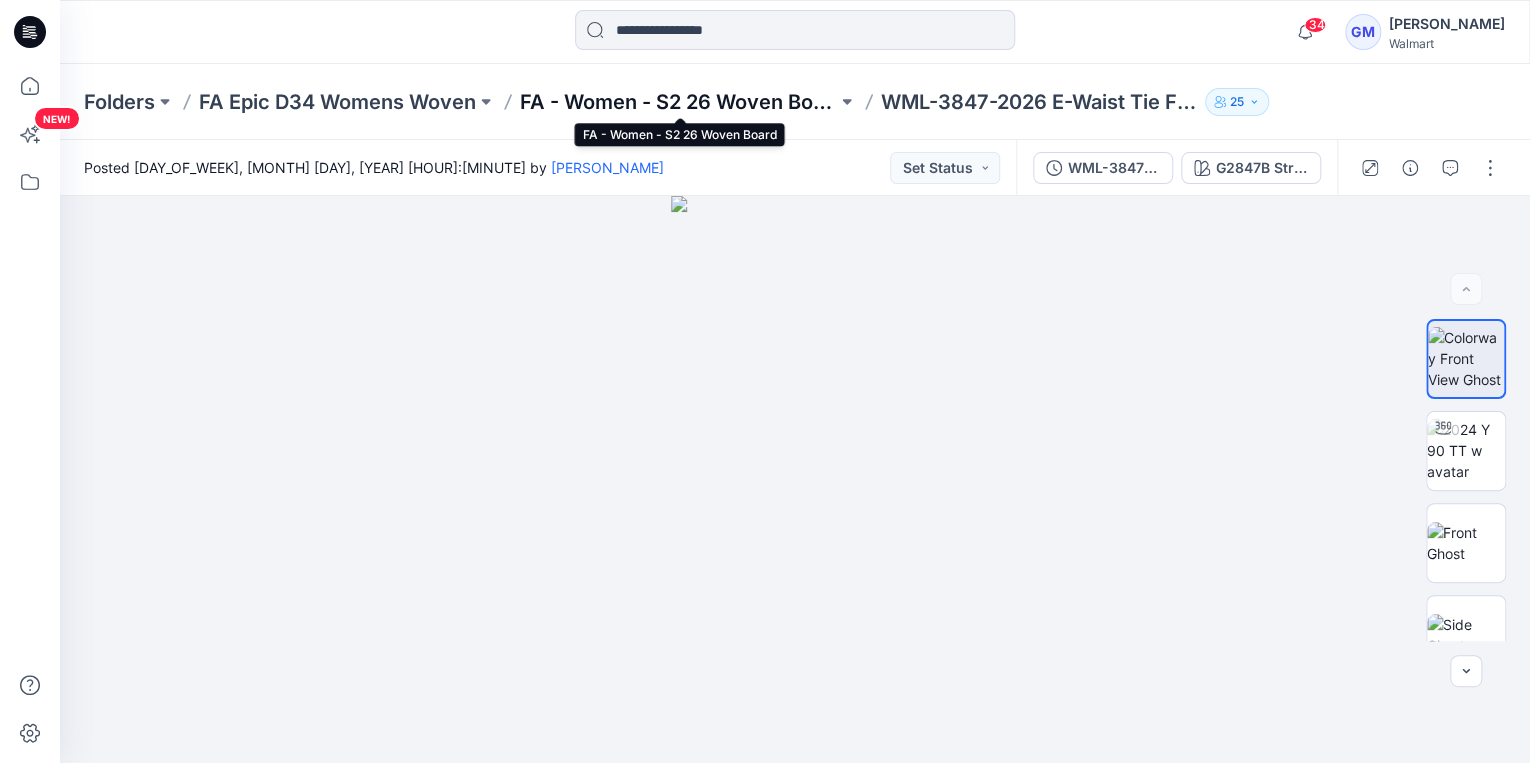 click on "FA - Women - S2 26 Woven Board" at bounding box center (678, 102) 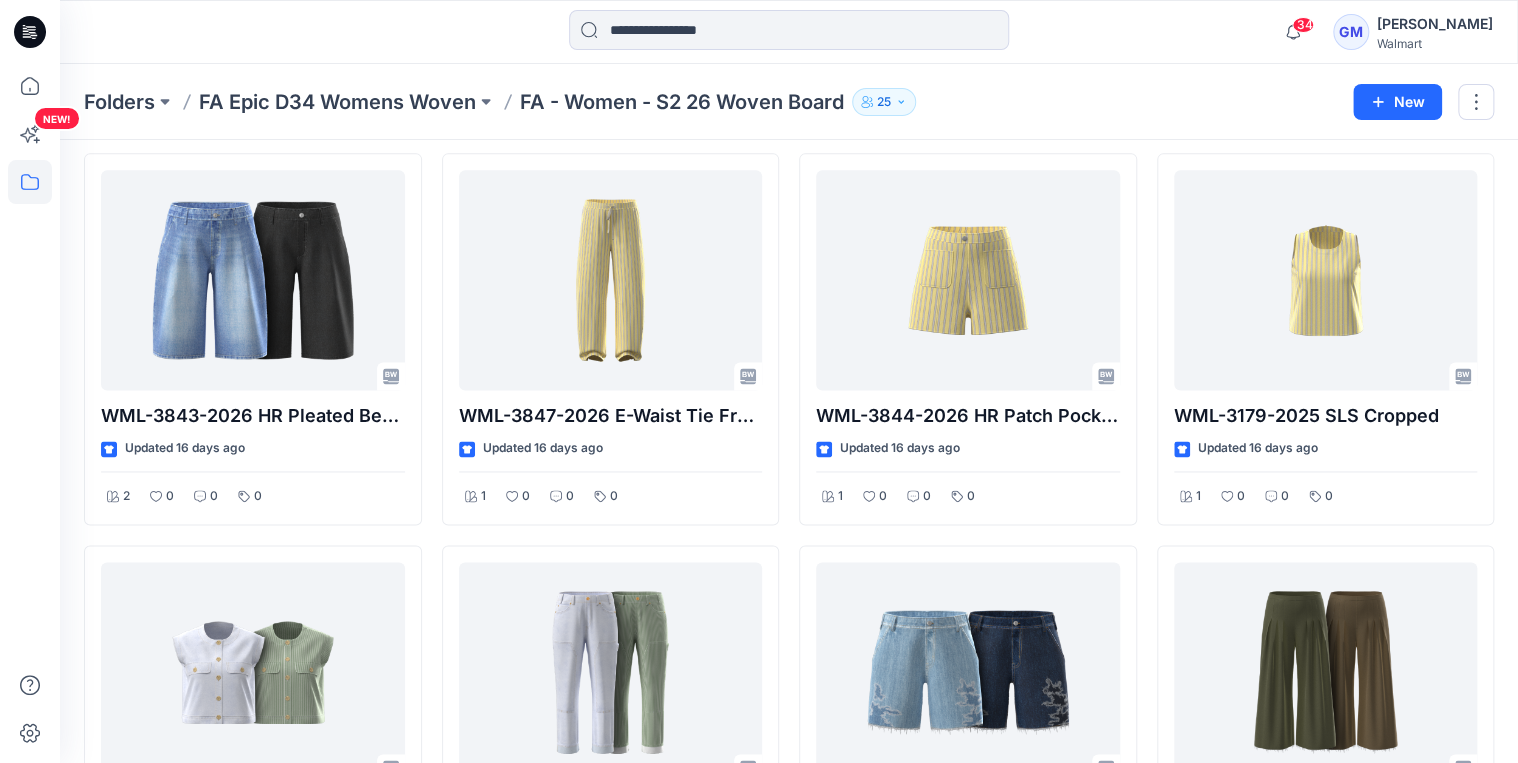 scroll, scrollTop: 1280, scrollLeft: 0, axis: vertical 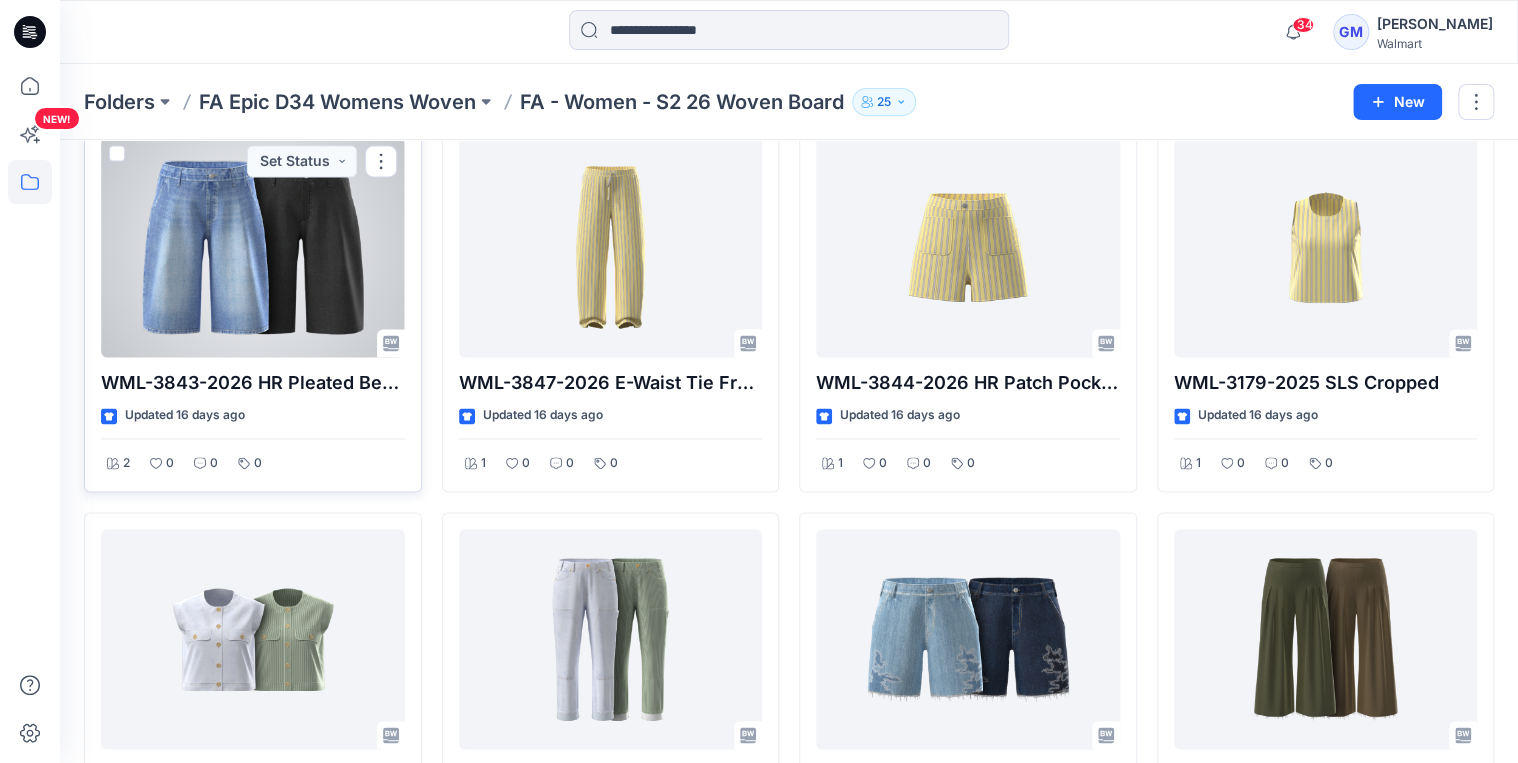click at bounding box center [253, 247] 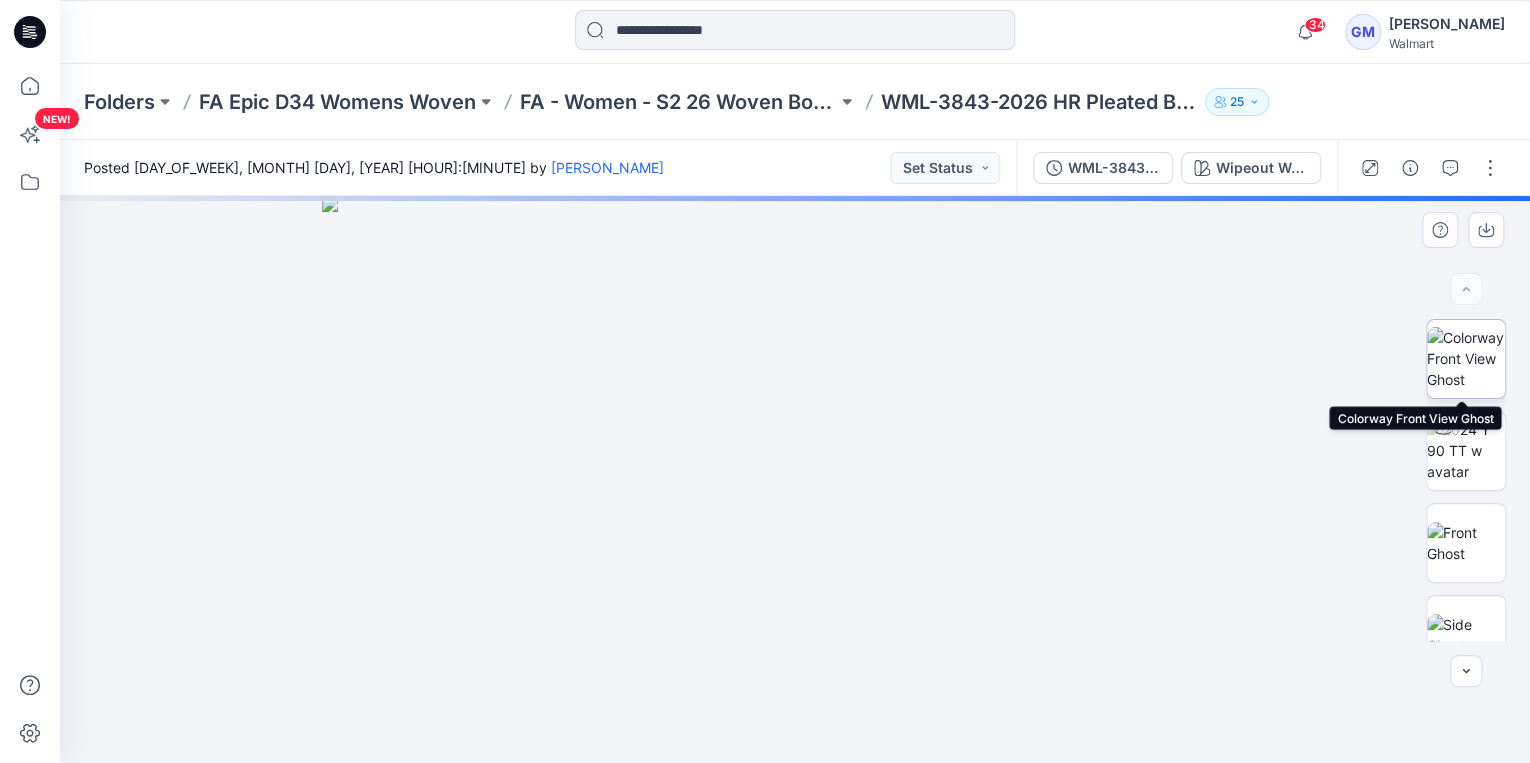 click at bounding box center (1466, 358) 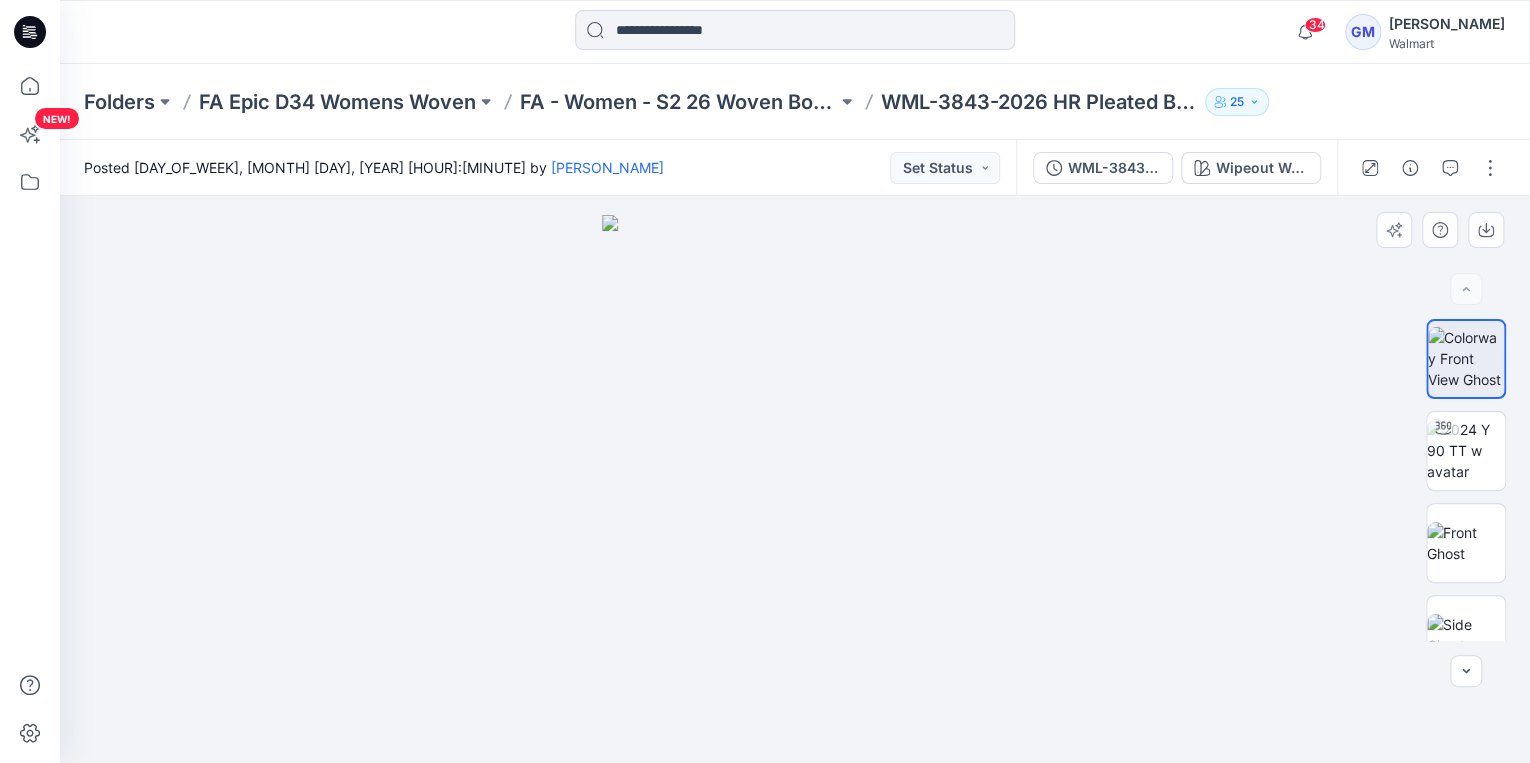 drag, startPoint x: 1296, startPoint y: 457, endPoint x: 1317, endPoint y: 392, distance: 68.30813 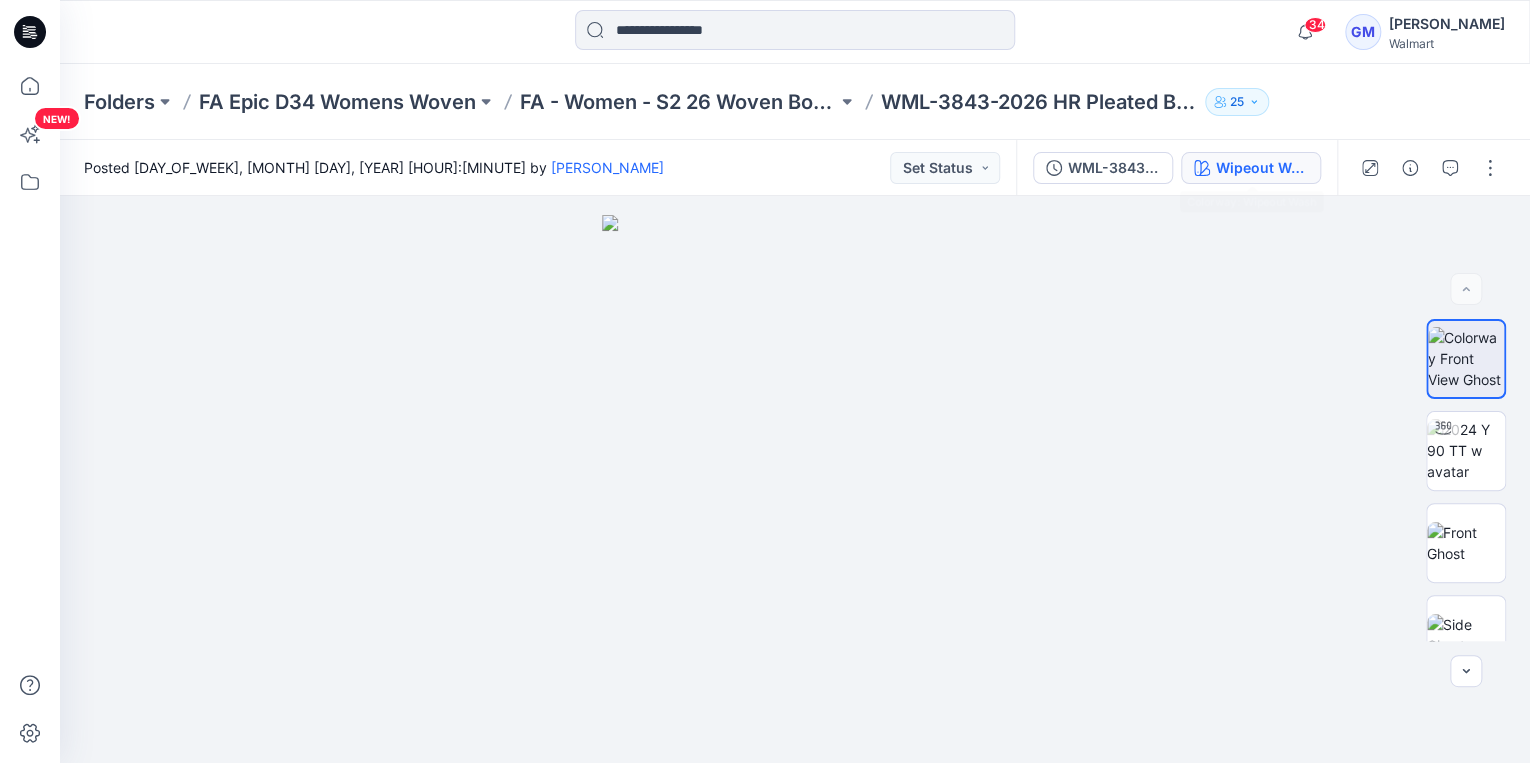 click on "Wipeout Wash" at bounding box center (1262, 168) 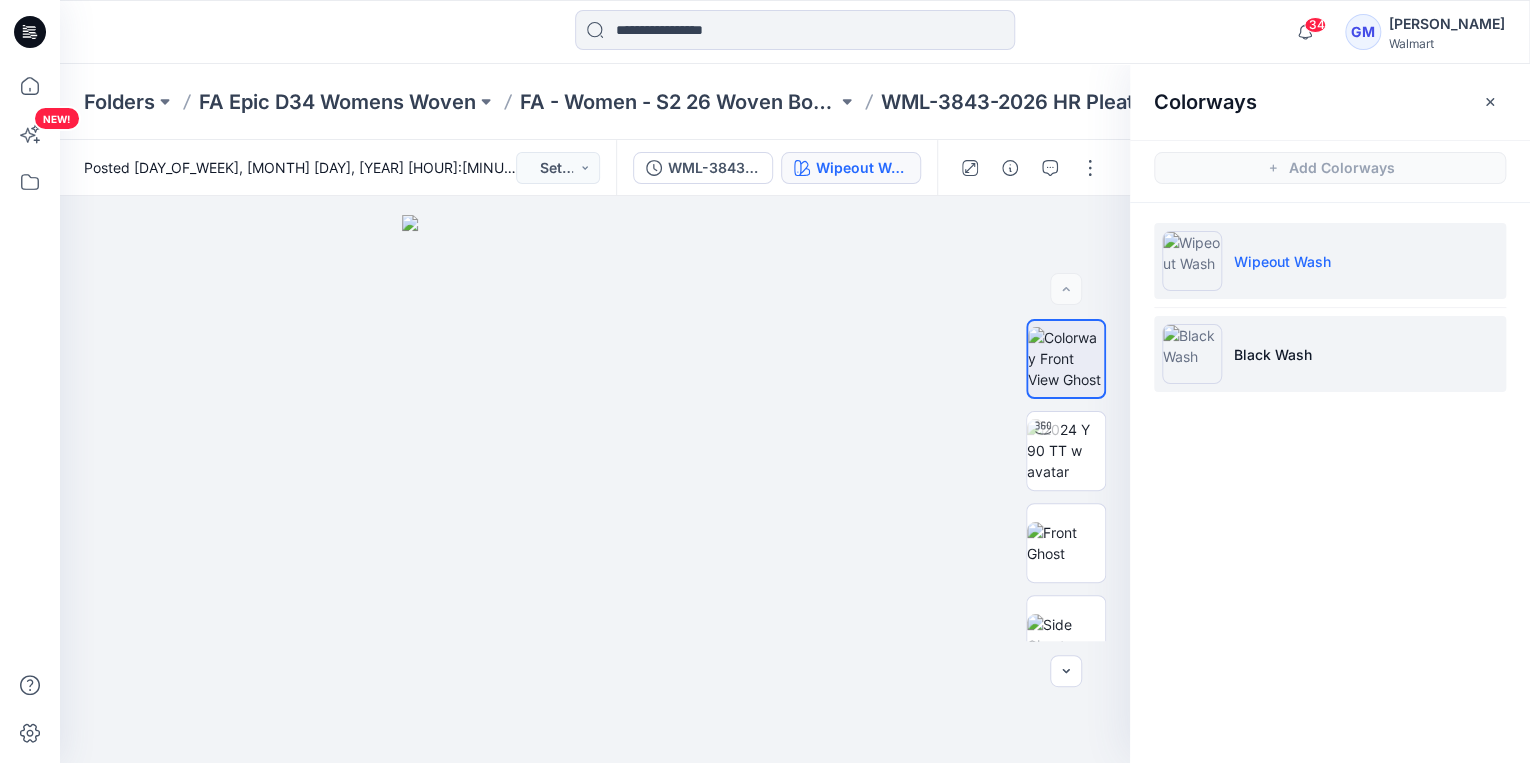 click on "Black Wash" at bounding box center [1330, 354] 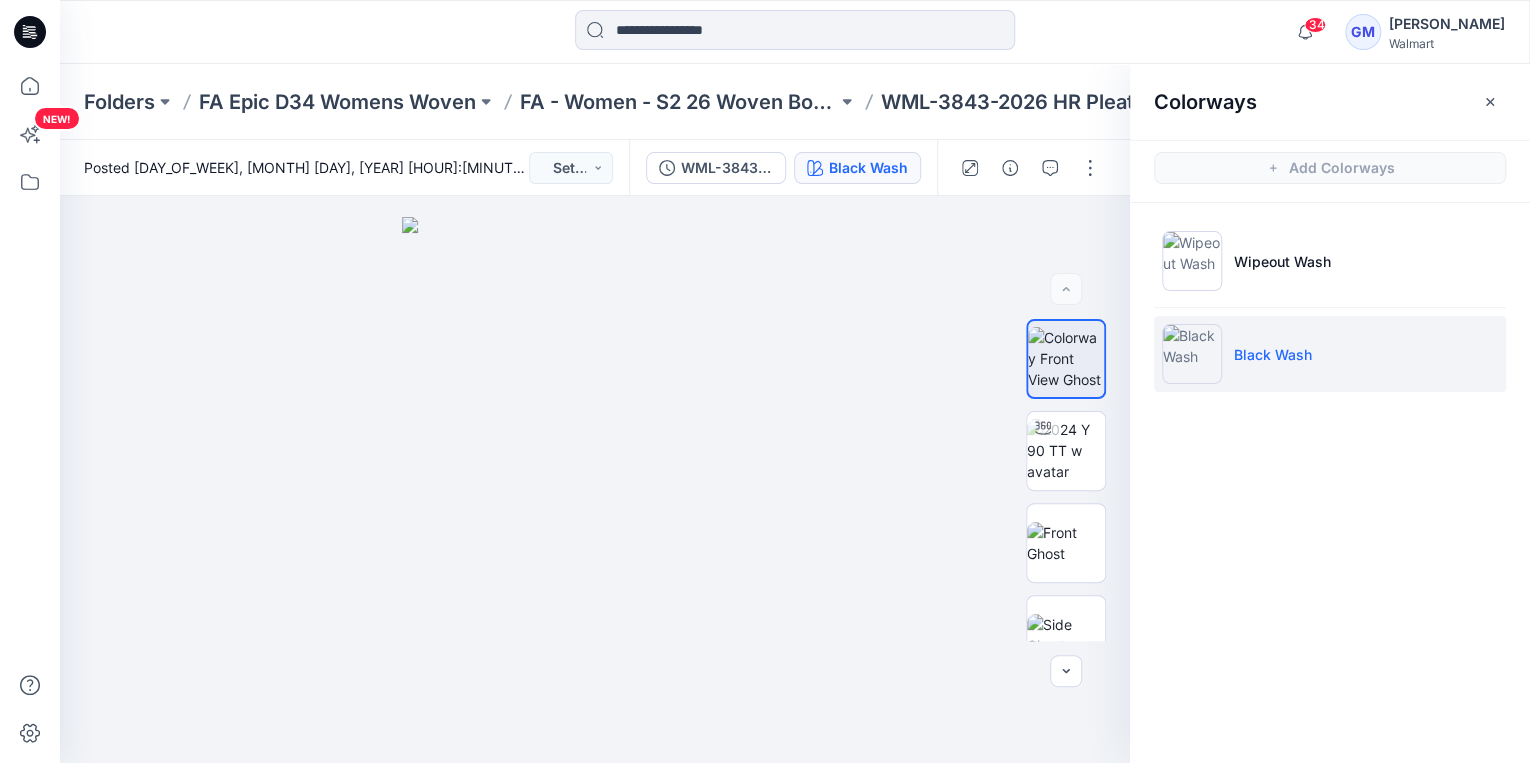 click on "Colorways Add Colorways Wipeout Wash Black Wash" at bounding box center [1330, 413] 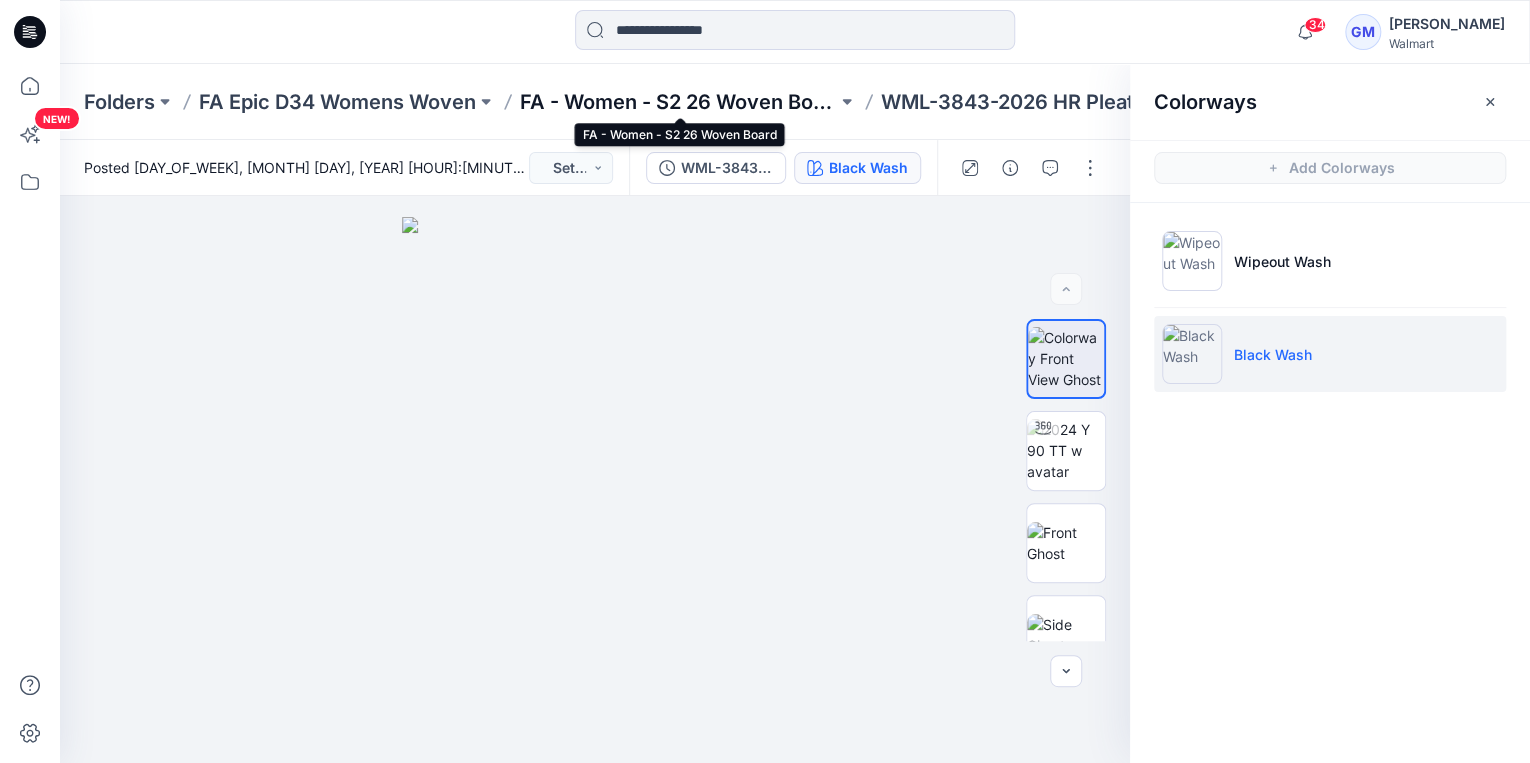 click on "FA - Women - S2 26 Woven Board" at bounding box center [678, 102] 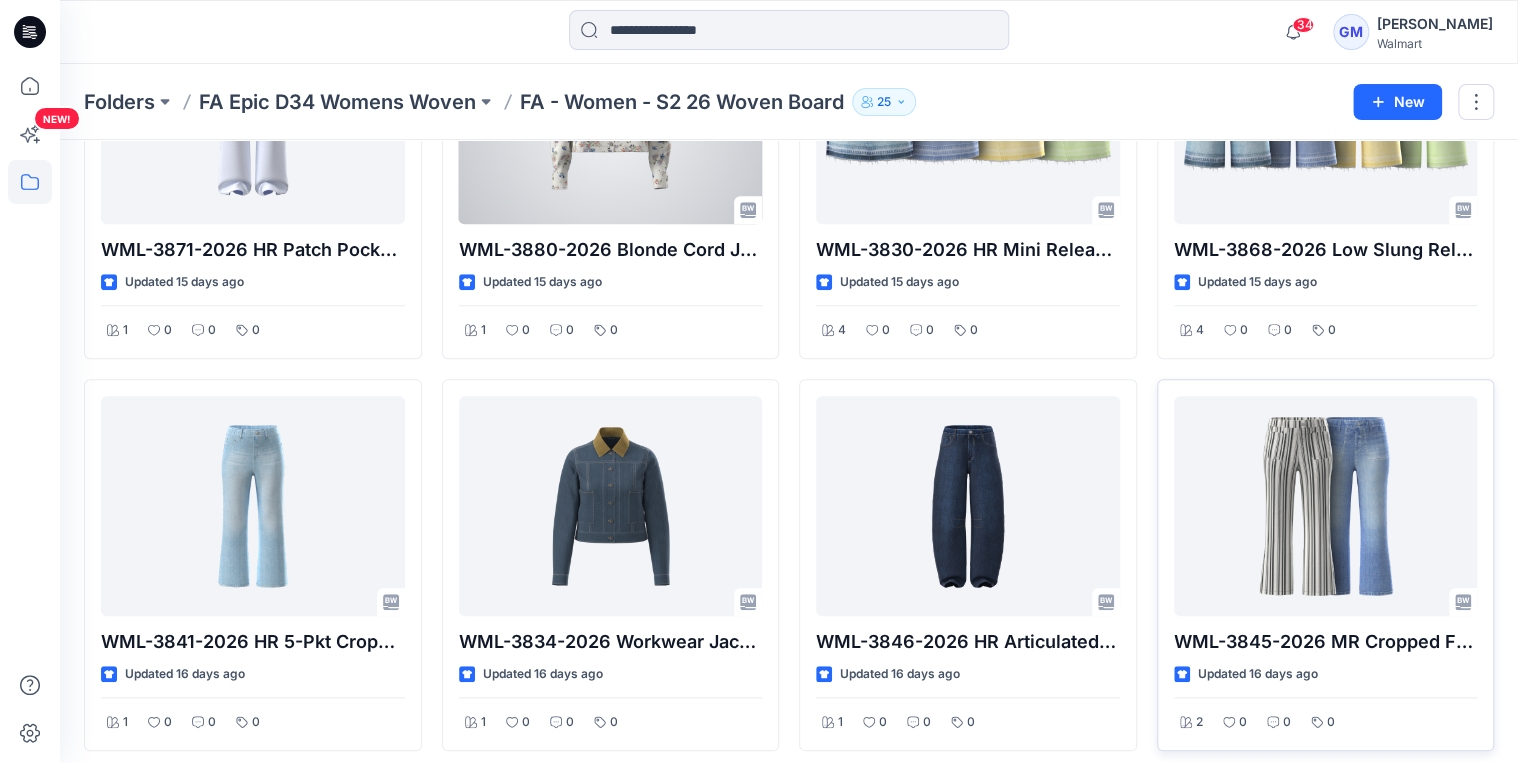 scroll, scrollTop: 720, scrollLeft: 0, axis: vertical 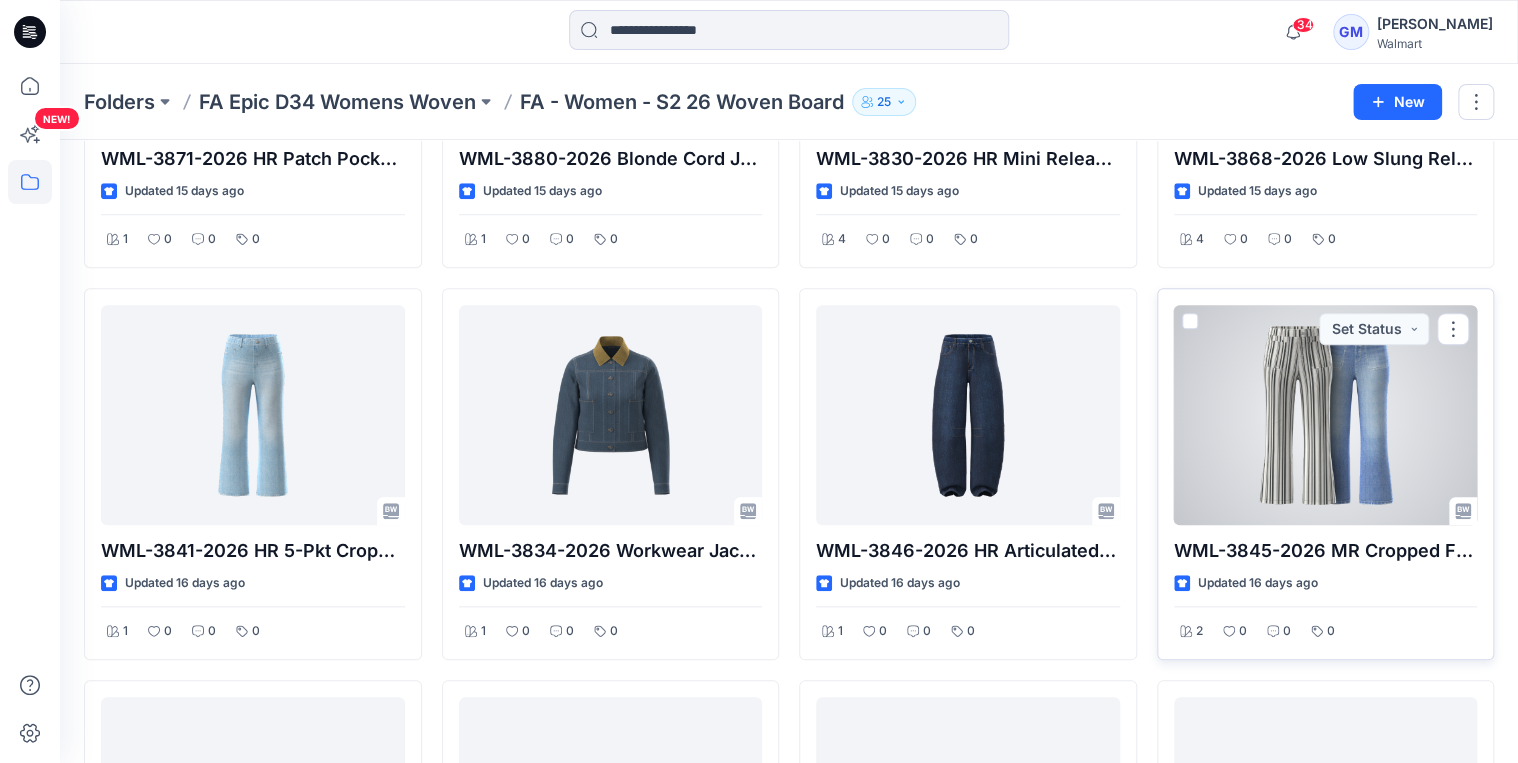 click at bounding box center (1326, 415) 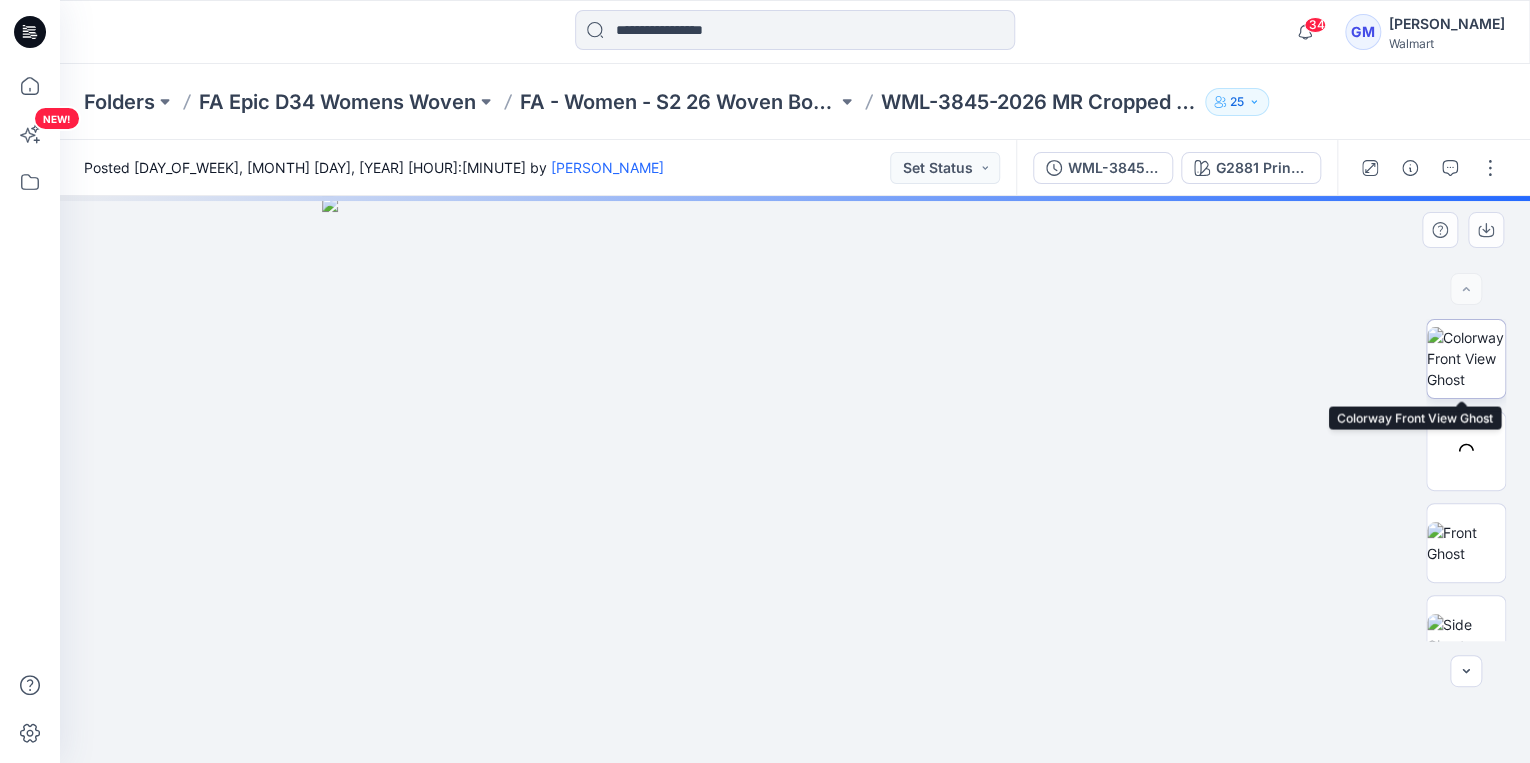 click at bounding box center [1466, 358] 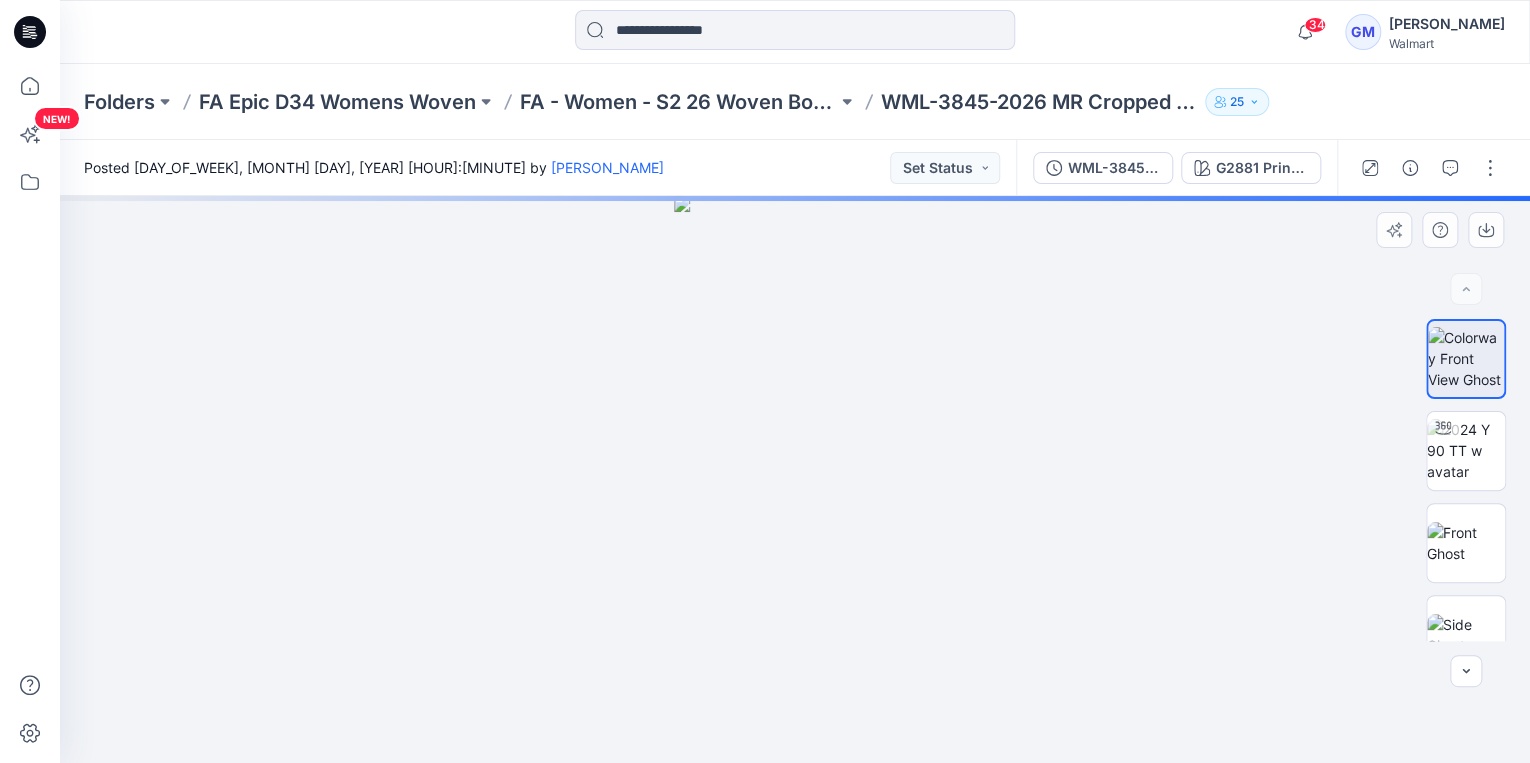 click at bounding box center [795, 479] 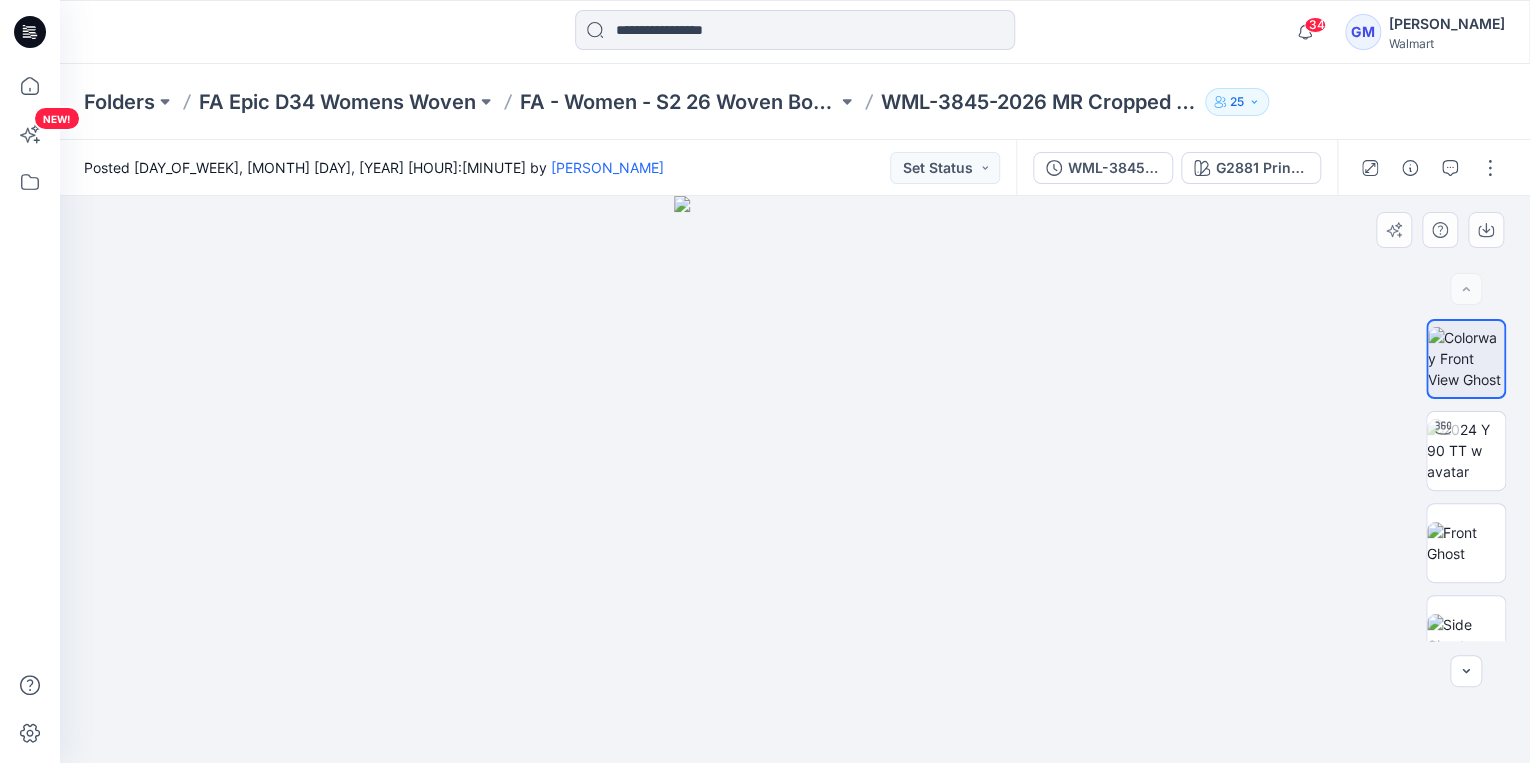 drag, startPoint x: 1240, startPoint y: 468, endPoint x: 1262, endPoint y: 360, distance: 110.217964 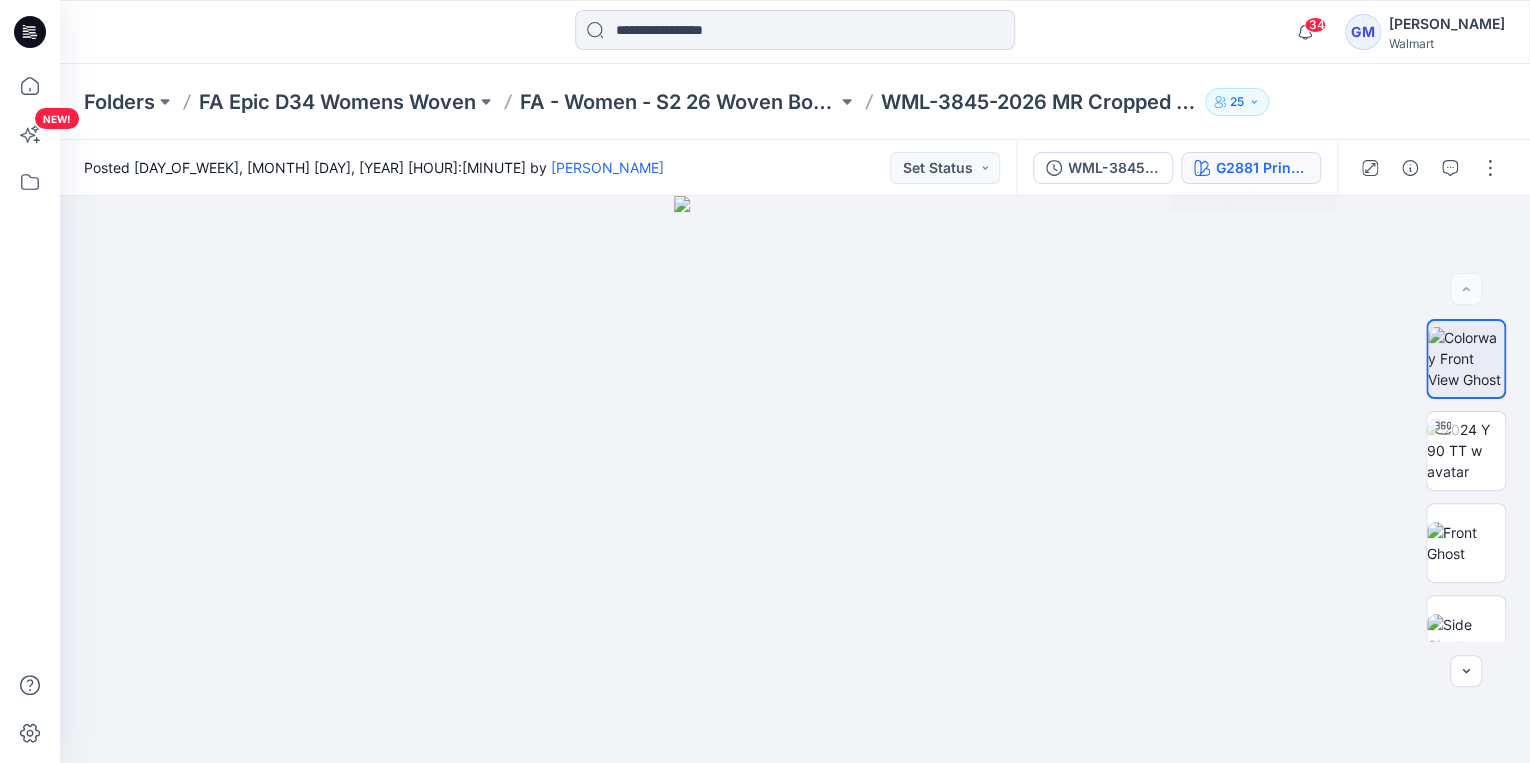 click on "G2881 Print Stripe" at bounding box center (1262, 168) 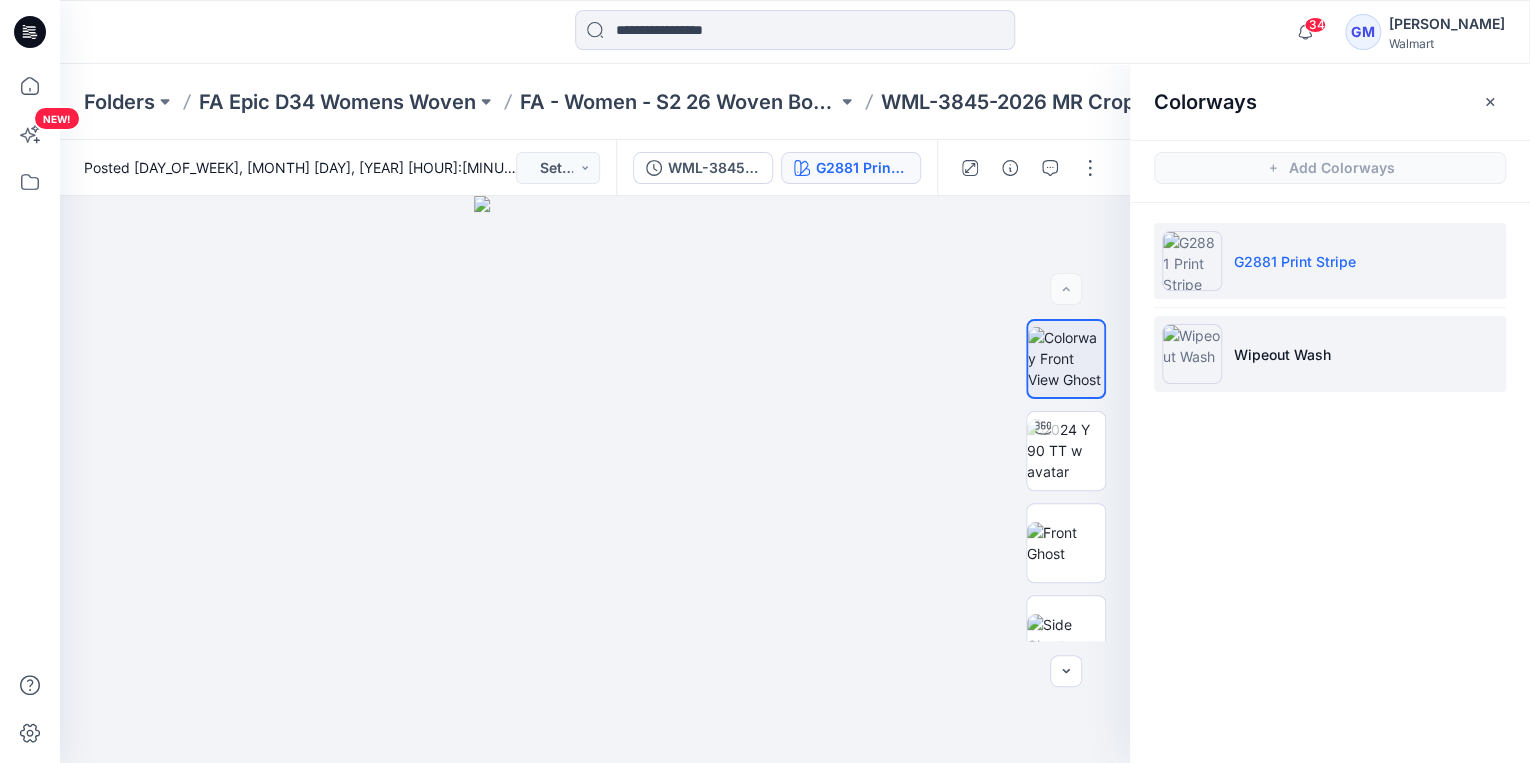 click on "Wipeout Wash" at bounding box center (1282, 354) 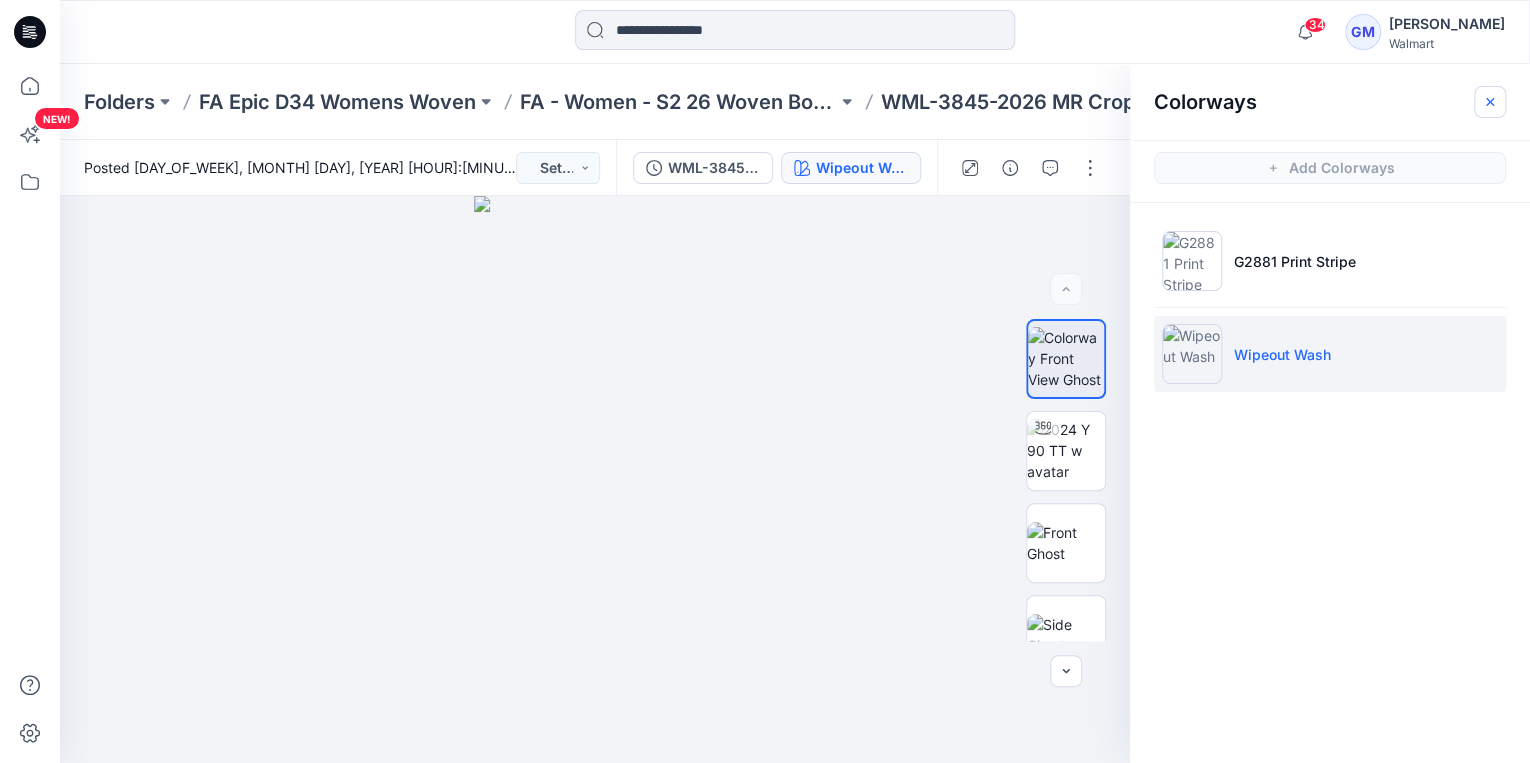 click at bounding box center (1490, 102) 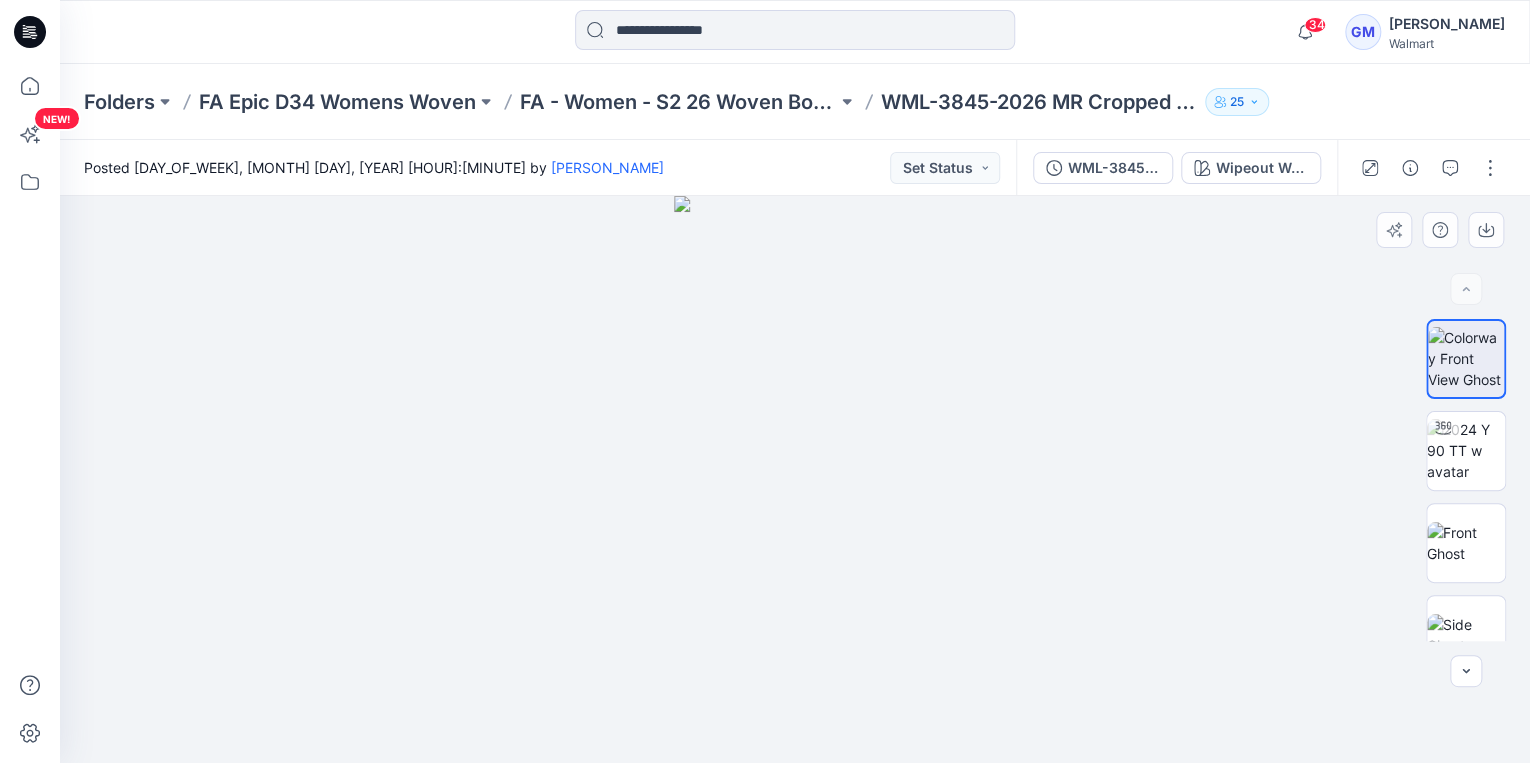 click at bounding box center [795, 479] 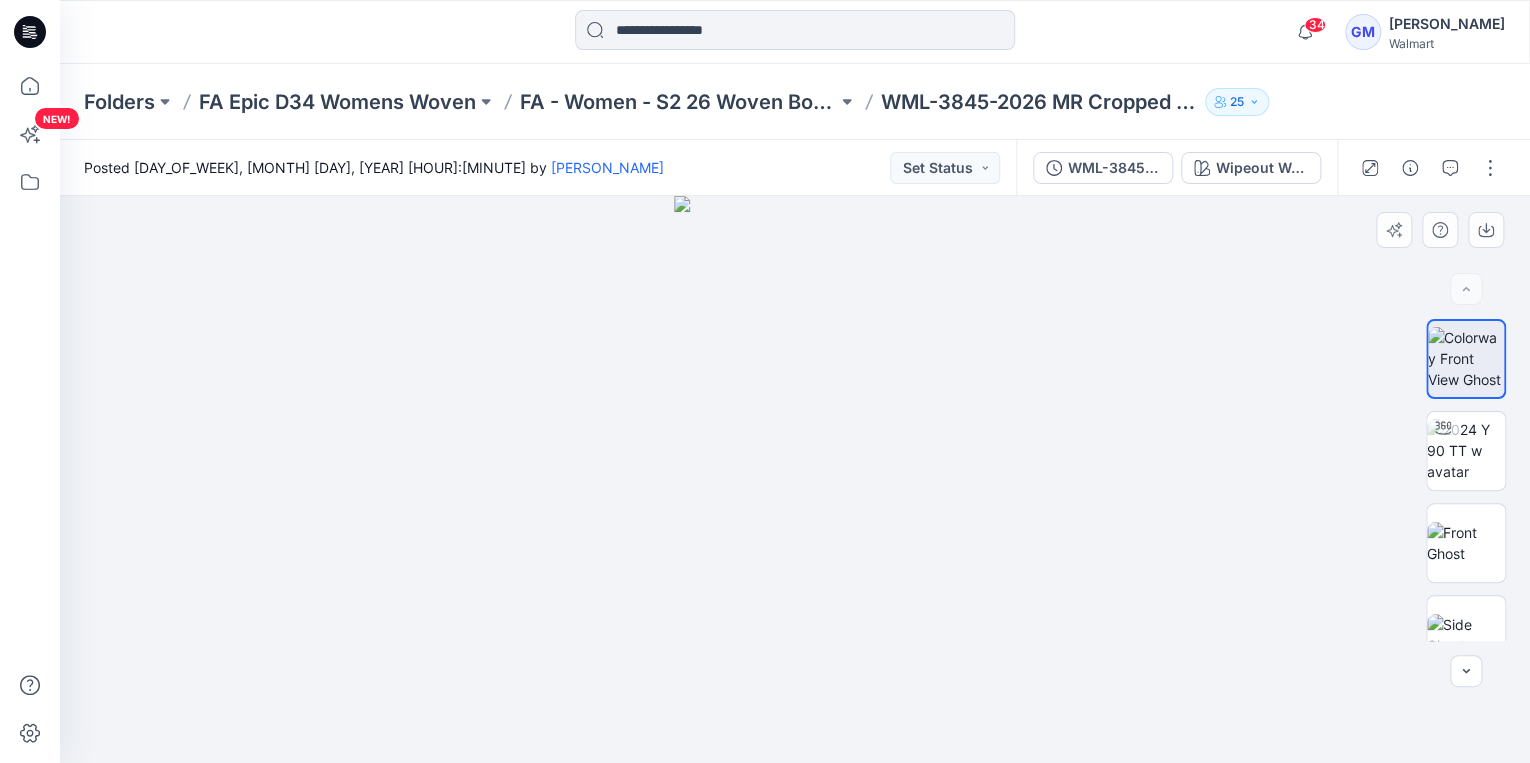 click at bounding box center [795, 479] 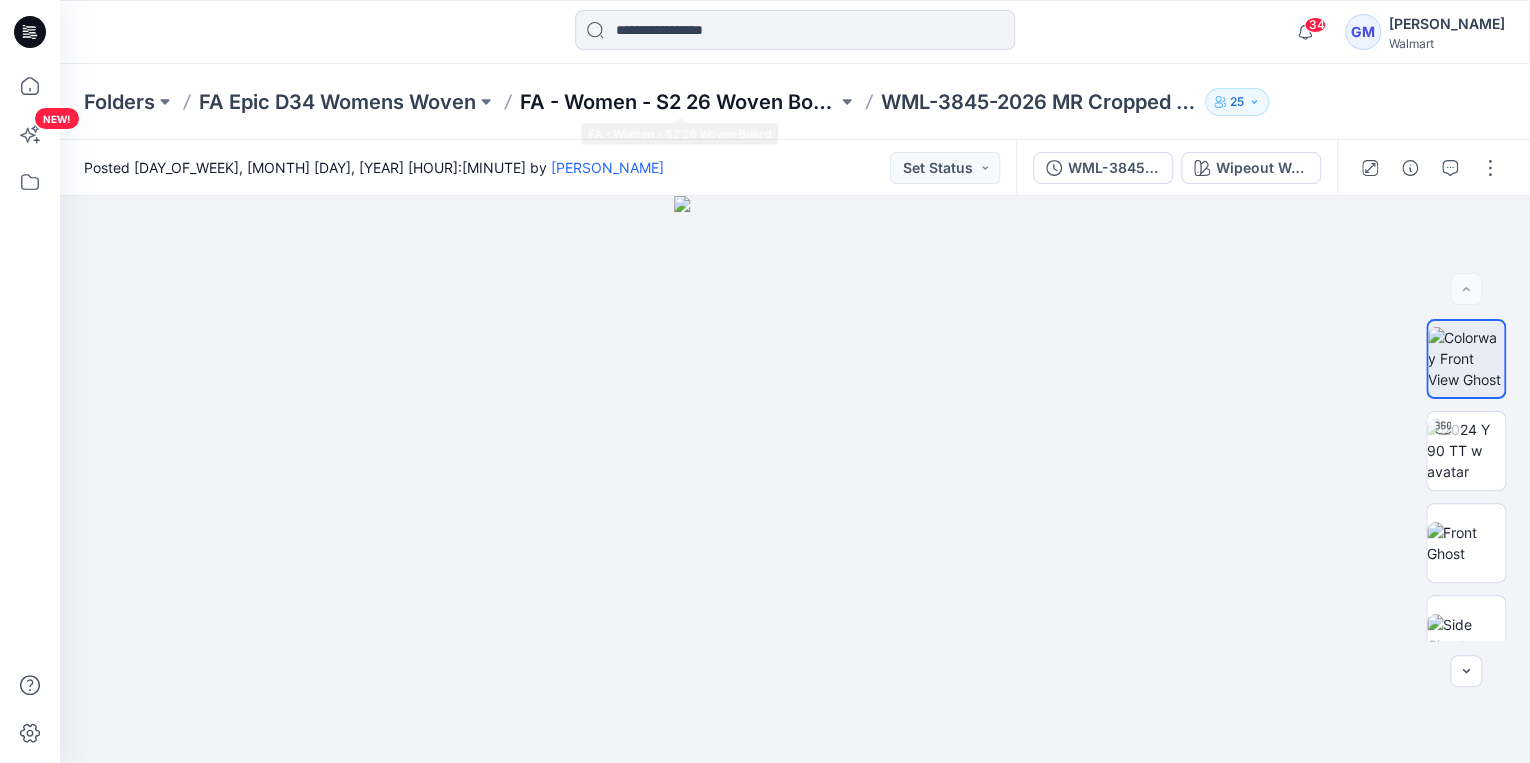 click on "FA - Women - S2 26 Woven Board" at bounding box center [678, 102] 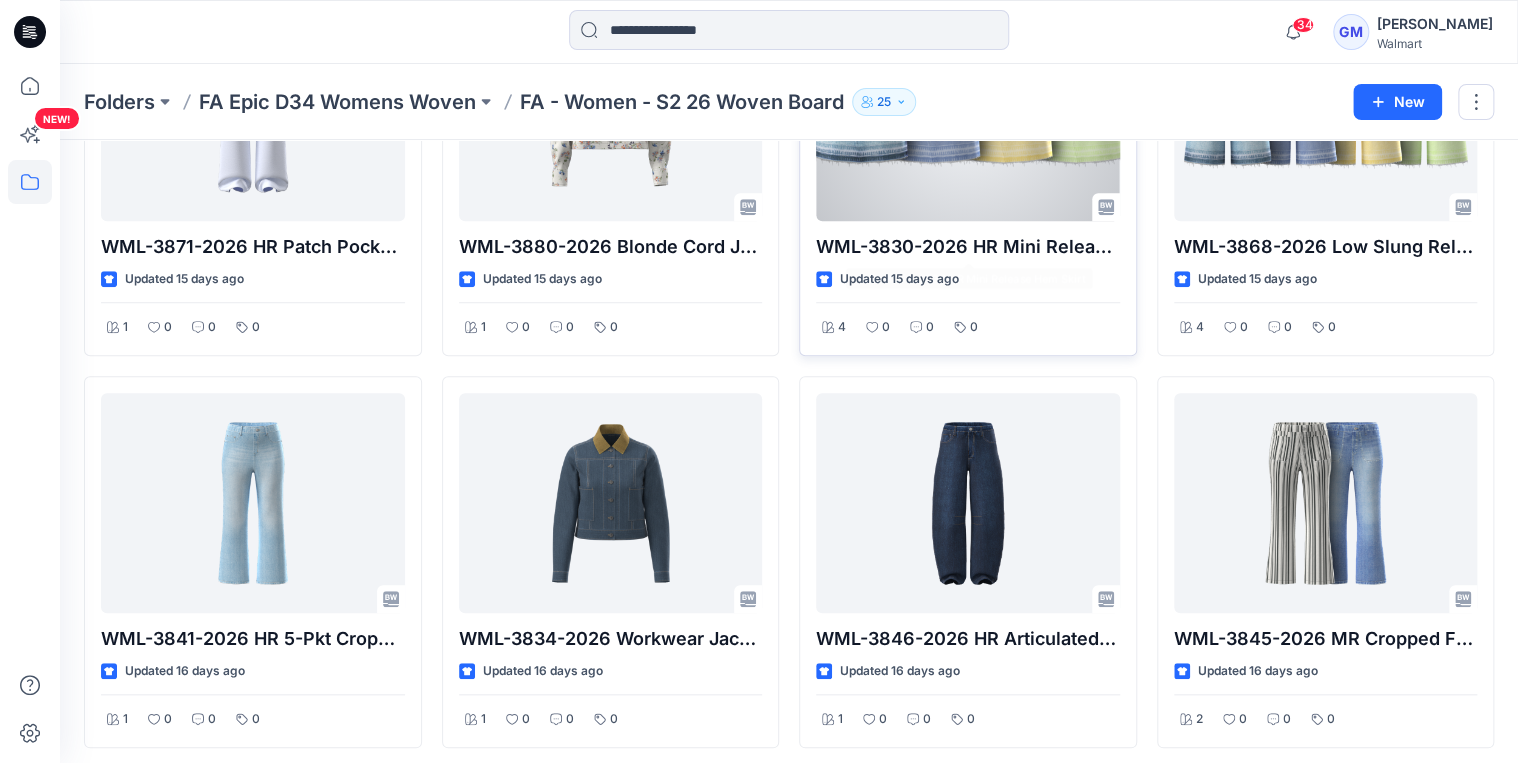 scroll, scrollTop: 720, scrollLeft: 0, axis: vertical 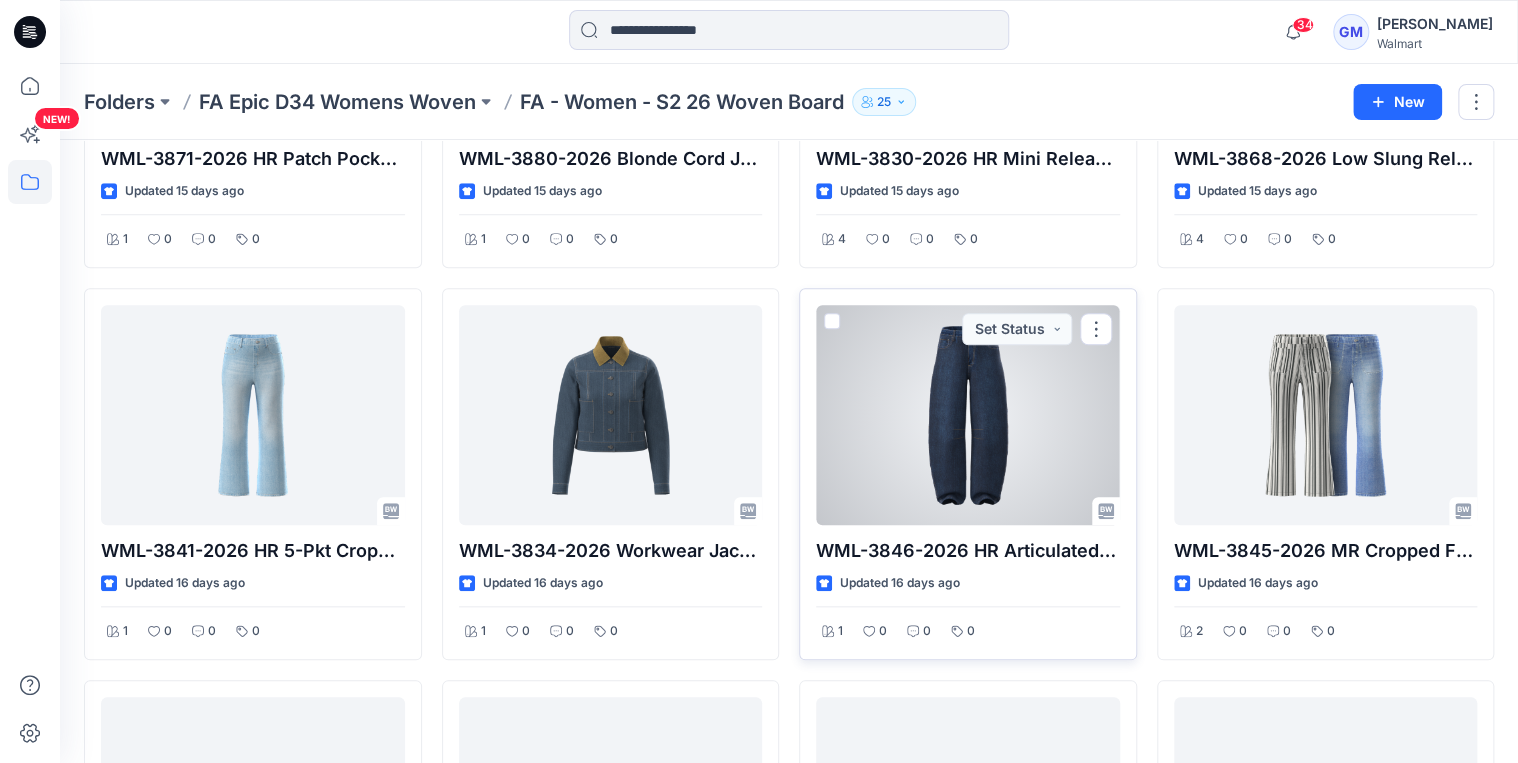 click at bounding box center [968, 415] 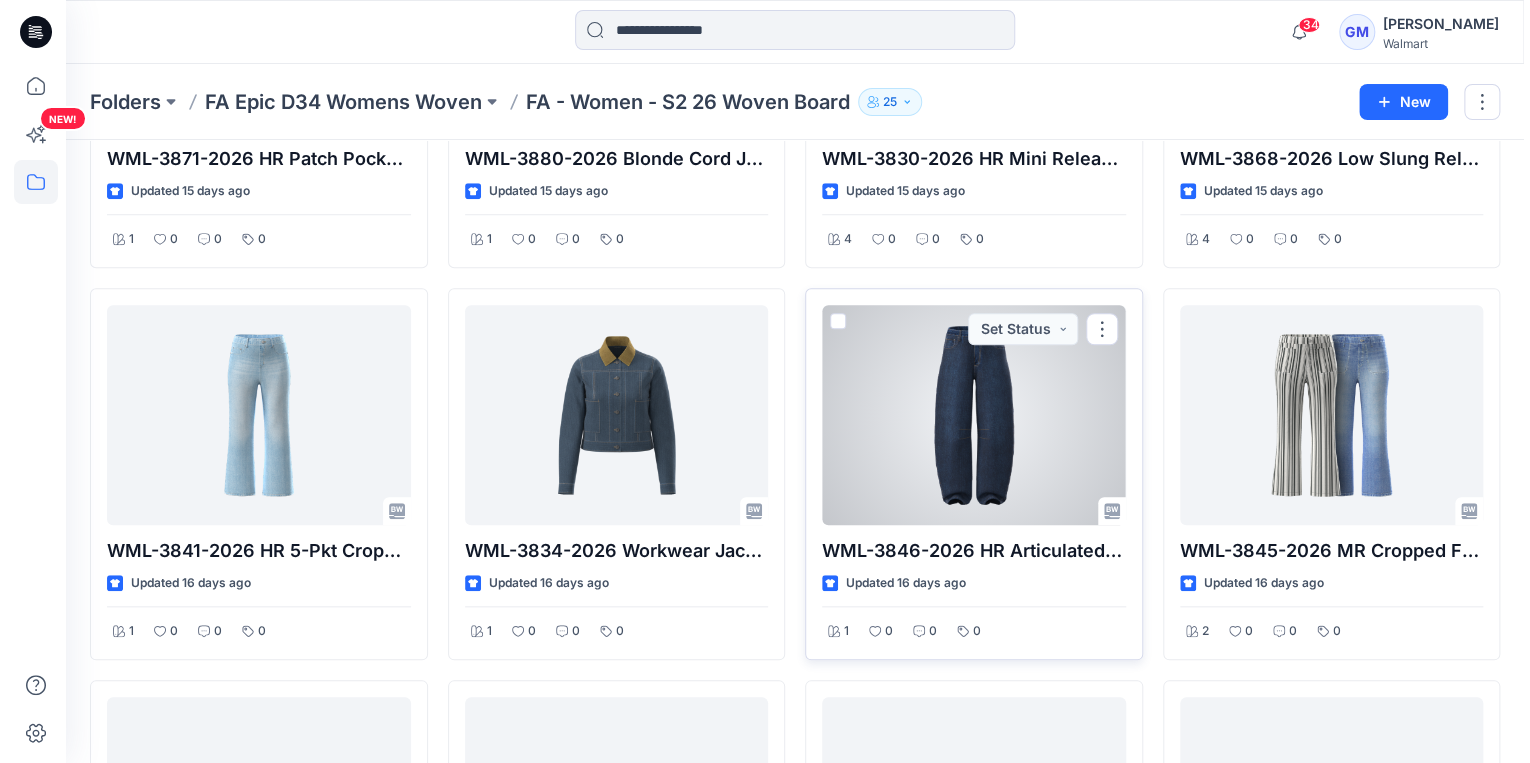 scroll, scrollTop: 0, scrollLeft: 0, axis: both 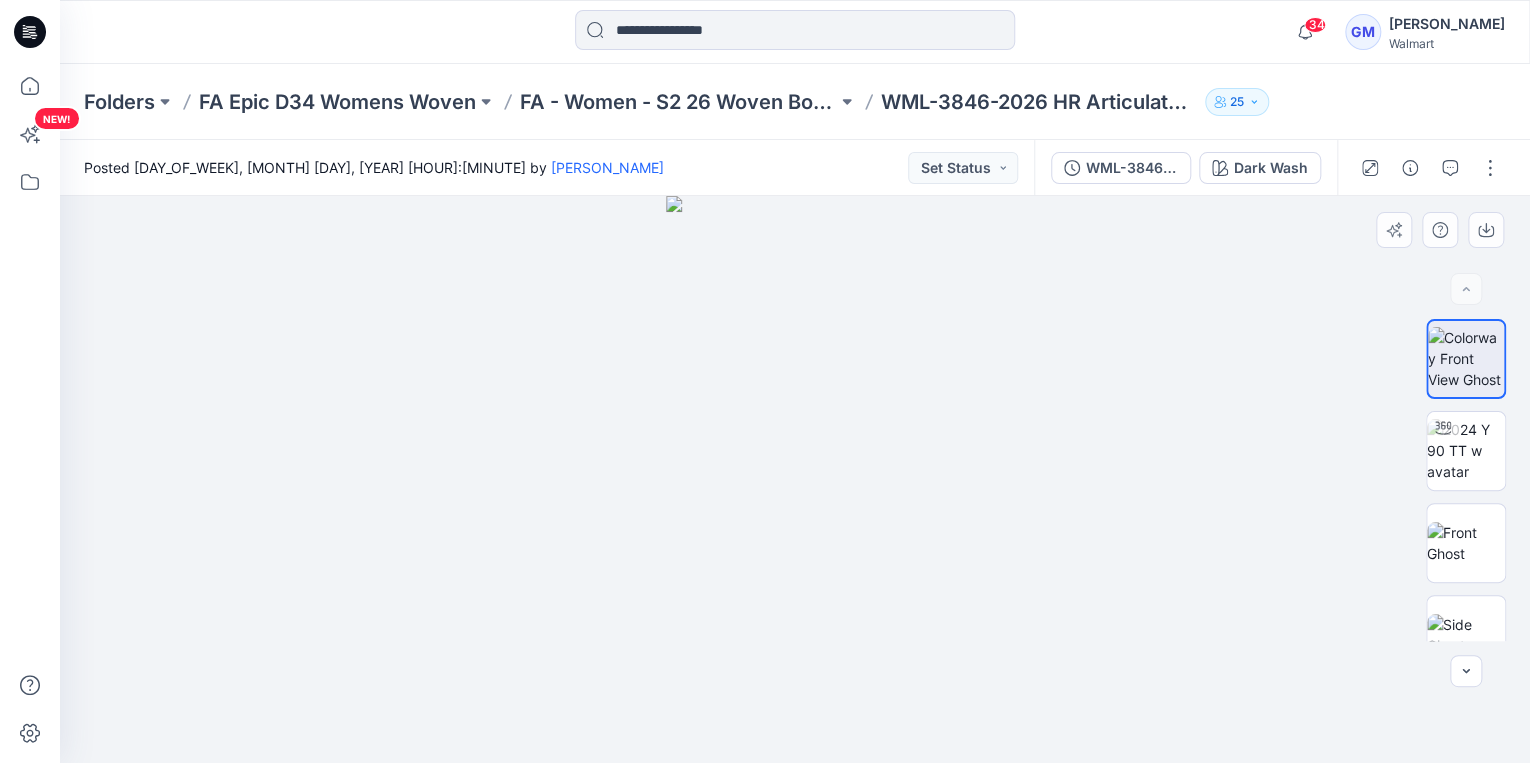 drag, startPoint x: 1220, startPoint y: 449, endPoint x: 1192, endPoint y: 409, distance: 48.82622 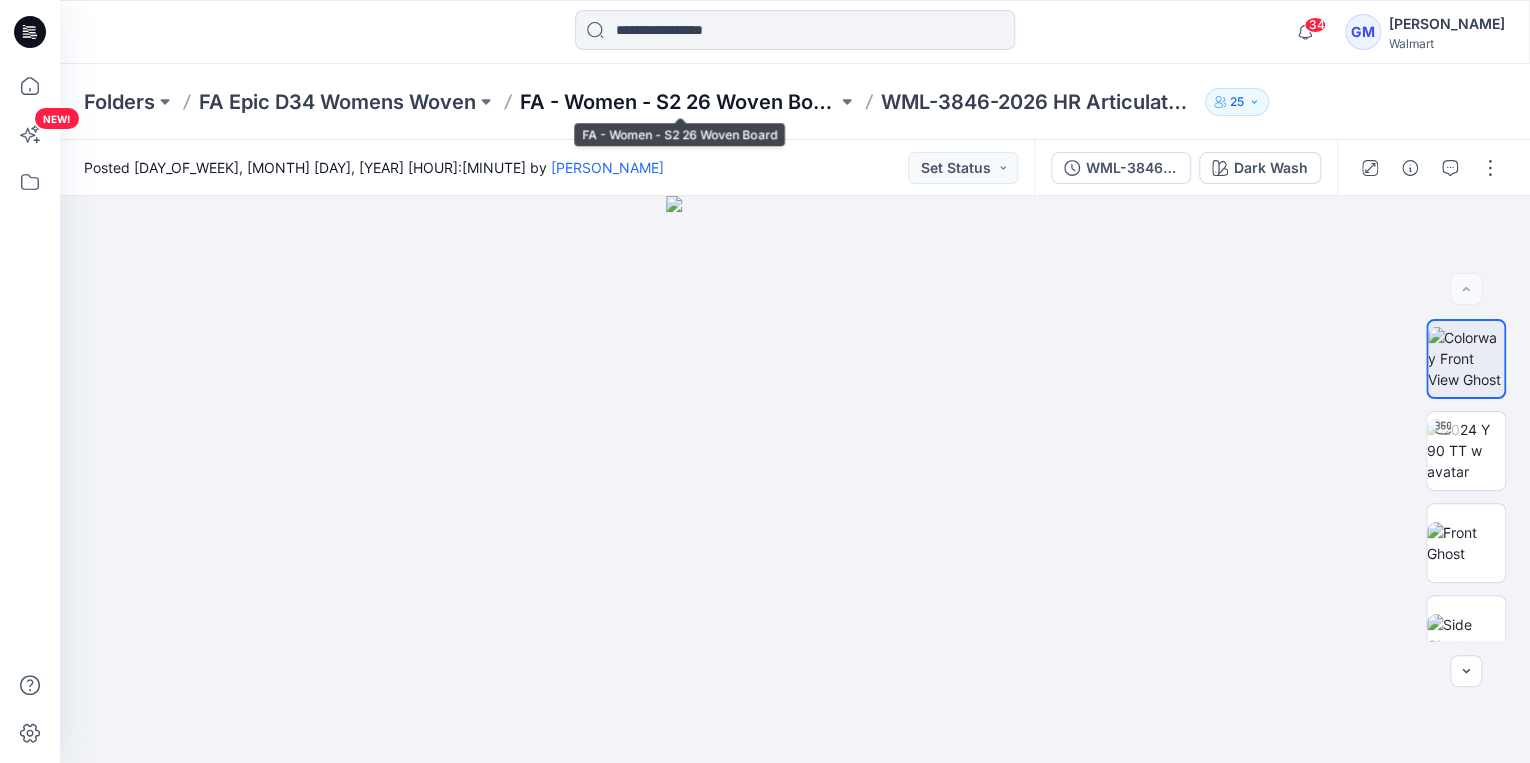 click on "FA - Women - S2 26 Woven Board" at bounding box center (678, 102) 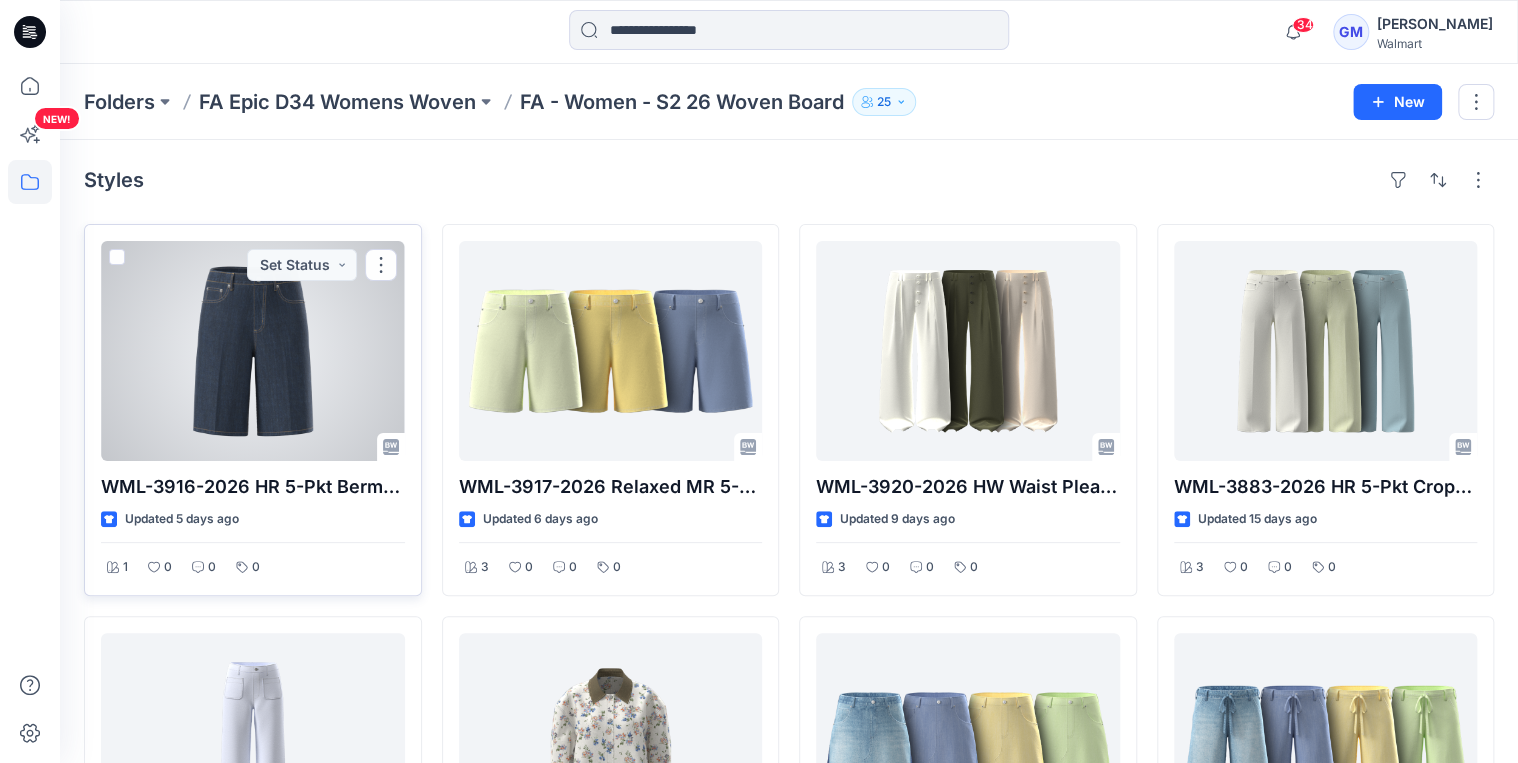 click at bounding box center [253, 351] 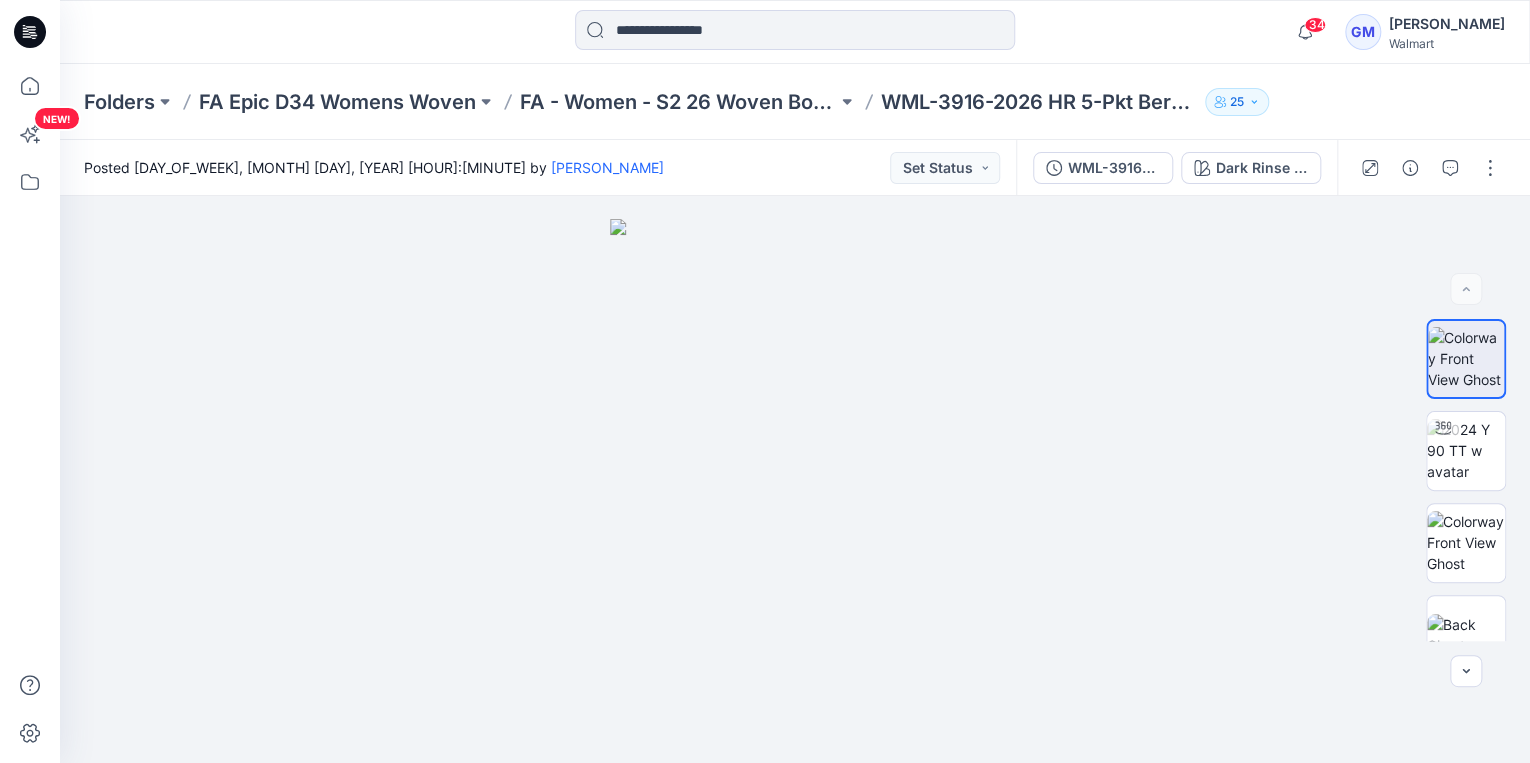 click on "Folders FA Epic D[DIGITS] Womens Woven FA - Women - S[NUMBER] [YEAR] Woven Board WML-[NUMBER]-[YEAR] HR [ITEM_NAME] w Crease [DIGITS]" at bounding box center [795, 102] 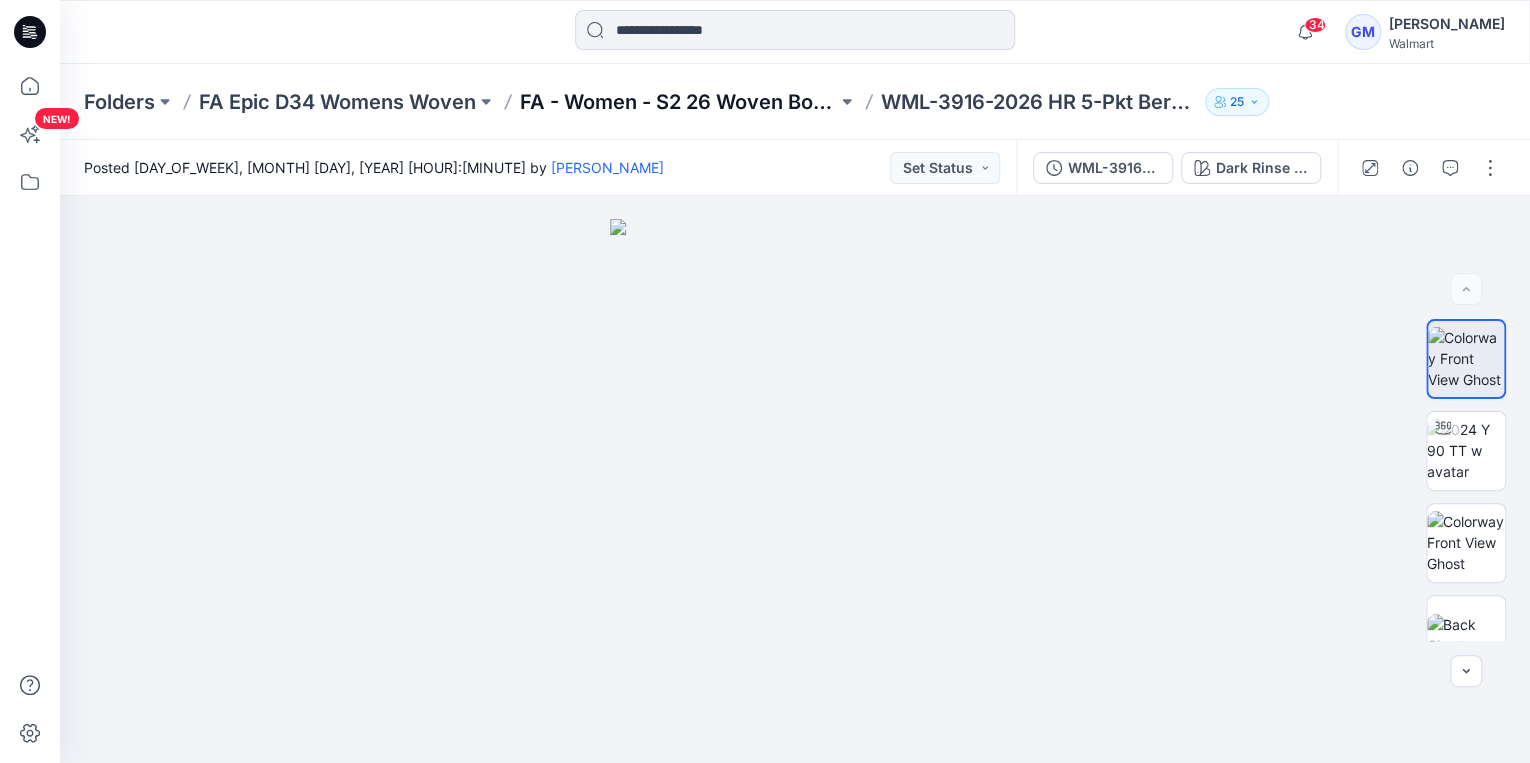 click on "FA - Women - S2 26 Woven Board" at bounding box center (678, 102) 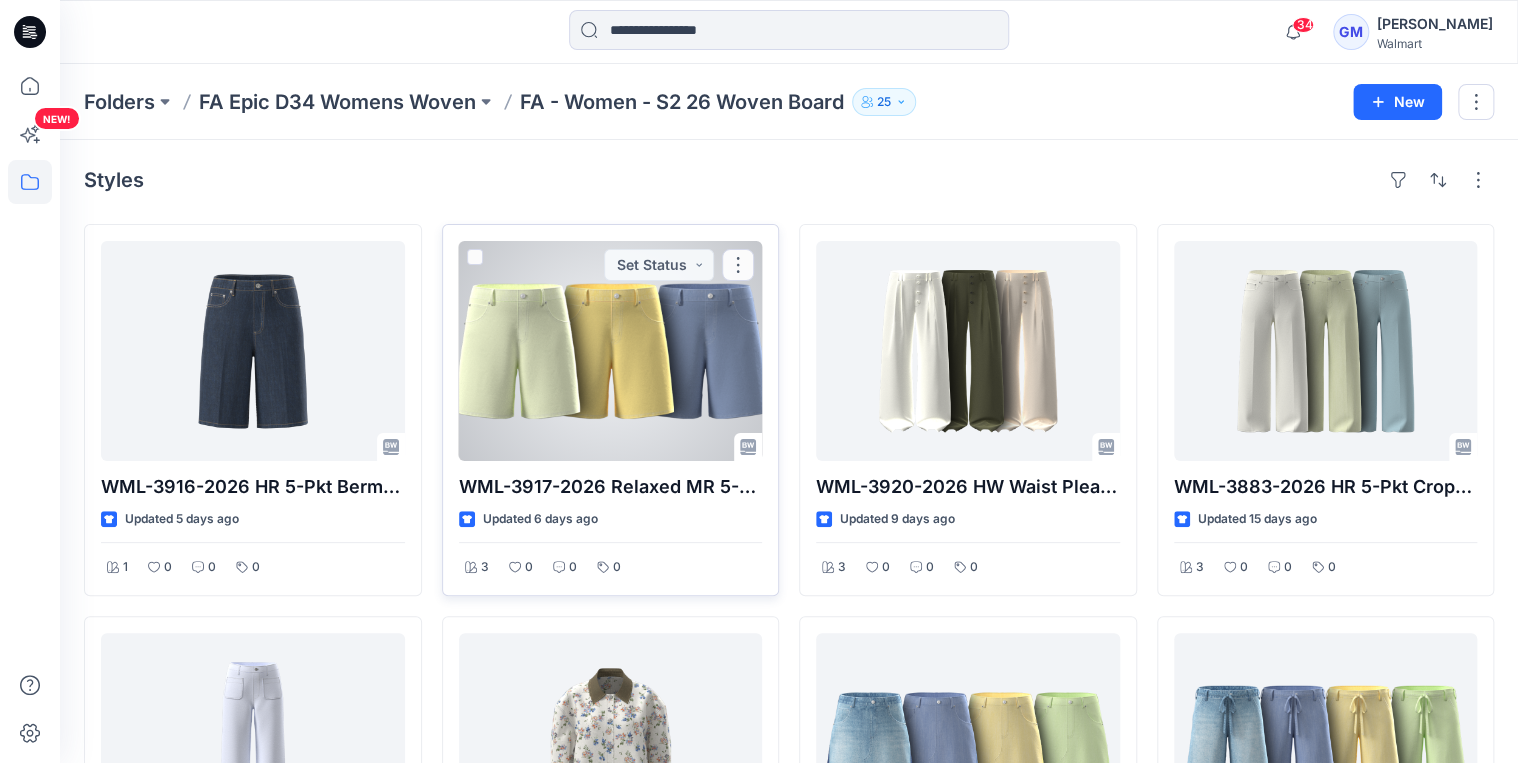 click at bounding box center (611, 351) 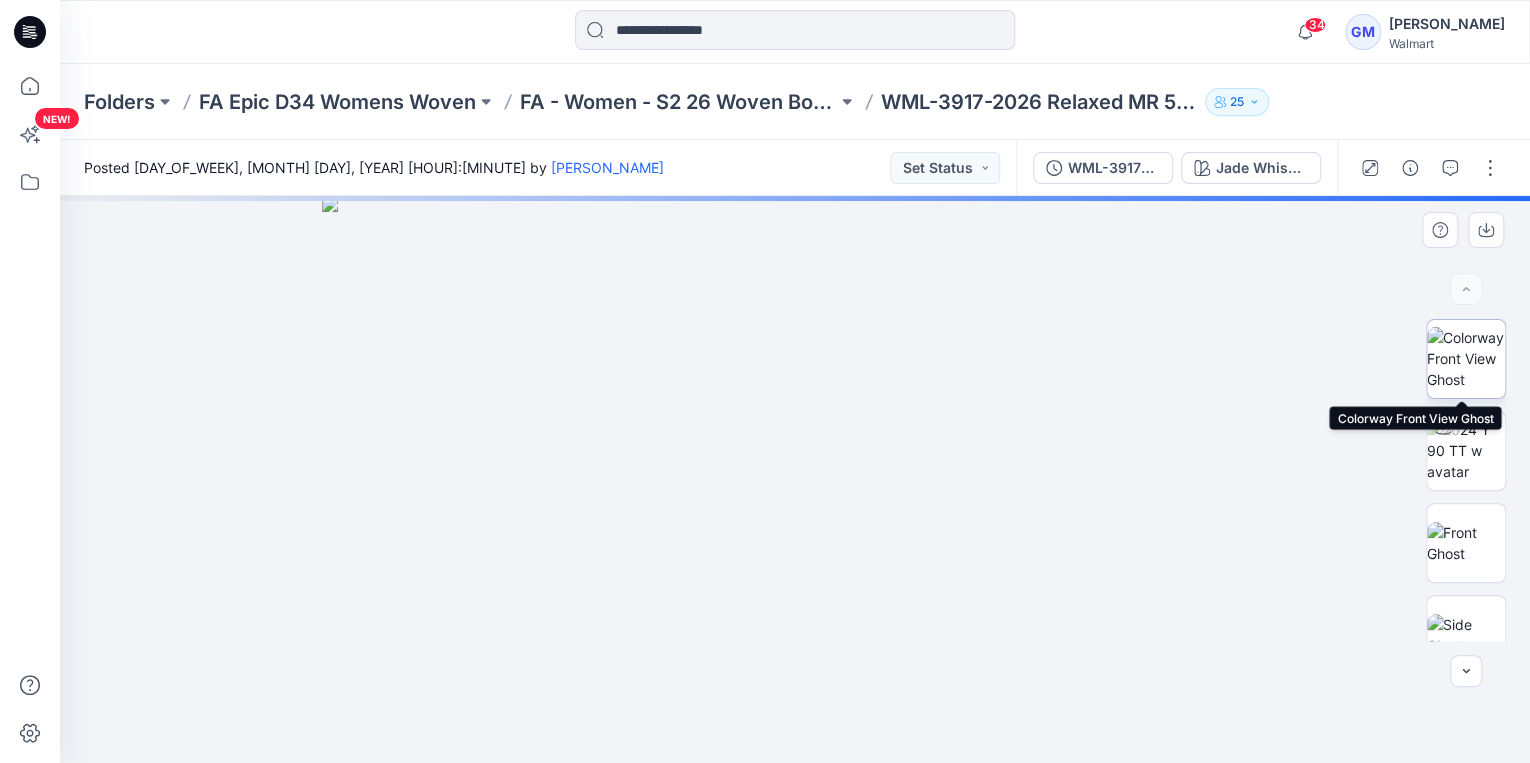 click at bounding box center [1466, 358] 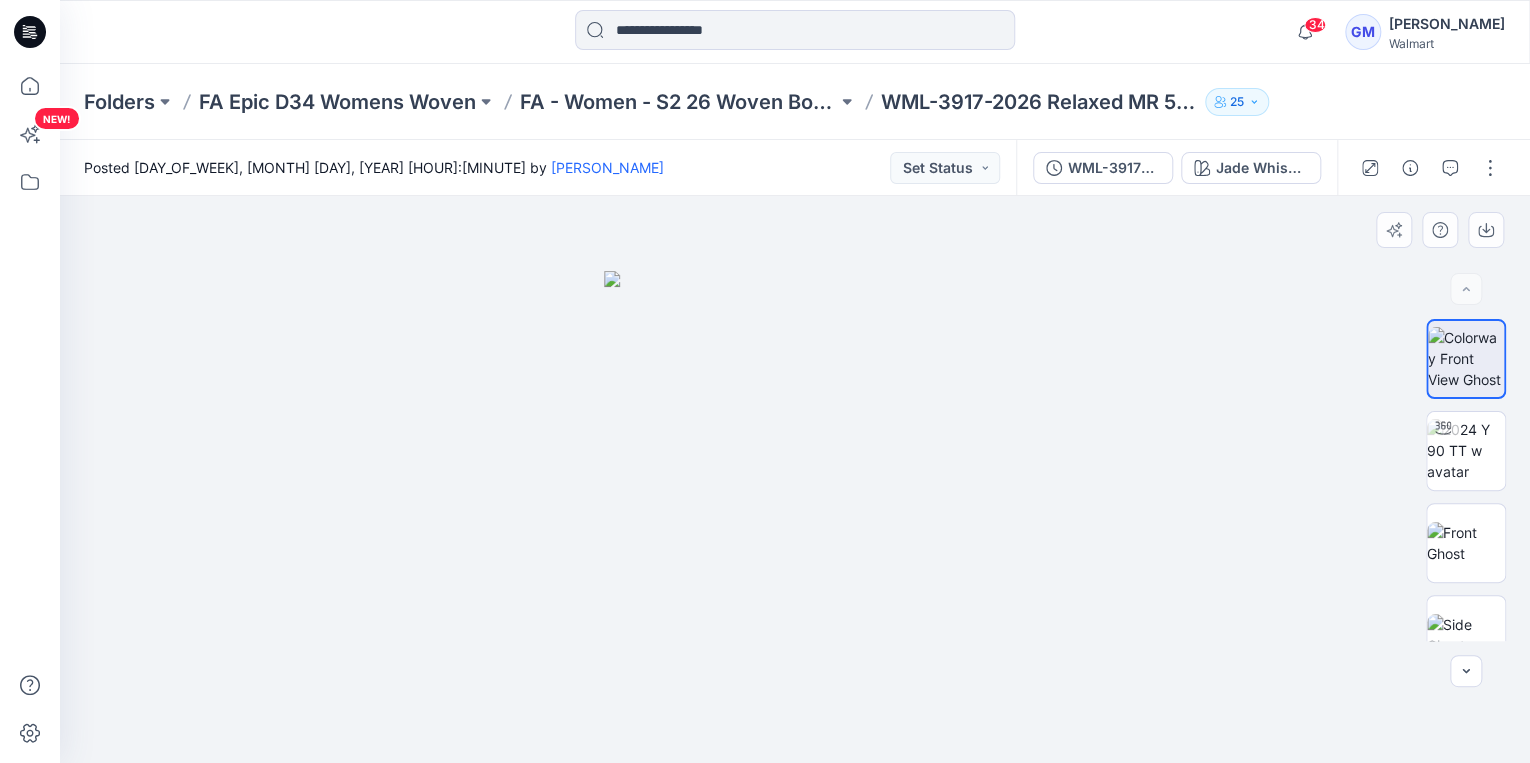 click at bounding box center [795, 479] 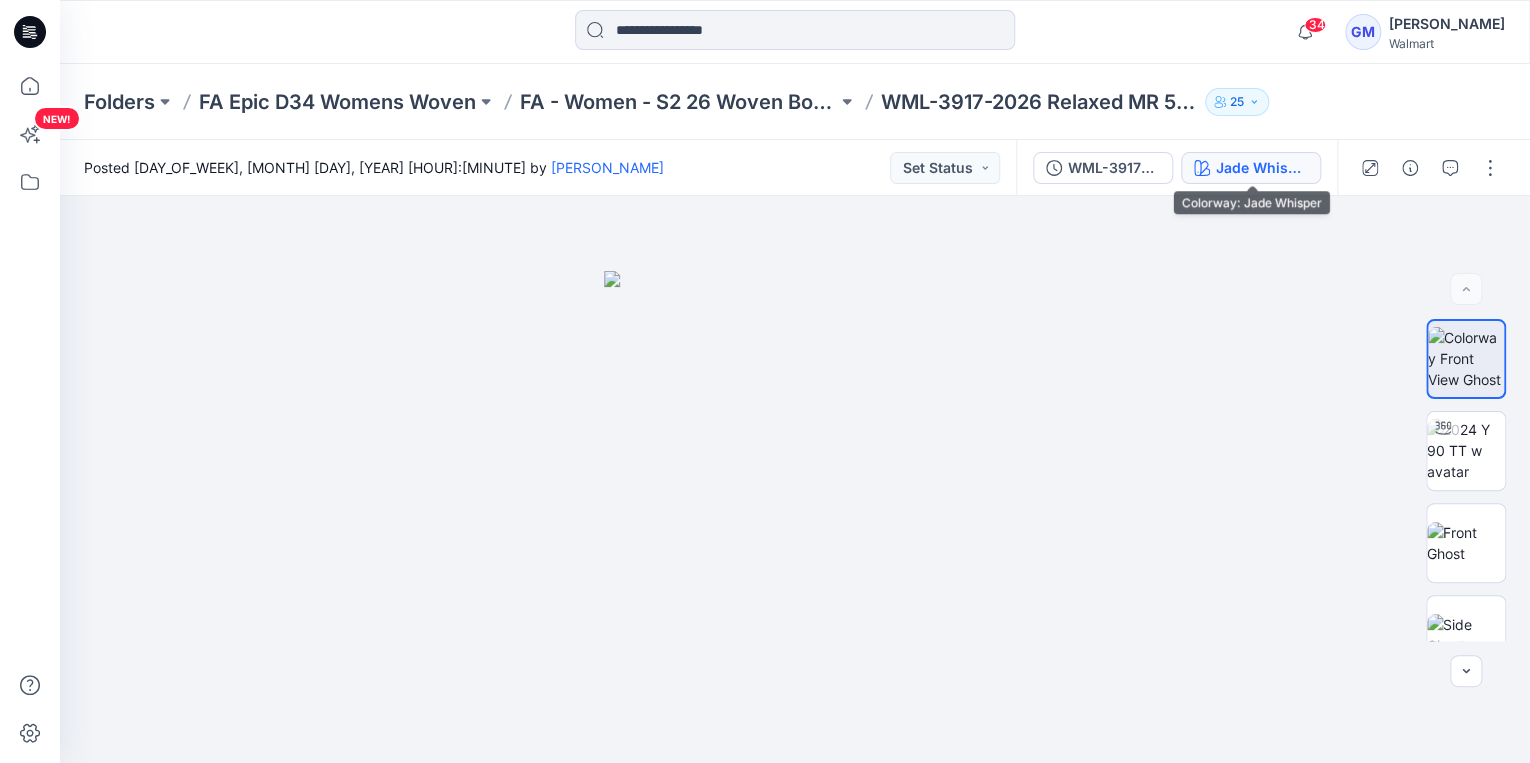click on "Jade Whisper" at bounding box center (1262, 168) 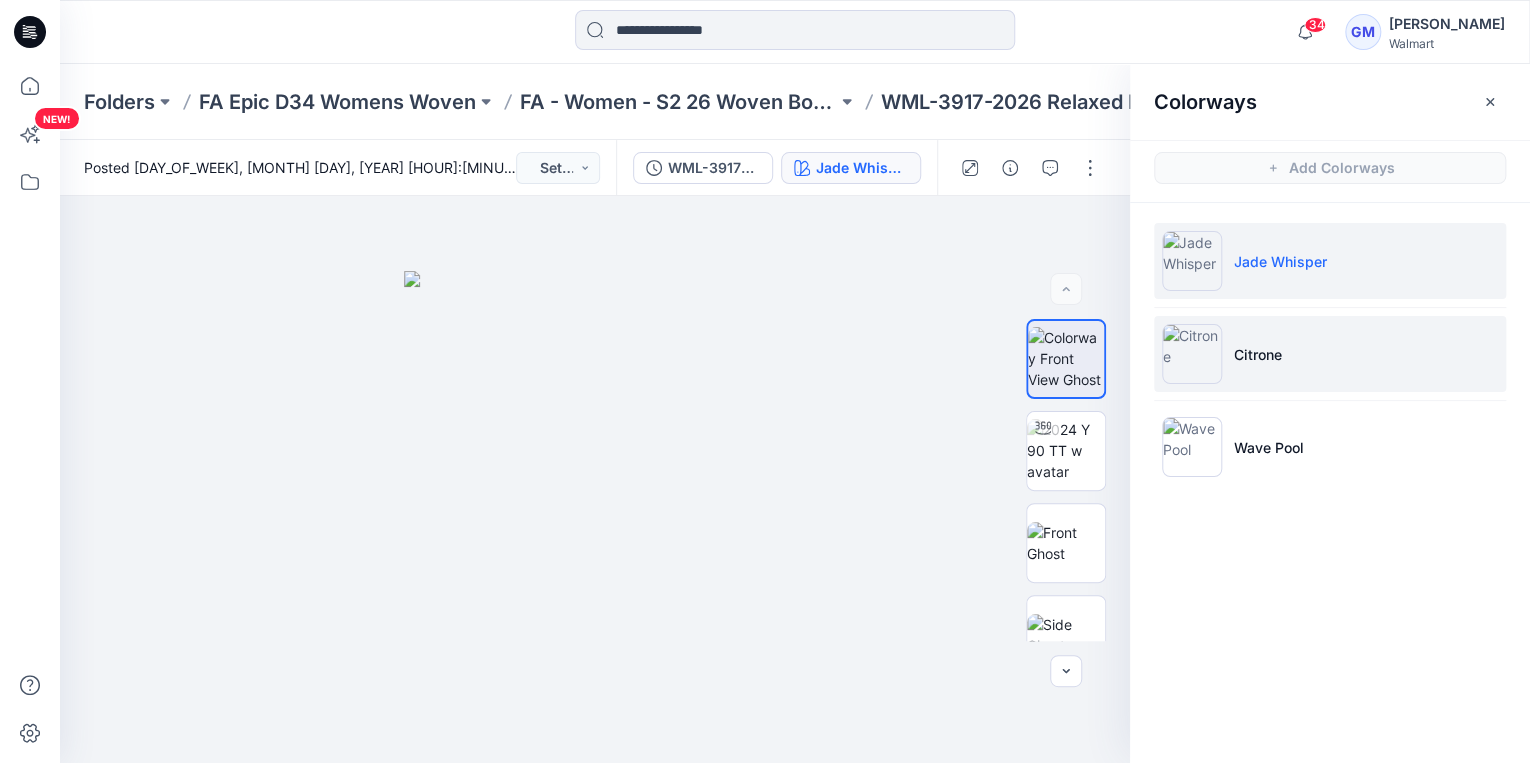 click on "Citrone" at bounding box center (1258, 354) 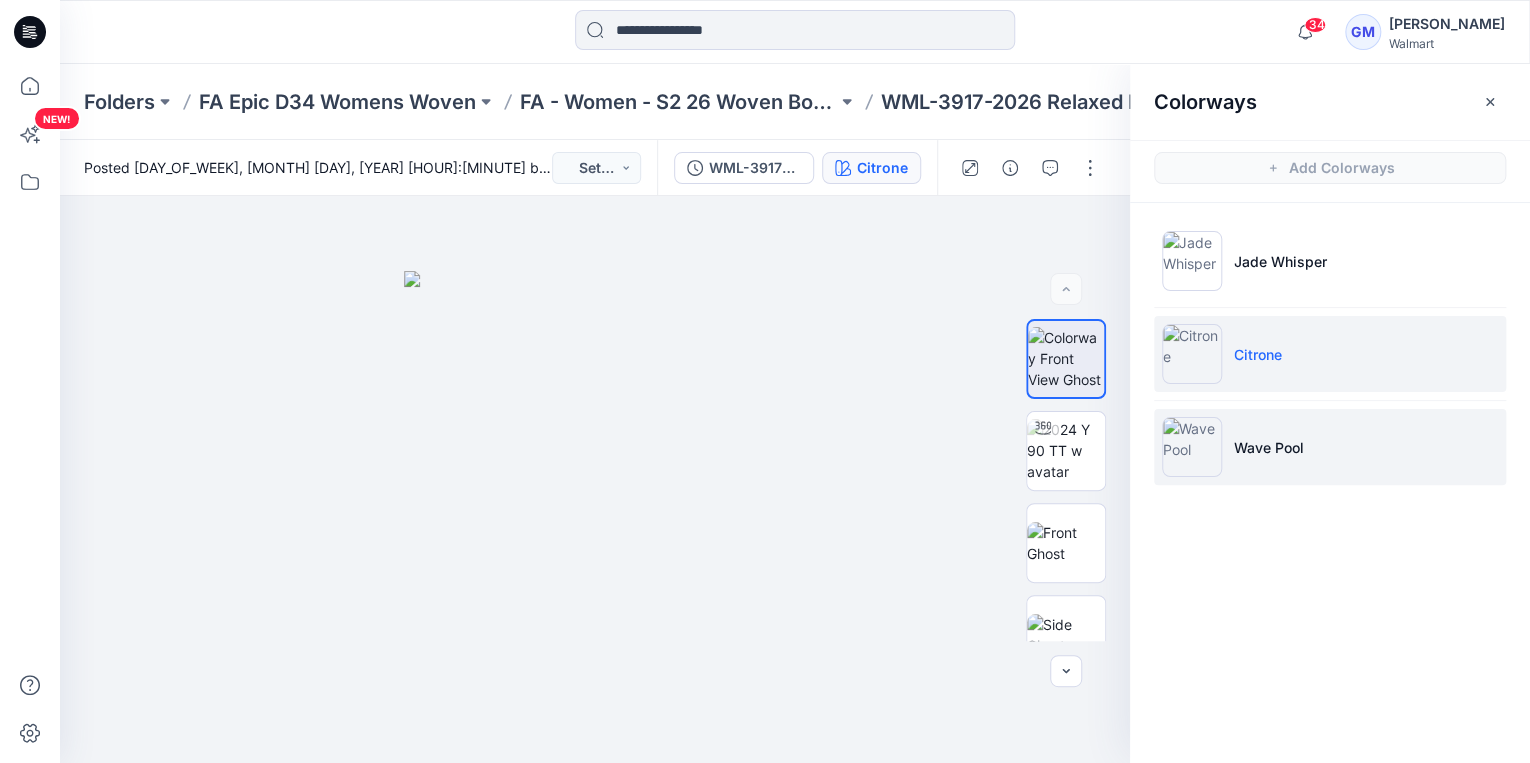 click at bounding box center (1192, 447) 